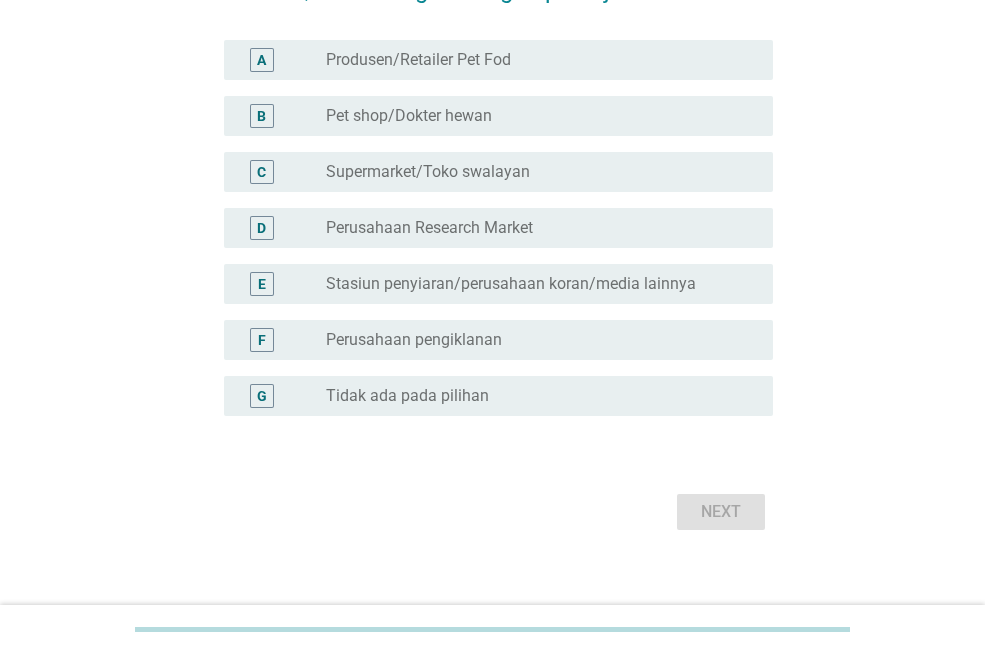 scroll, scrollTop: 200, scrollLeft: 0, axis: vertical 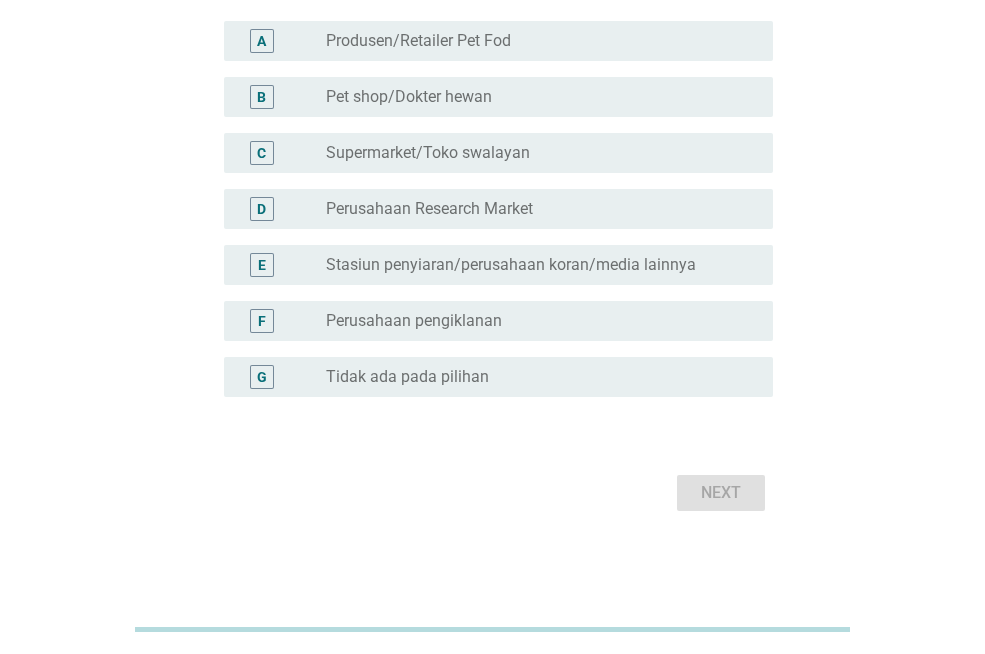 click on "Tidak ada pada pilihan" at bounding box center (407, 377) 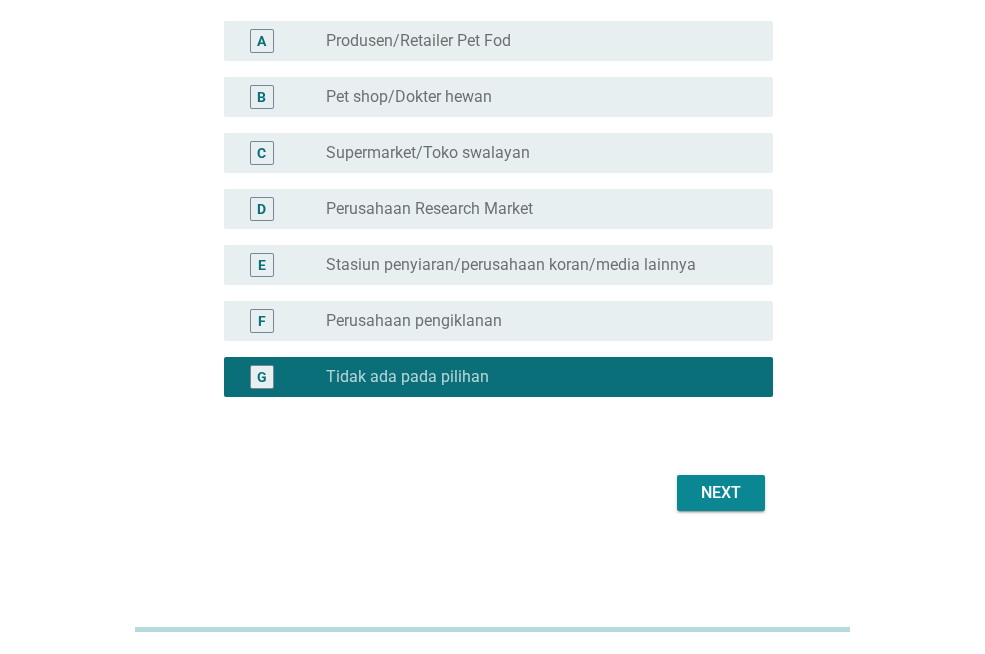 click on "Next" at bounding box center [721, 493] 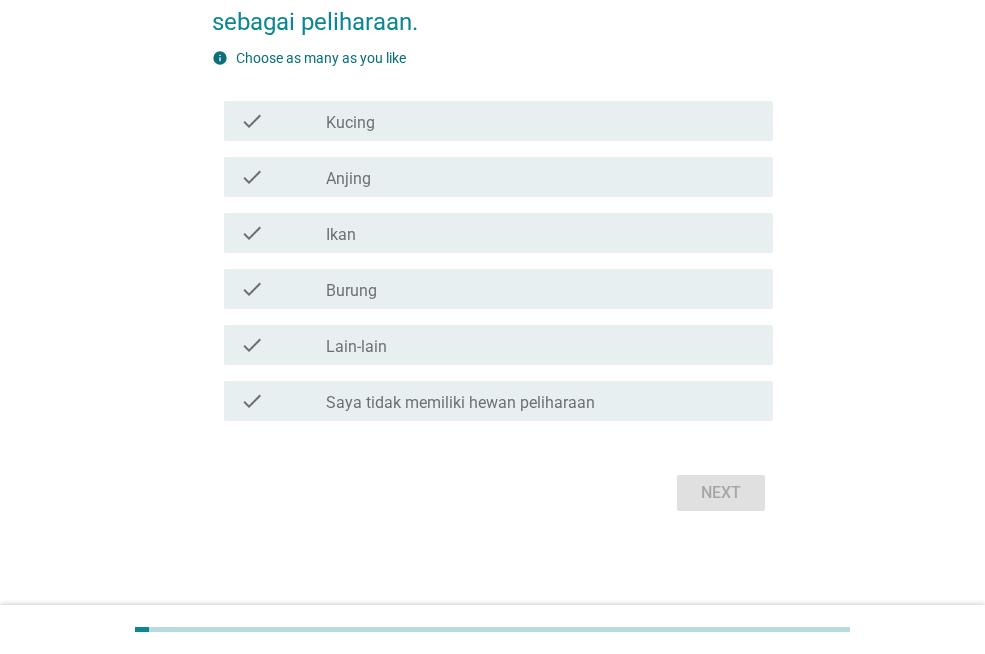 scroll, scrollTop: 0, scrollLeft: 0, axis: both 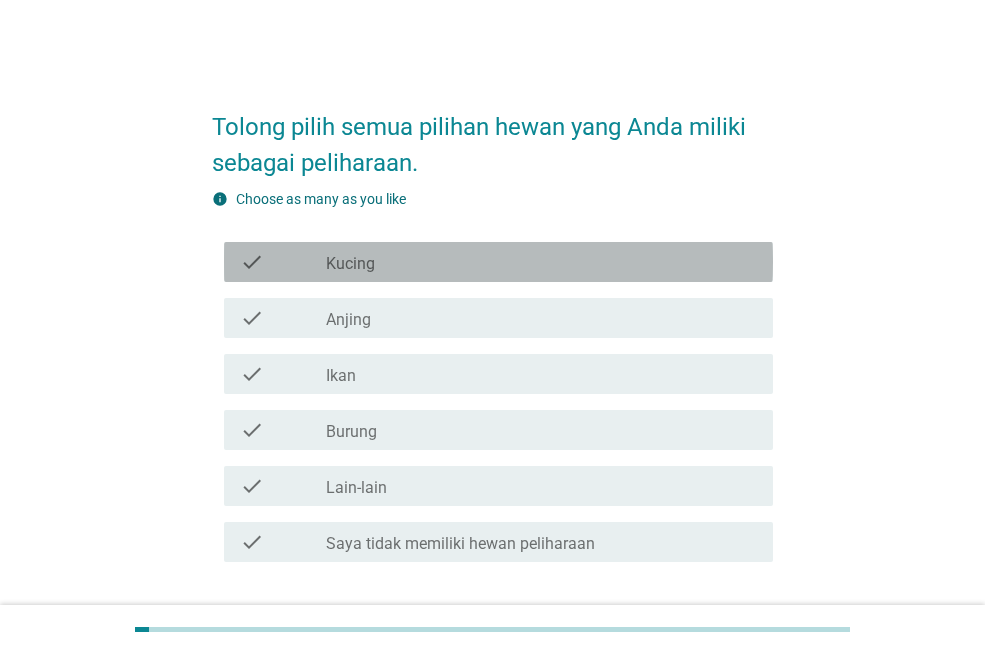 click on "check_box_outline_blank Kucing" at bounding box center [541, 262] 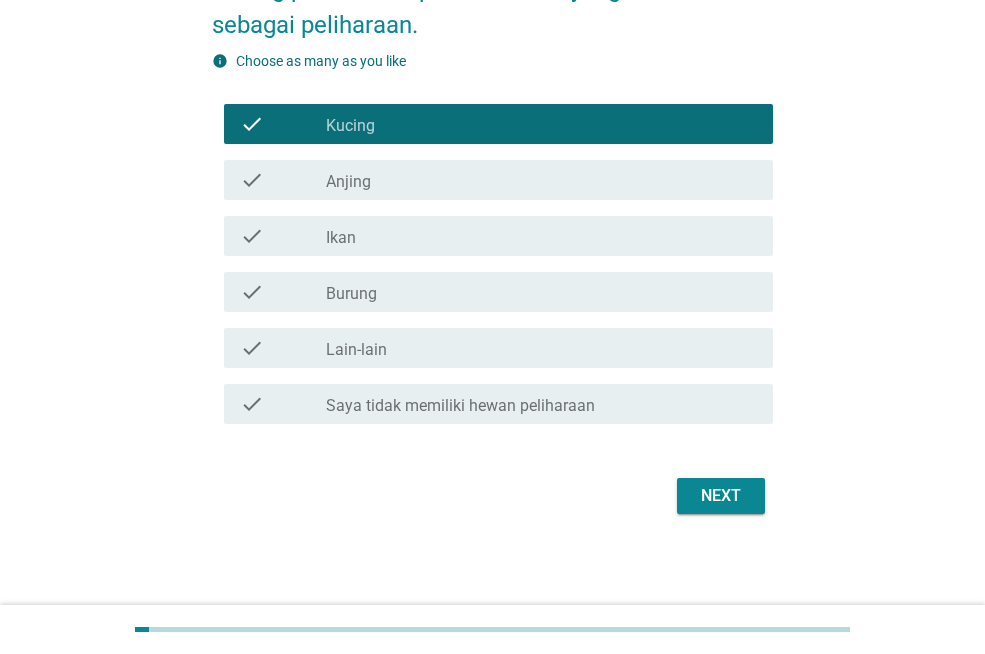 scroll, scrollTop: 141, scrollLeft: 0, axis: vertical 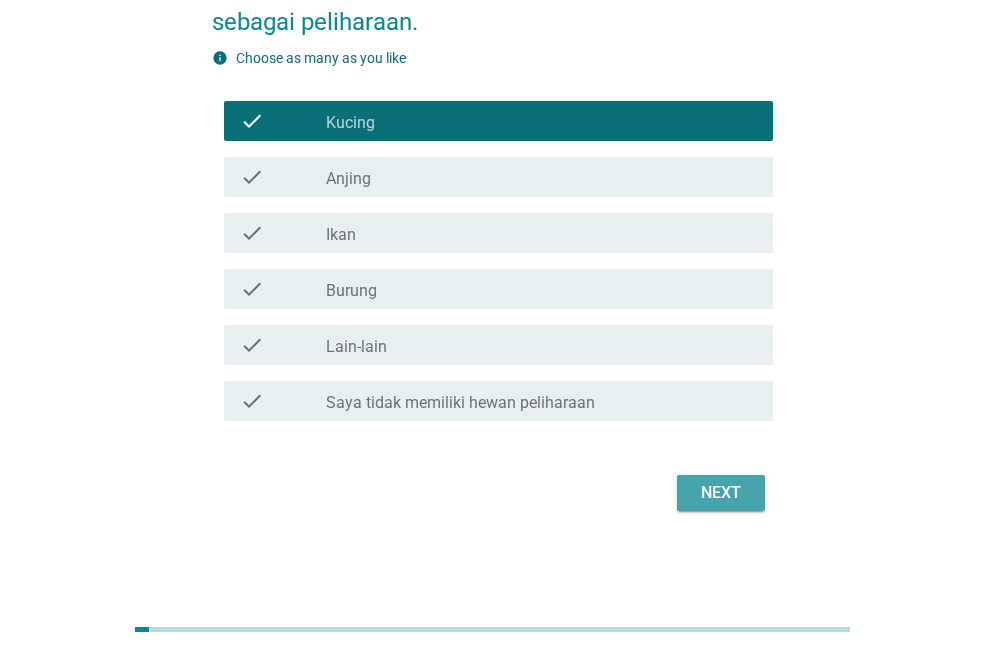 click on "Next" at bounding box center [721, 493] 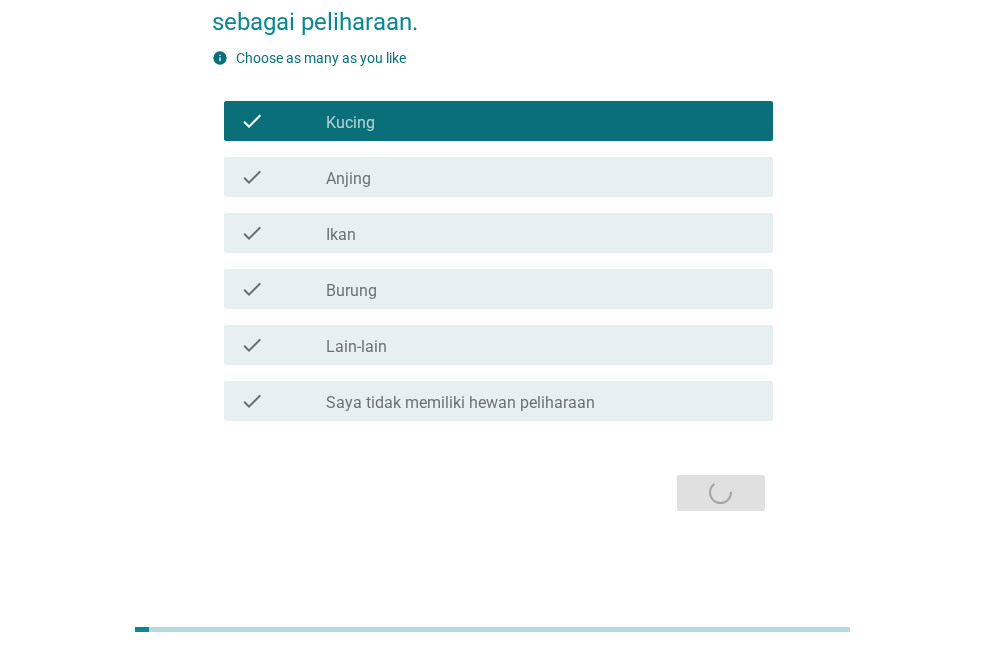 scroll, scrollTop: 0, scrollLeft: 0, axis: both 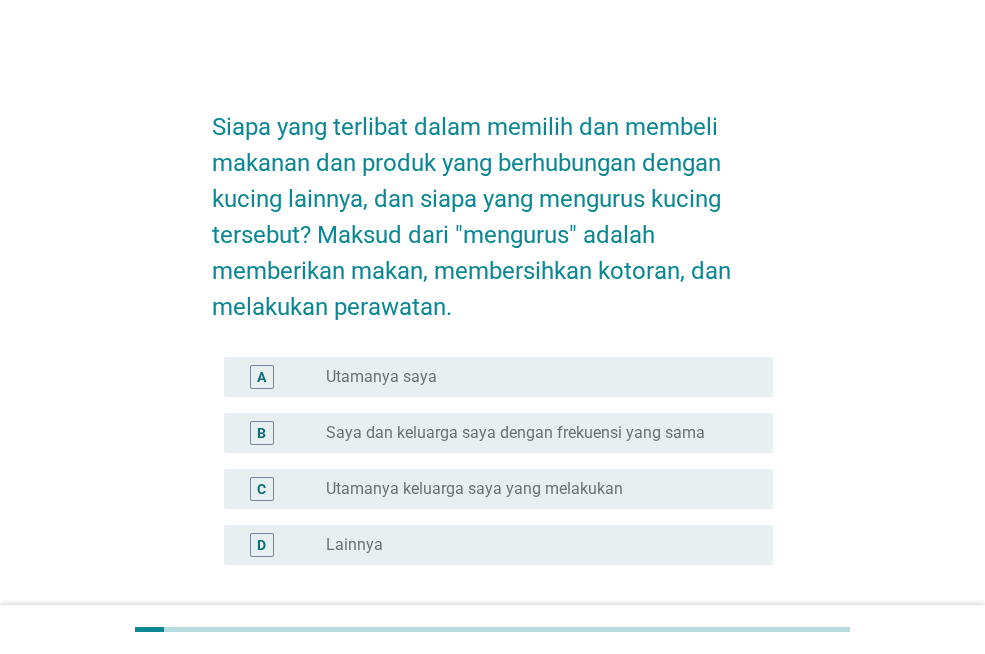 click on "radio_button_unchecked Utamanya saya" at bounding box center [533, 377] 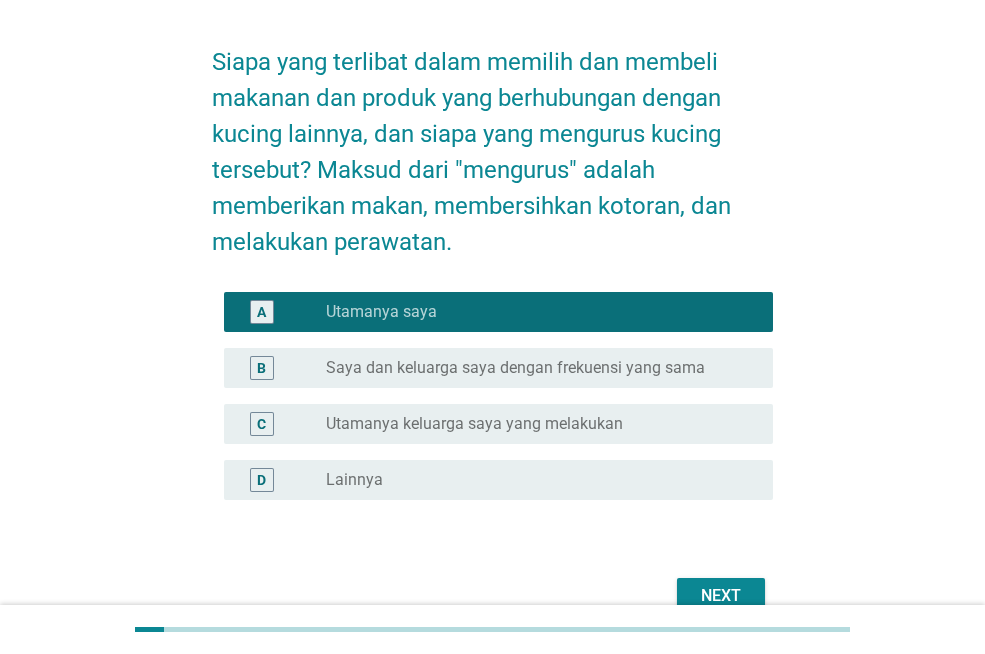 scroll, scrollTop: 100, scrollLeft: 0, axis: vertical 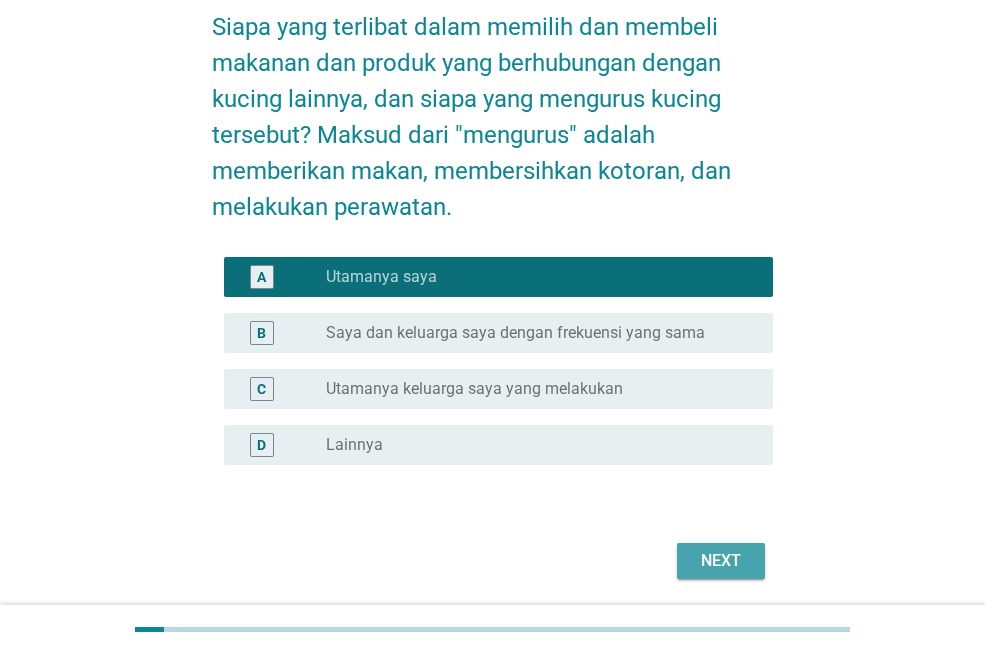 click on "Next" at bounding box center (721, 561) 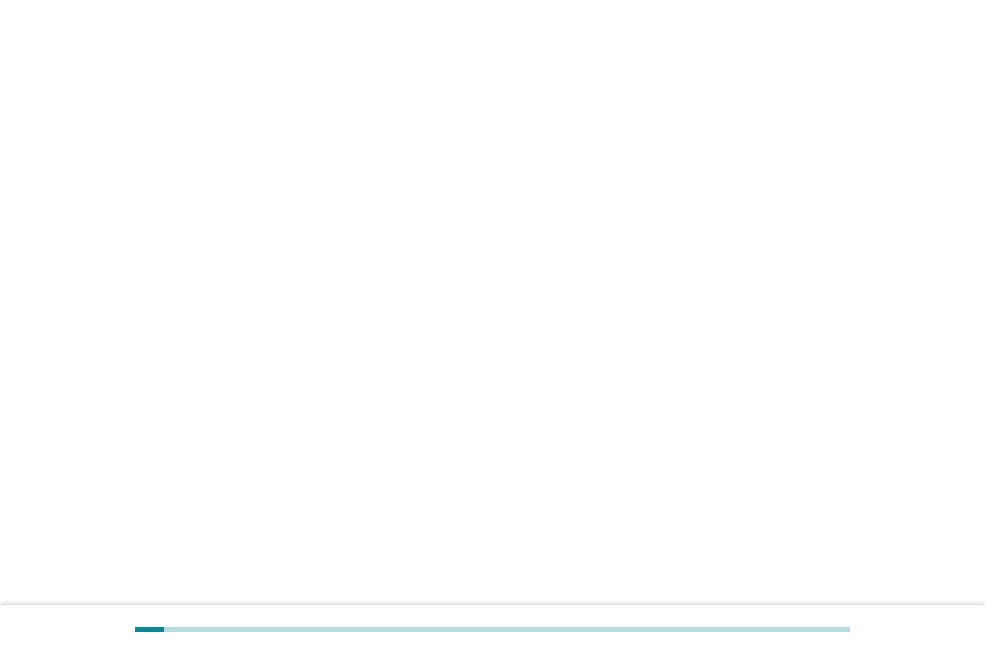 scroll, scrollTop: 0, scrollLeft: 0, axis: both 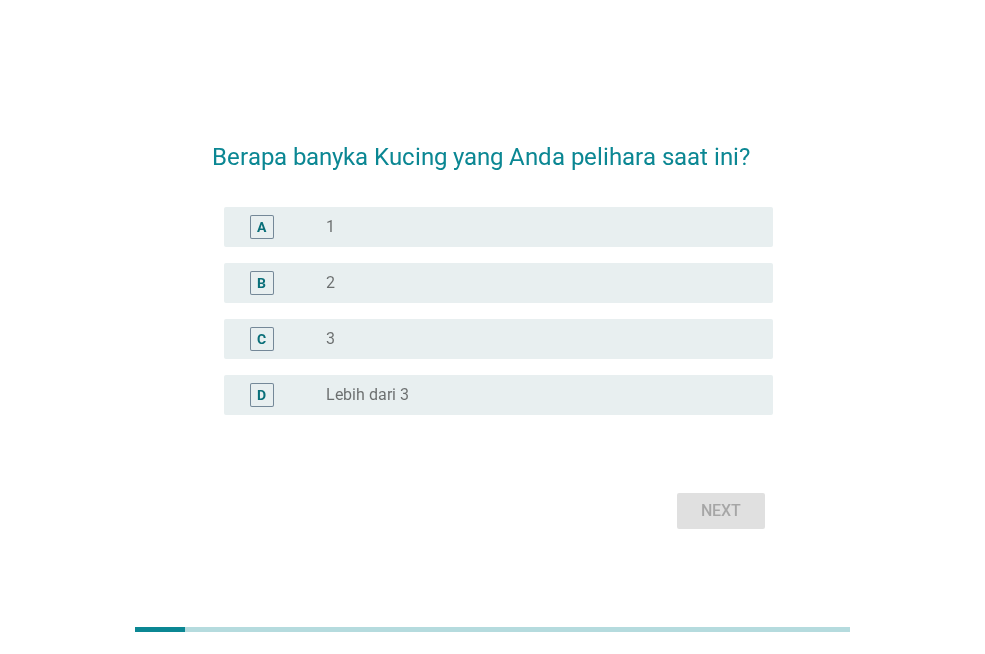 click on "radio_button_unchecked 1" at bounding box center (533, 227) 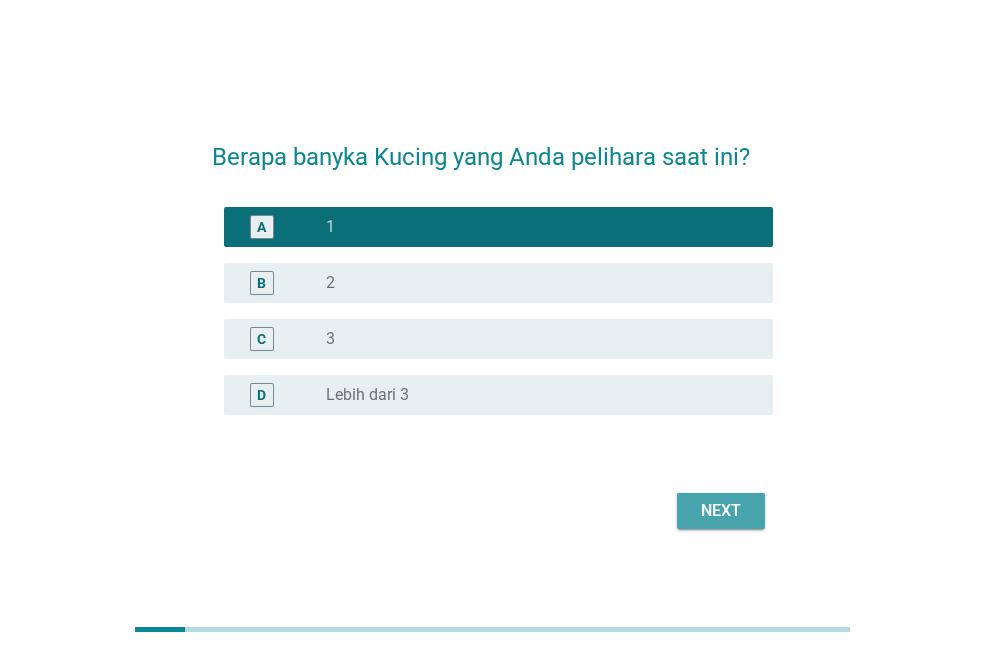 click on "Next" at bounding box center (721, 511) 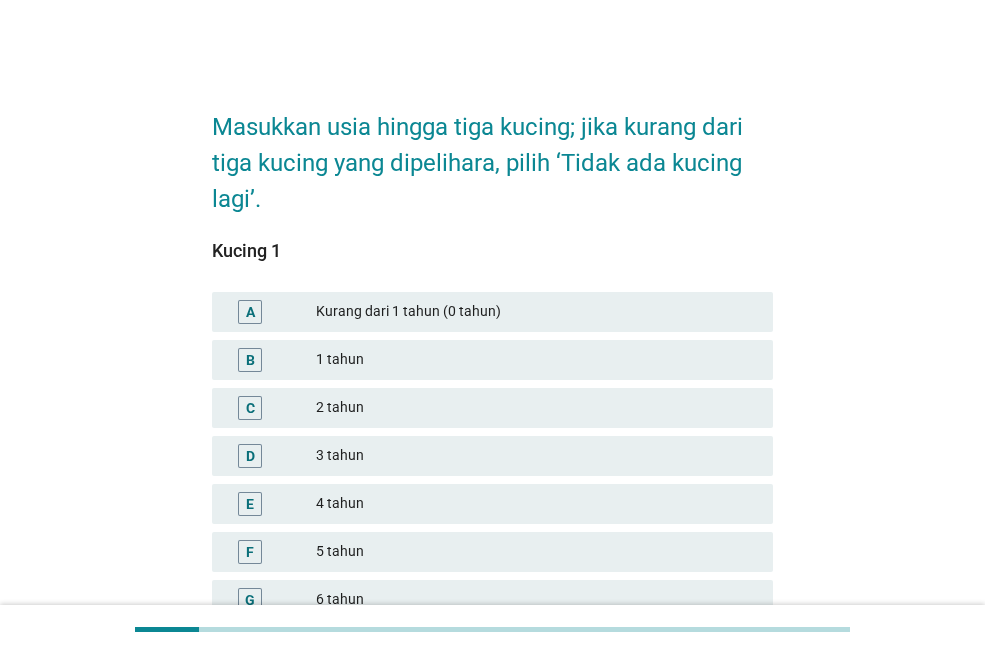 click on "C   2 tahun" at bounding box center [492, 408] 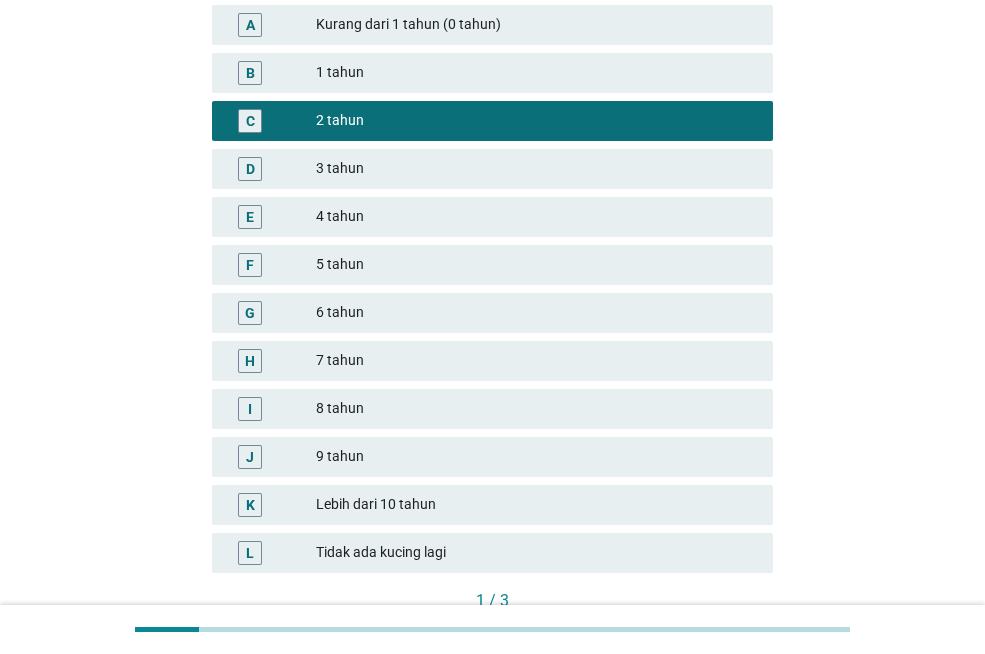 scroll, scrollTop: 423, scrollLeft: 0, axis: vertical 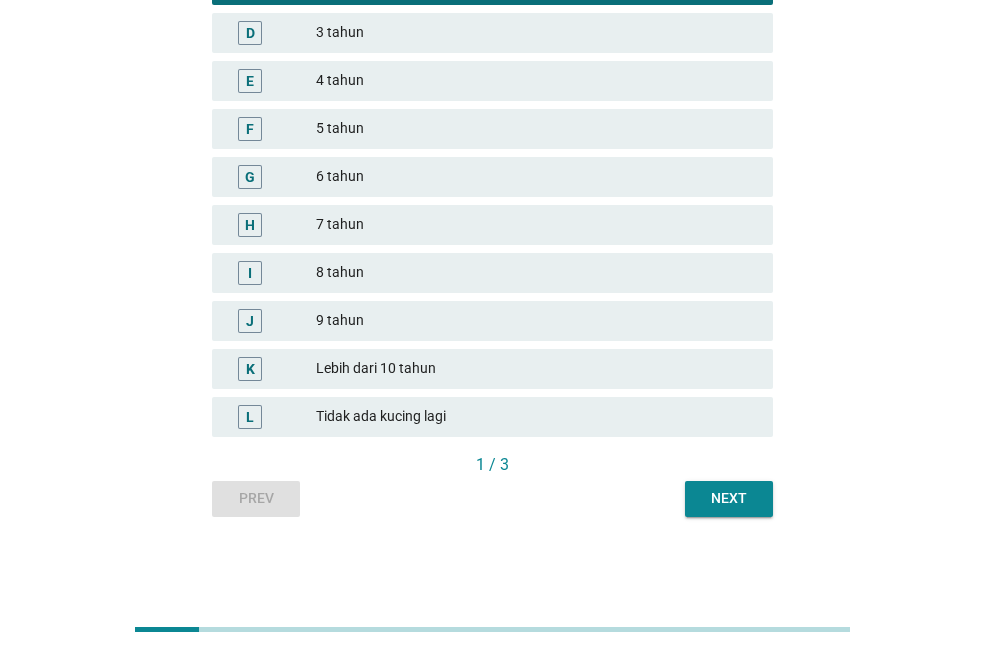 click on "Next" at bounding box center [729, 498] 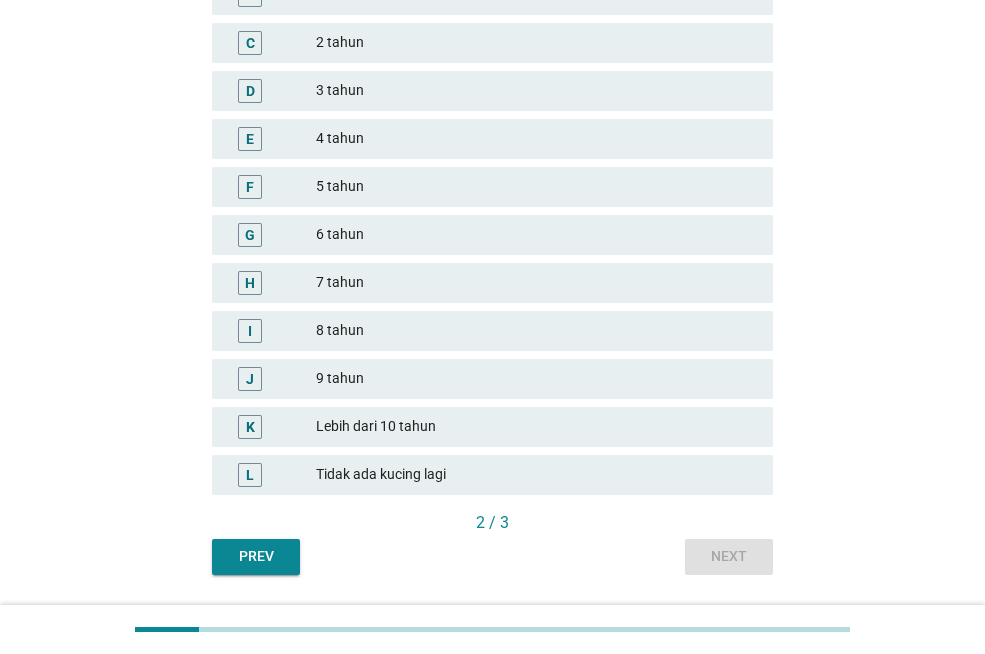 scroll, scrollTop: 400, scrollLeft: 0, axis: vertical 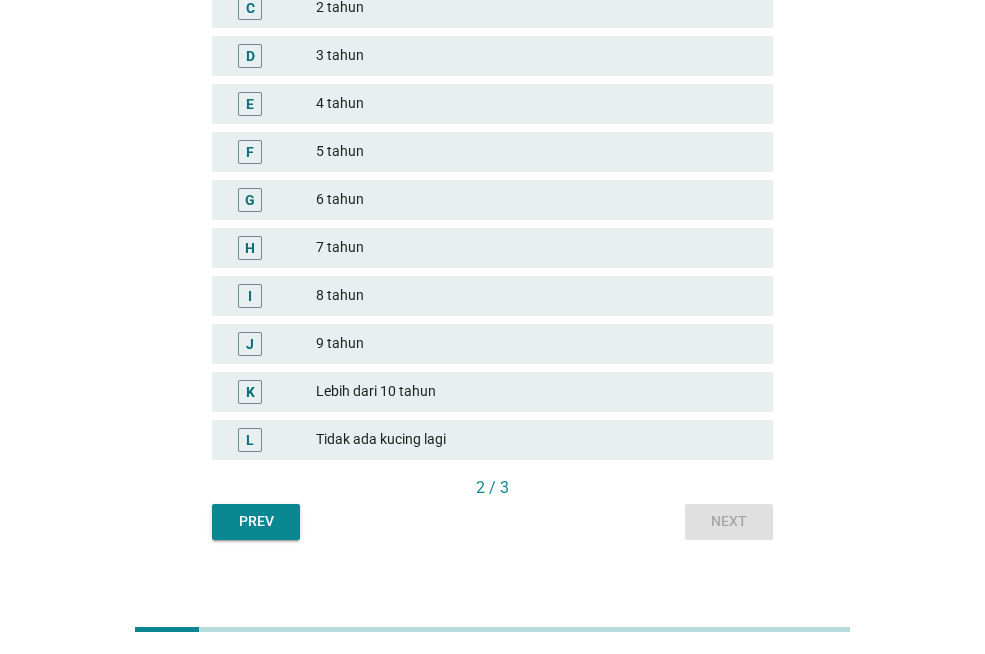 click on "Tidak ada kucing lagi" at bounding box center (536, 440) 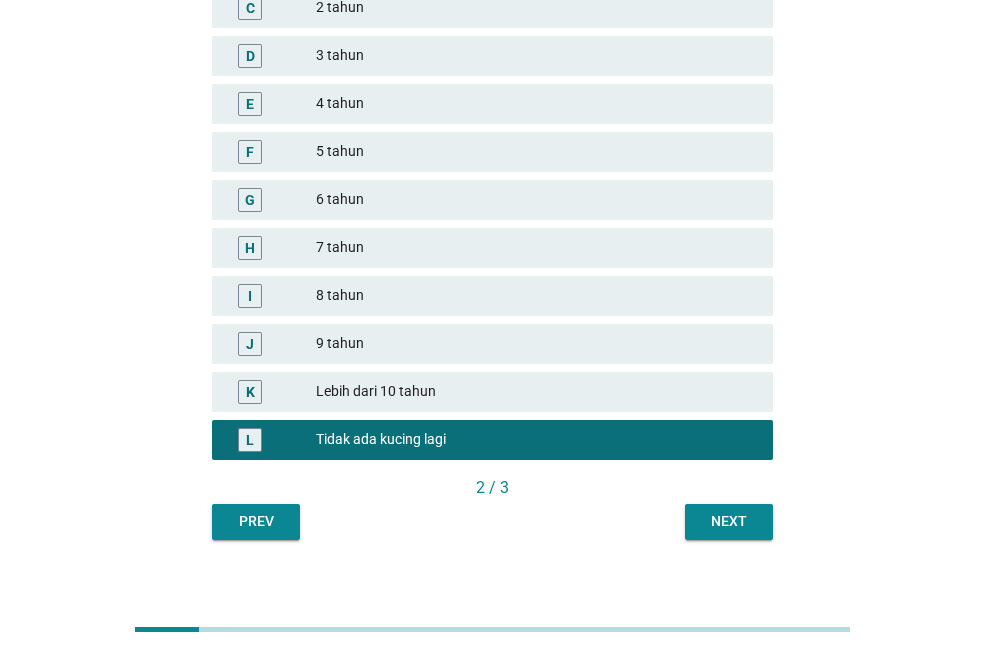 click on "Next" at bounding box center [729, 521] 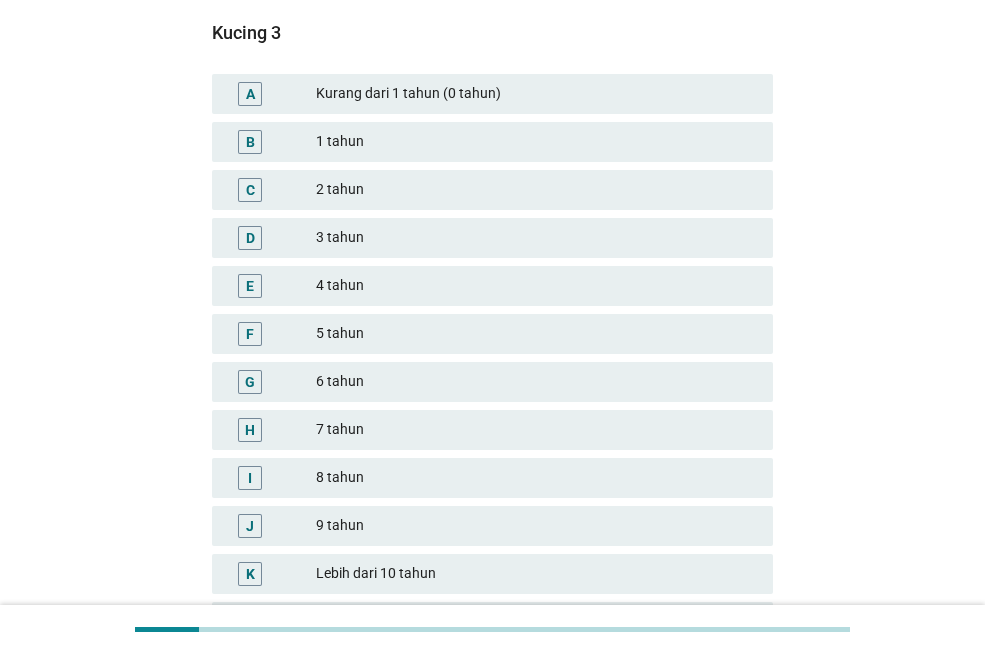scroll, scrollTop: 400, scrollLeft: 0, axis: vertical 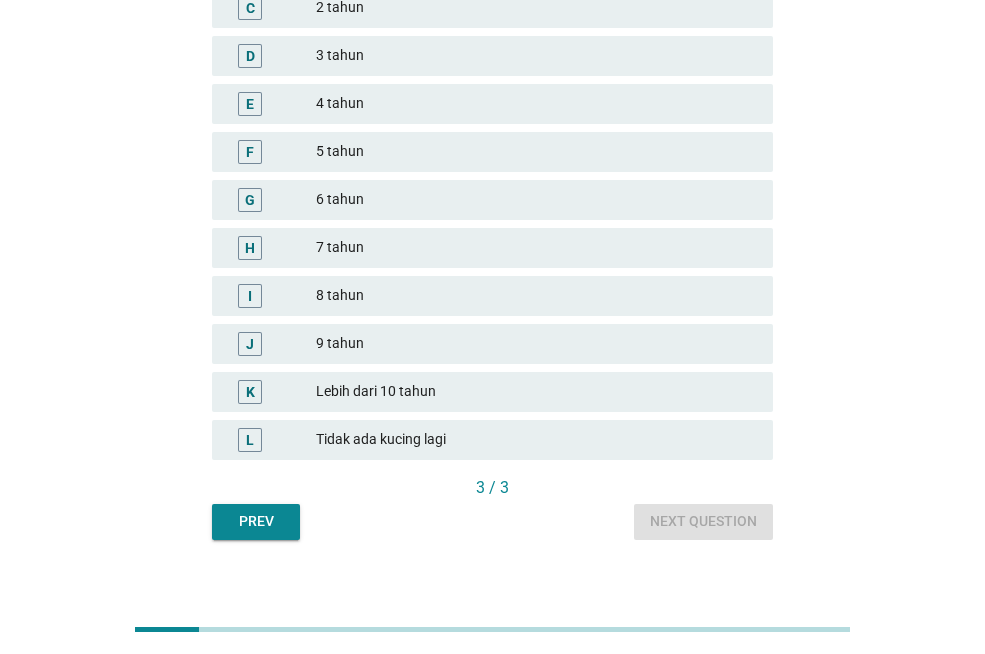 click on "Tidak ada kucing lagi" at bounding box center [536, 440] 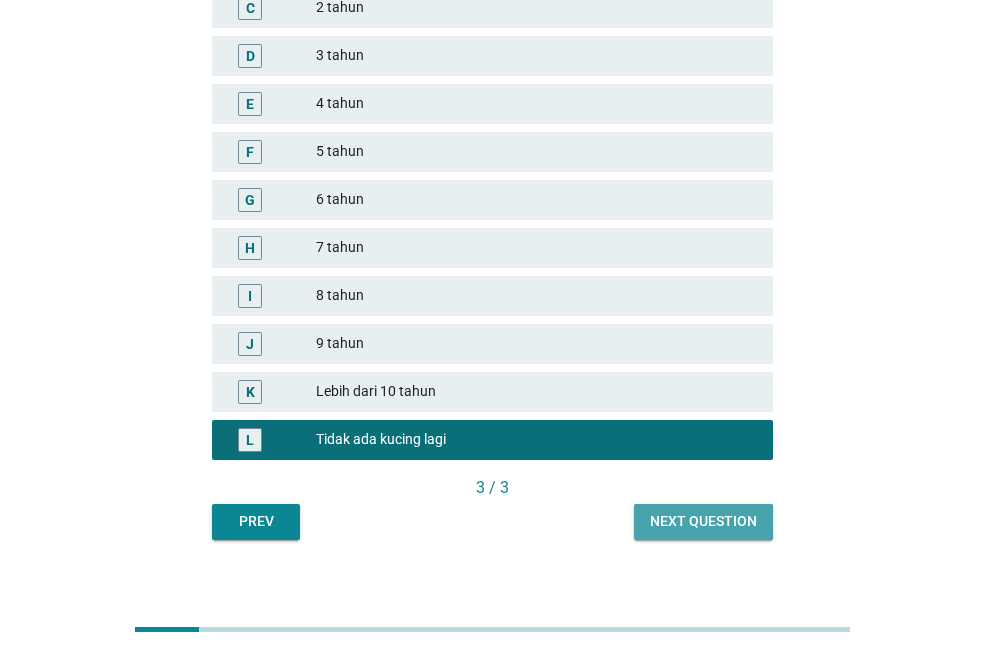 click on "Next question" at bounding box center [703, 521] 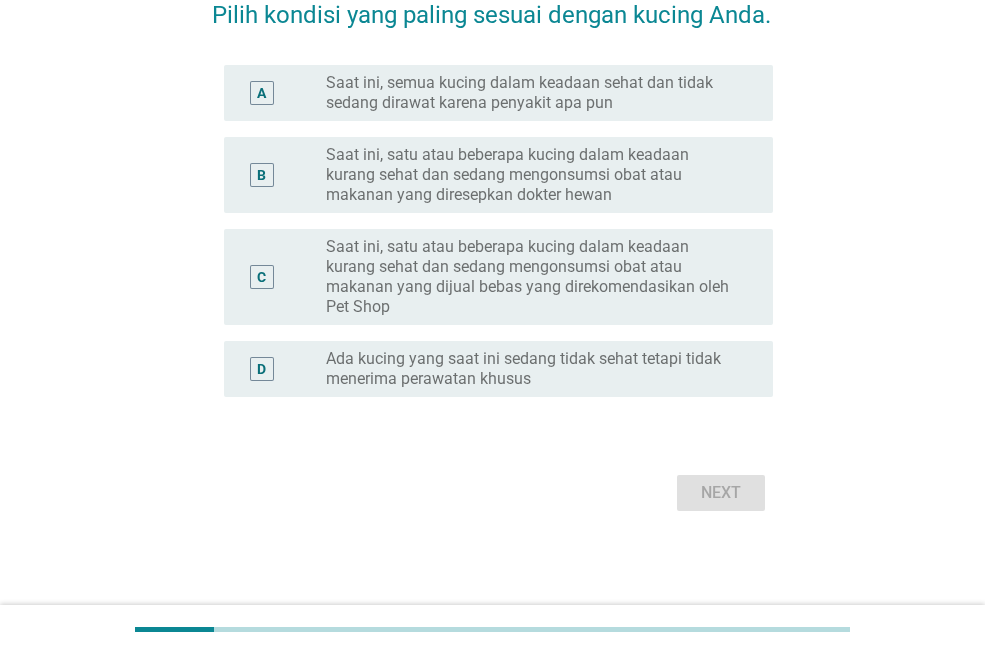 scroll, scrollTop: 0, scrollLeft: 0, axis: both 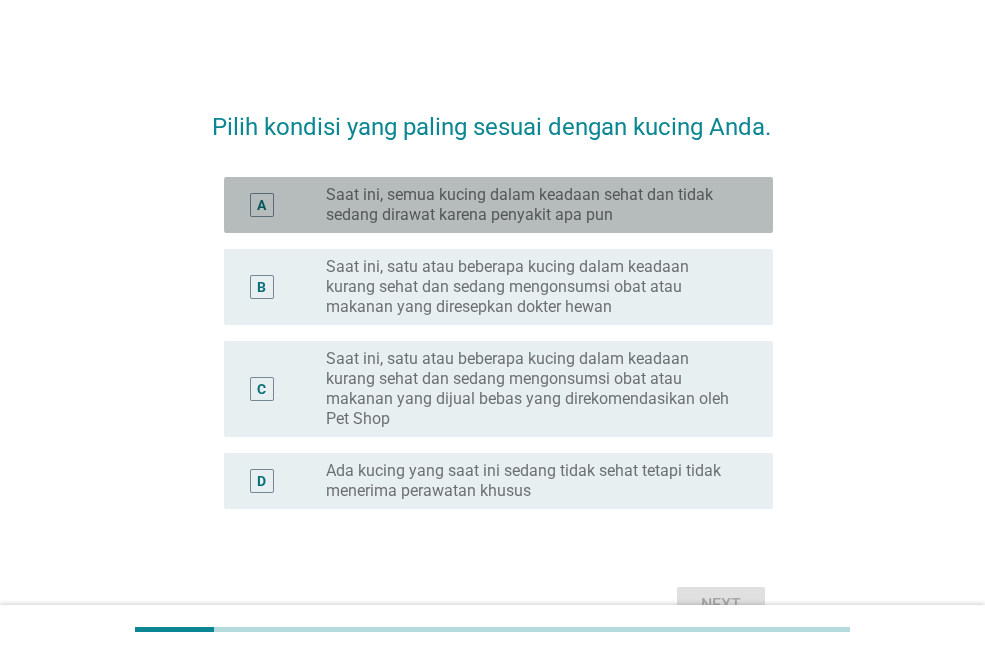 click on "Saat ini, semua kucing dalam keadaan sehat dan tidak sedang dirawat karena penyakit apa pun" at bounding box center [533, 205] 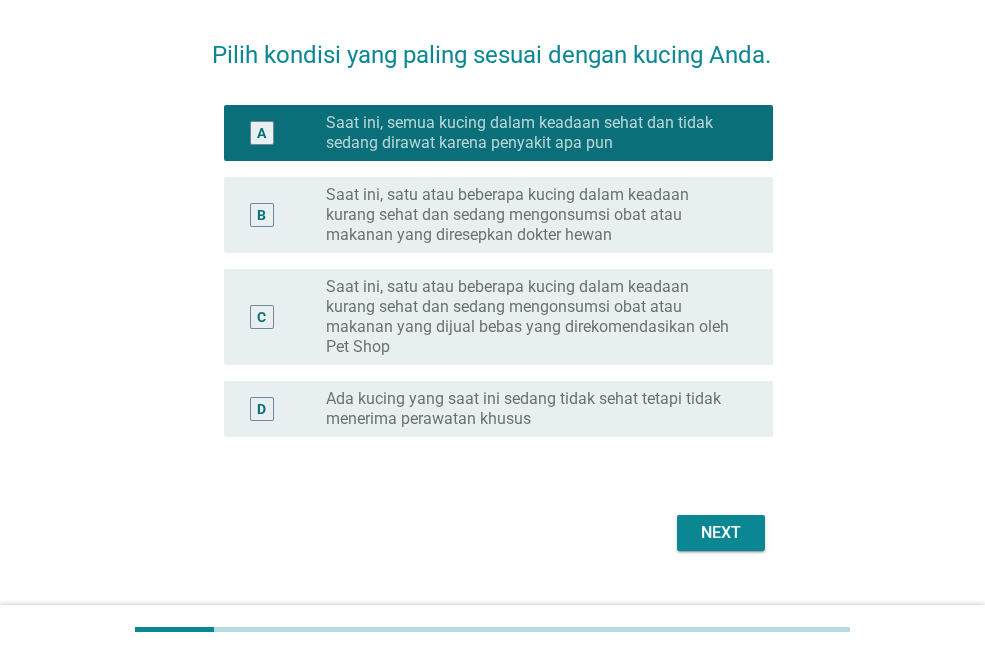 scroll, scrollTop: 128, scrollLeft: 0, axis: vertical 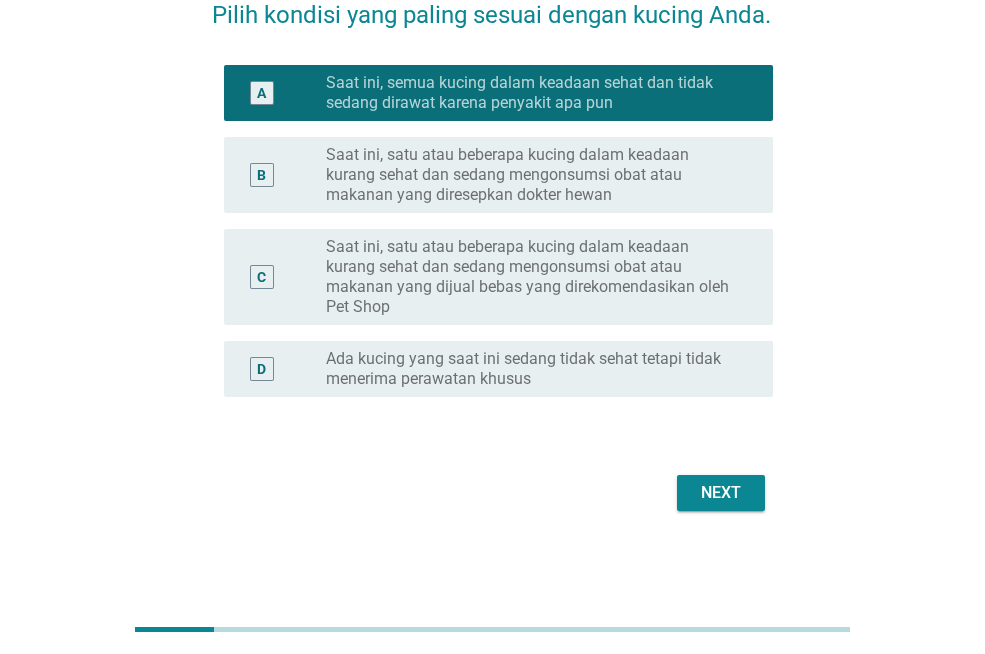 click on "Next" at bounding box center [721, 493] 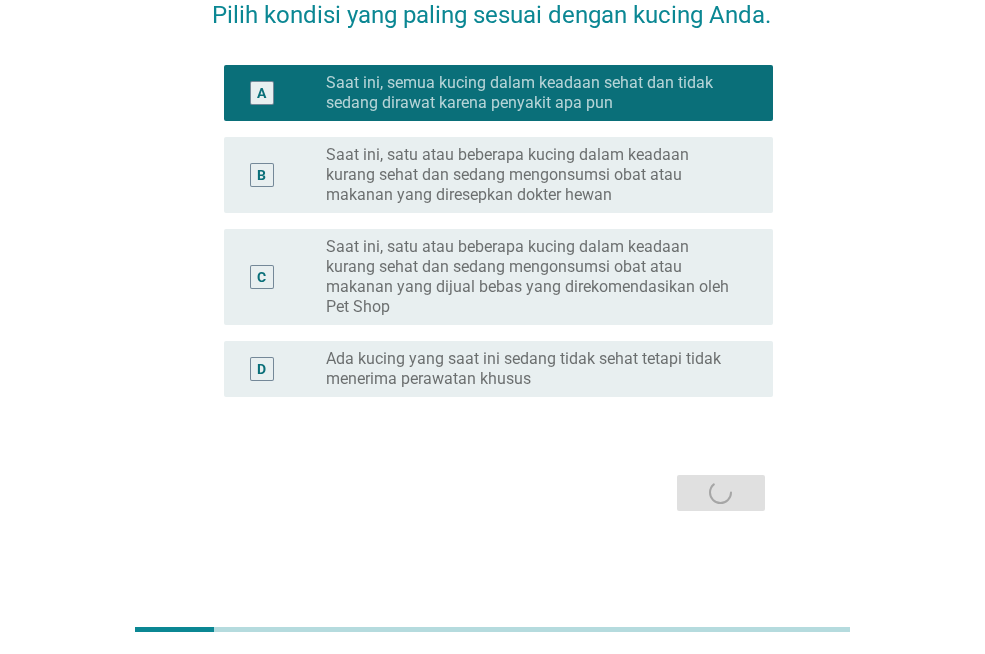 scroll, scrollTop: 0, scrollLeft: 0, axis: both 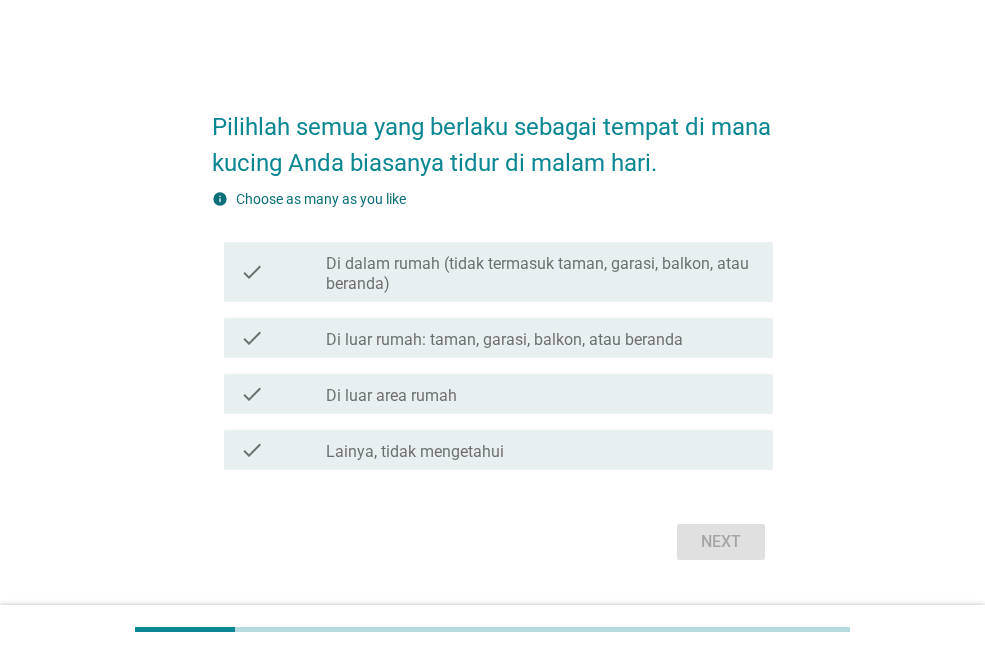 click on "Di dalam rumah (tidak termasuk taman, garasi, balkon, atau beranda)" at bounding box center (541, 274) 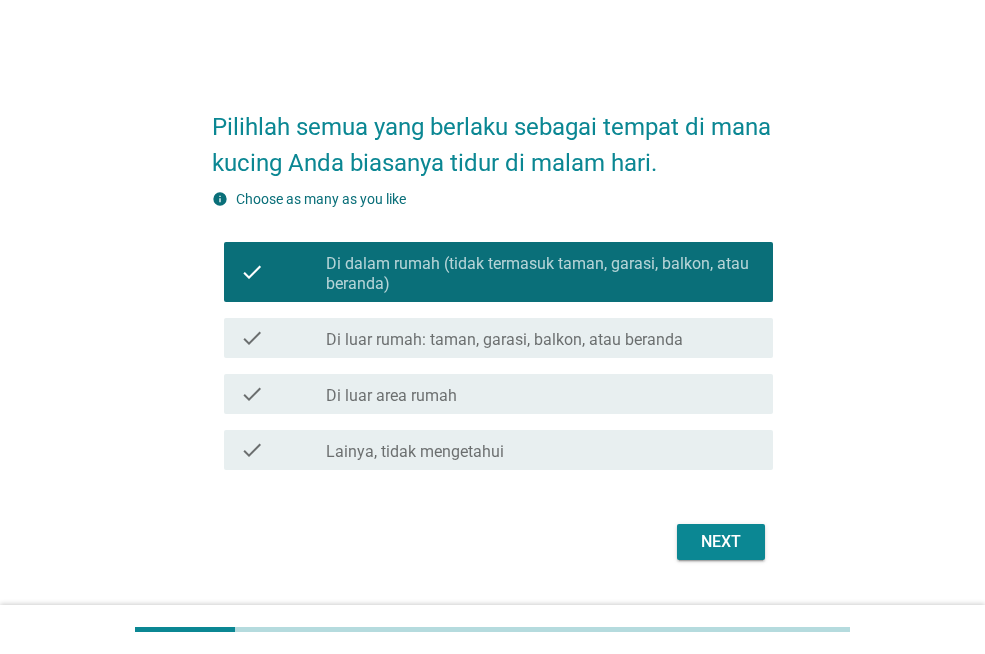 click on "Next" at bounding box center (721, 542) 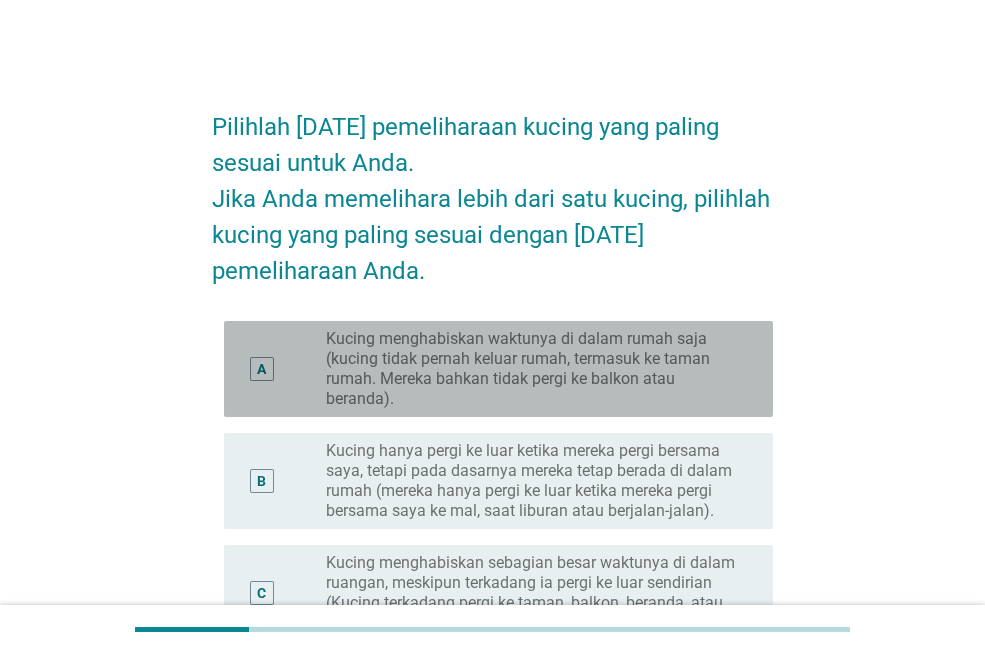 click on "Kucing menghabiskan waktunya di dalam rumah saja (kucing tidak pernah keluar rumah, termasuk ke taman rumah. Mereka bahkan tidak pergi ke balkon atau beranda)." at bounding box center [533, 369] 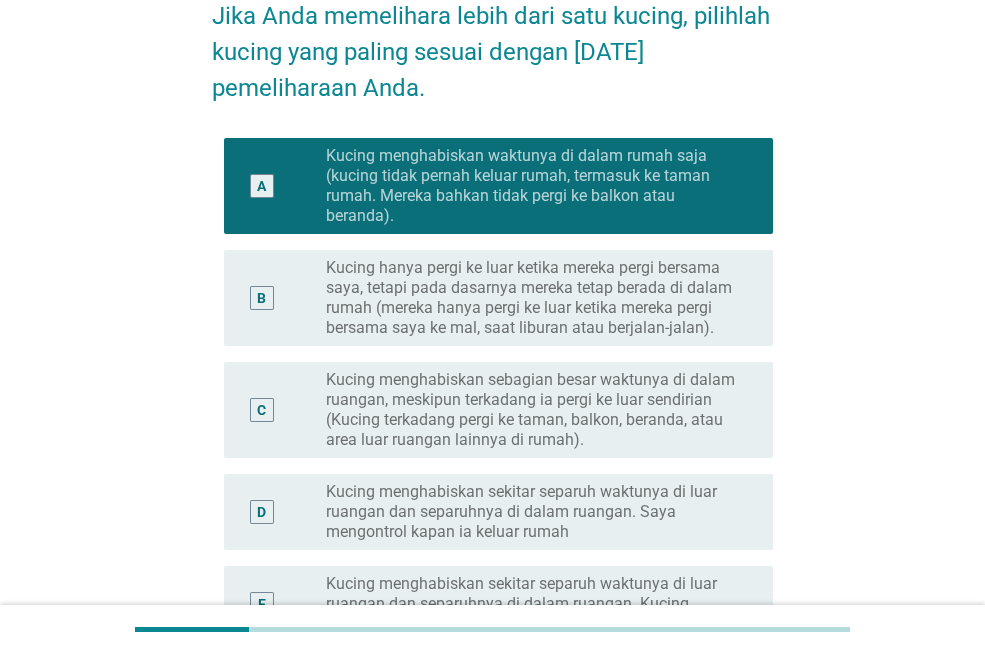 scroll, scrollTop: 200, scrollLeft: 0, axis: vertical 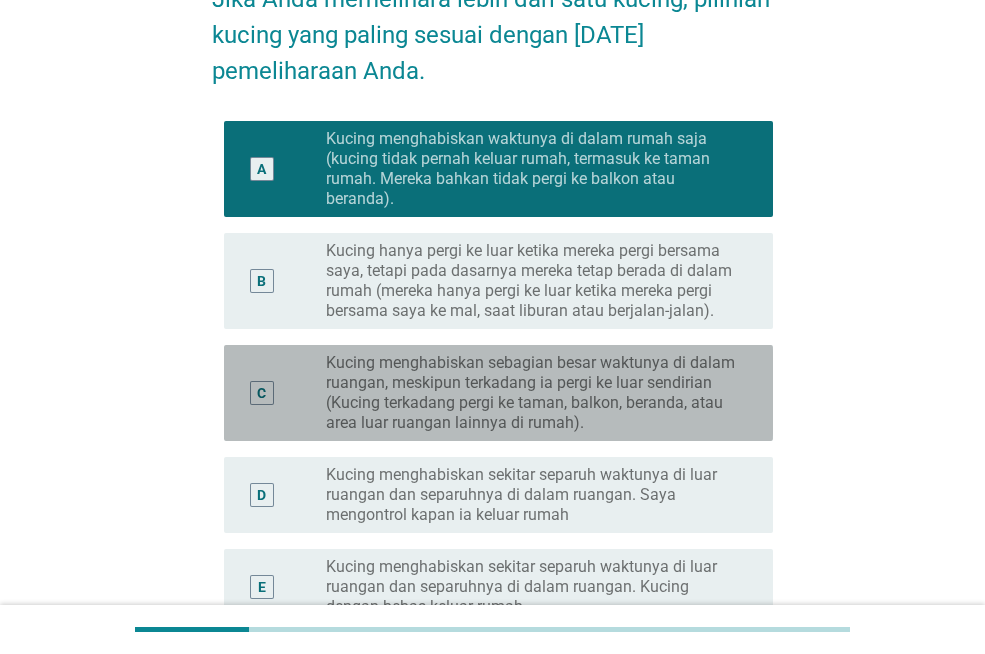 click on "Kucing menghabiskan sebagian besar waktunya di dalam ruangan, meskipun terkadang ia pergi ke luar sendirian (Kucing terkadang pergi ke taman, balkon, beranda, atau area luar ruangan lainnya di rumah)." at bounding box center (533, 393) 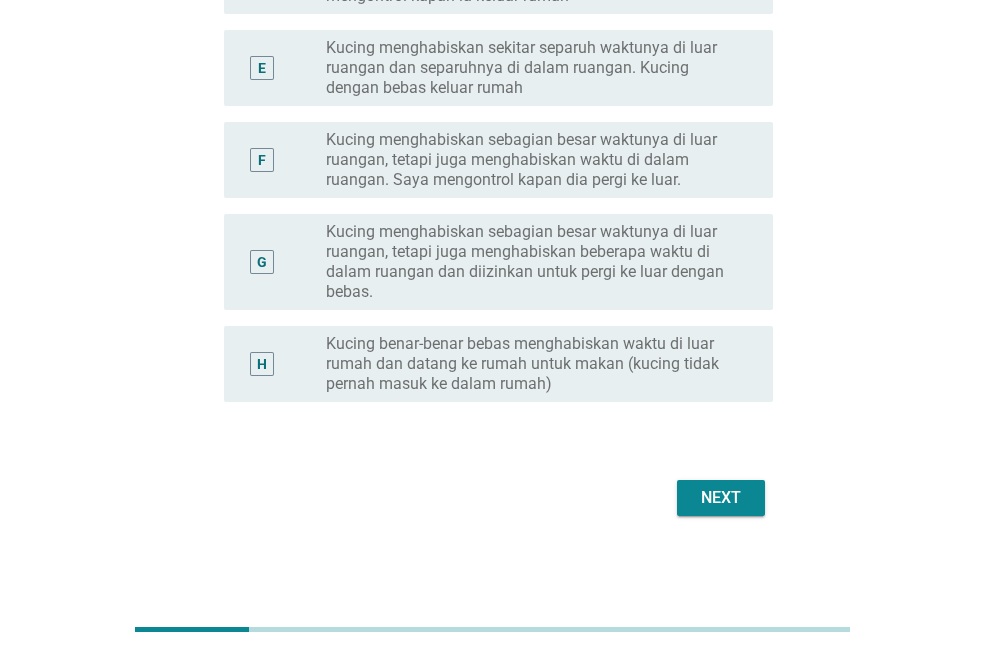 scroll, scrollTop: 724, scrollLeft: 0, axis: vertical 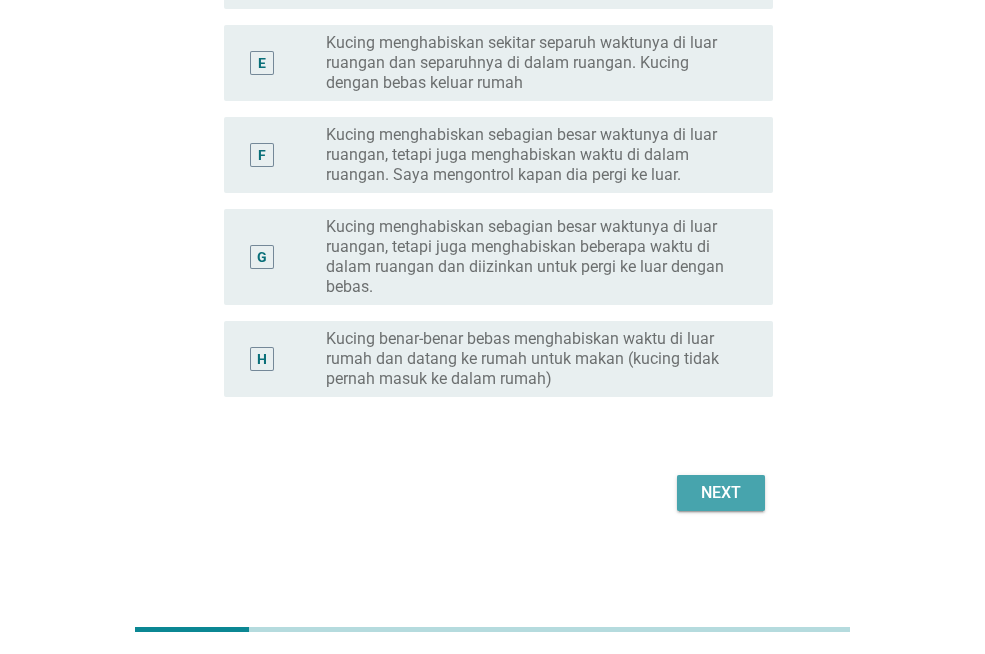 click on "Next" at bounding box center (721, 493) 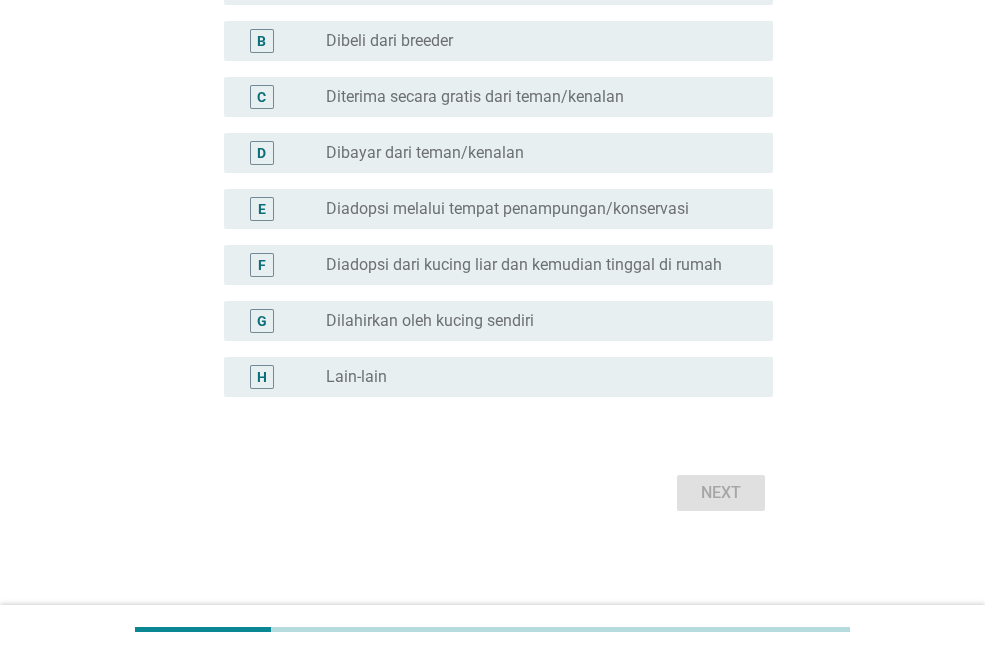 scroll, scrollTop: 0, scrollLeft: 0, axis: both 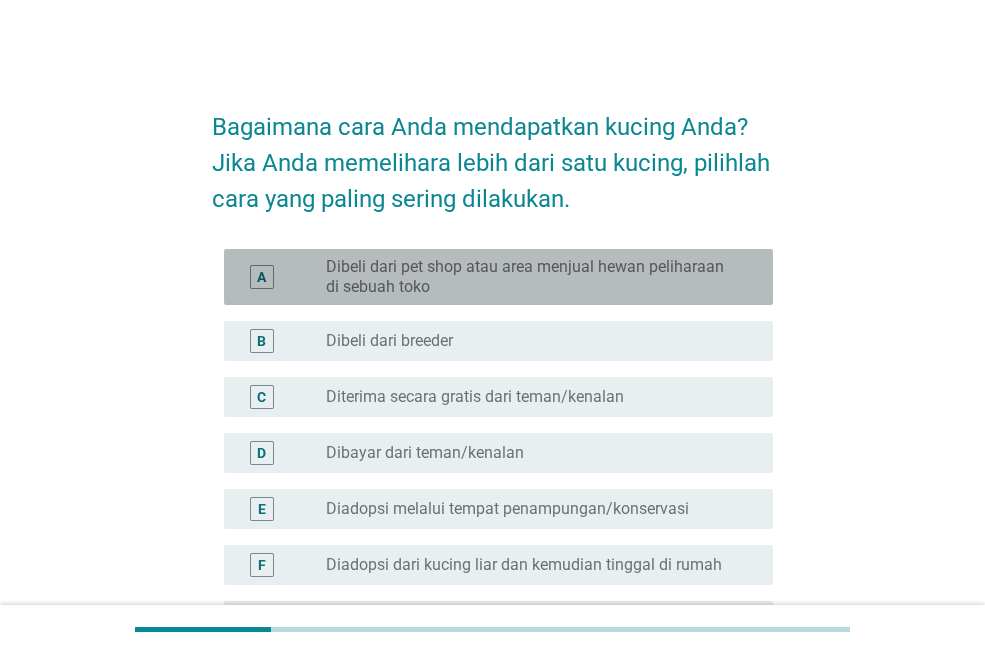 click on "Dibeli dari pet shop atau area menjual hewan peliharaan di sebuah toko" at bounding box center [533, 277] 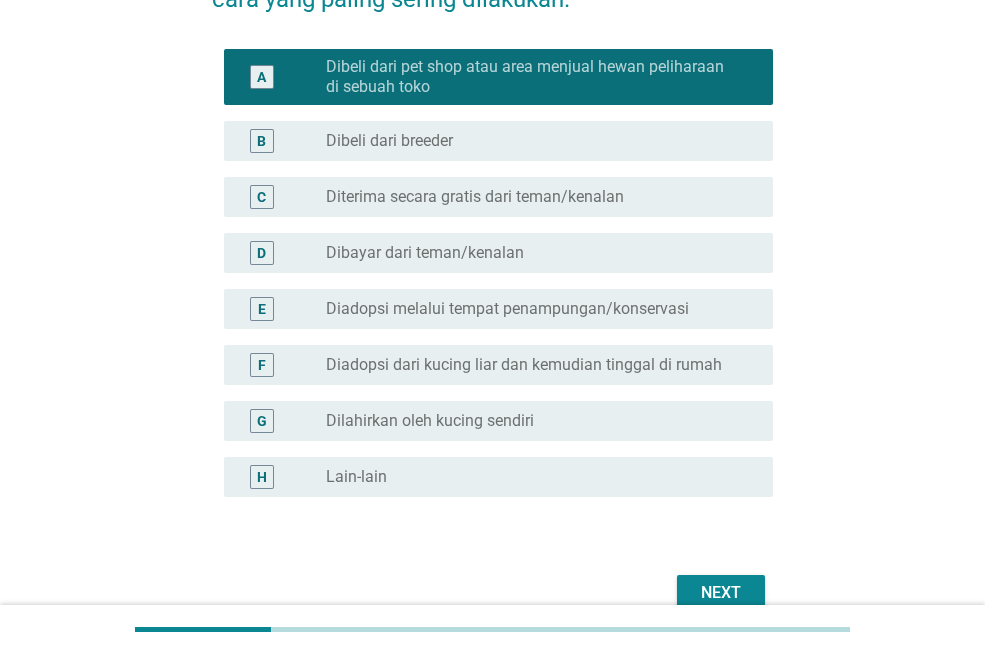 scroll, scrollTop: 300, scrollLeft: 0, axis: vertical 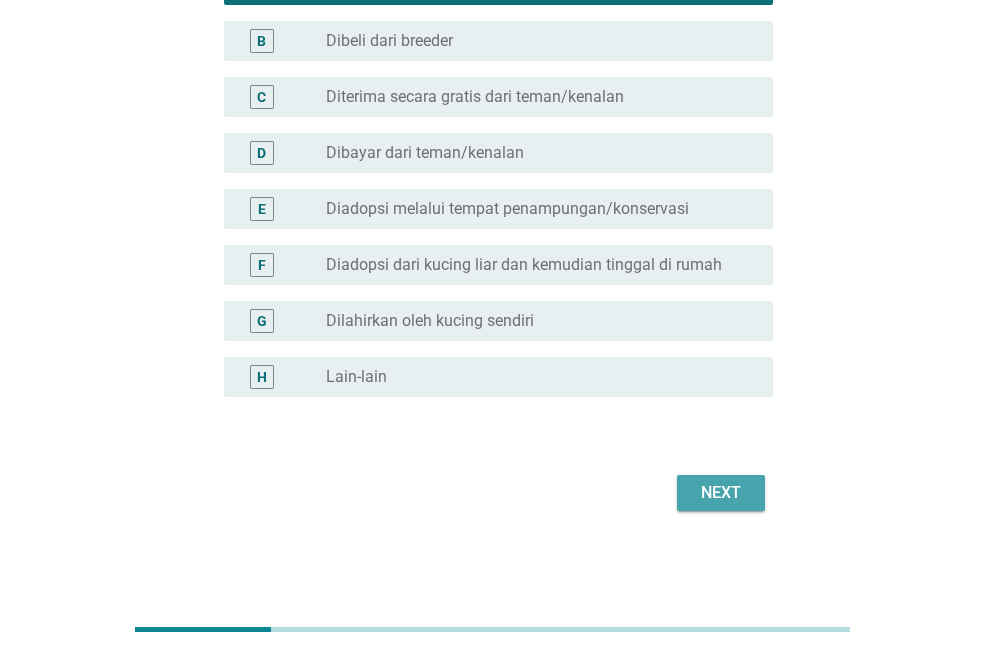 click on "Next" at bounding box center (721, 493) 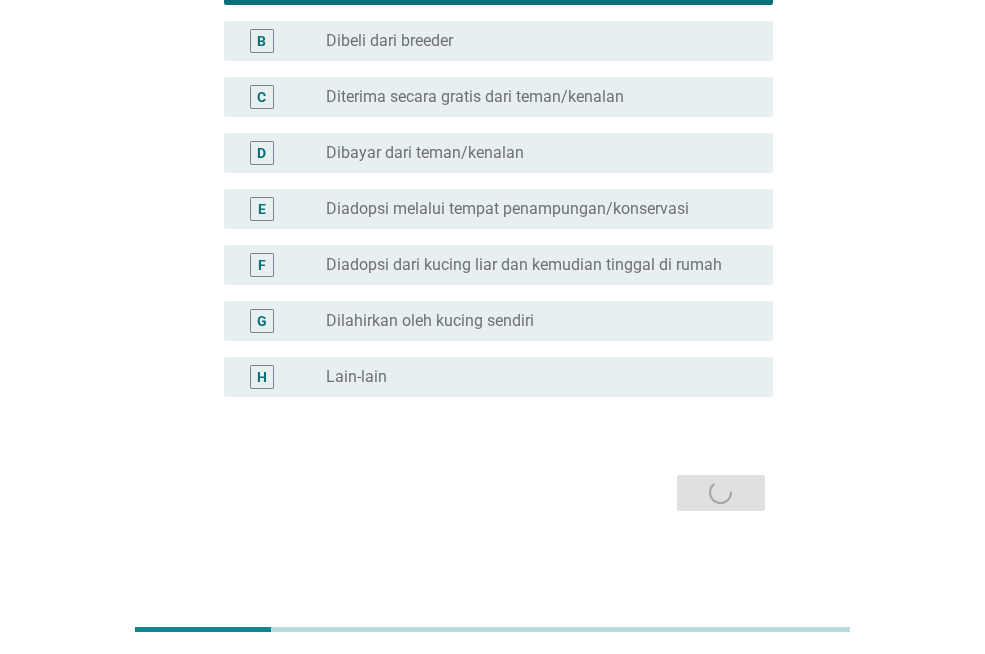 scroll, scrollTop: 0, scrollLeft: 0, axis: both 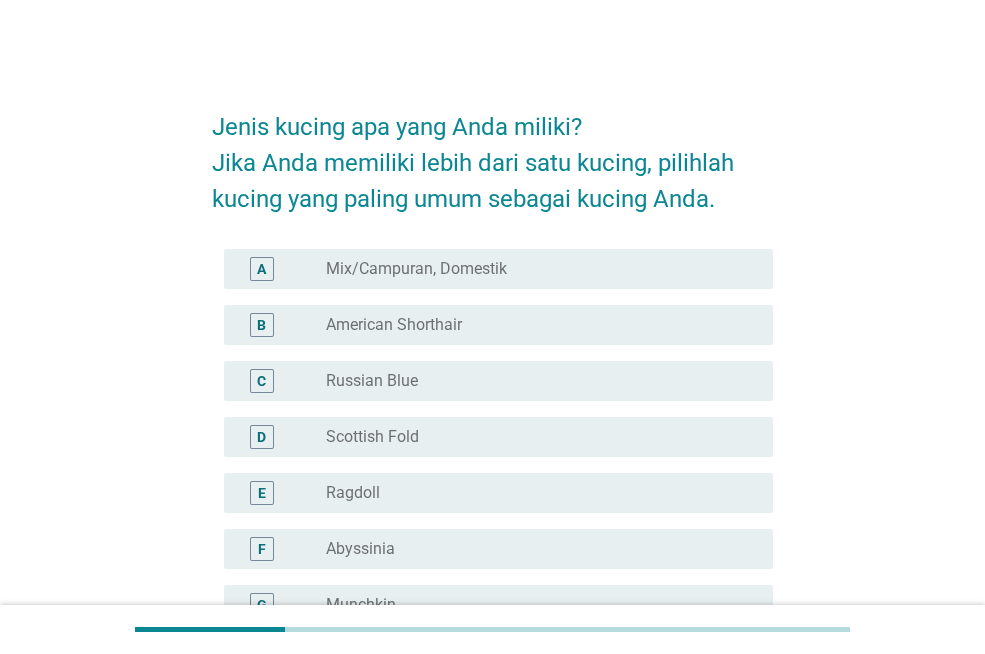 click on "Mix/Campuran, Domestik" at bounding box center (416, 269) 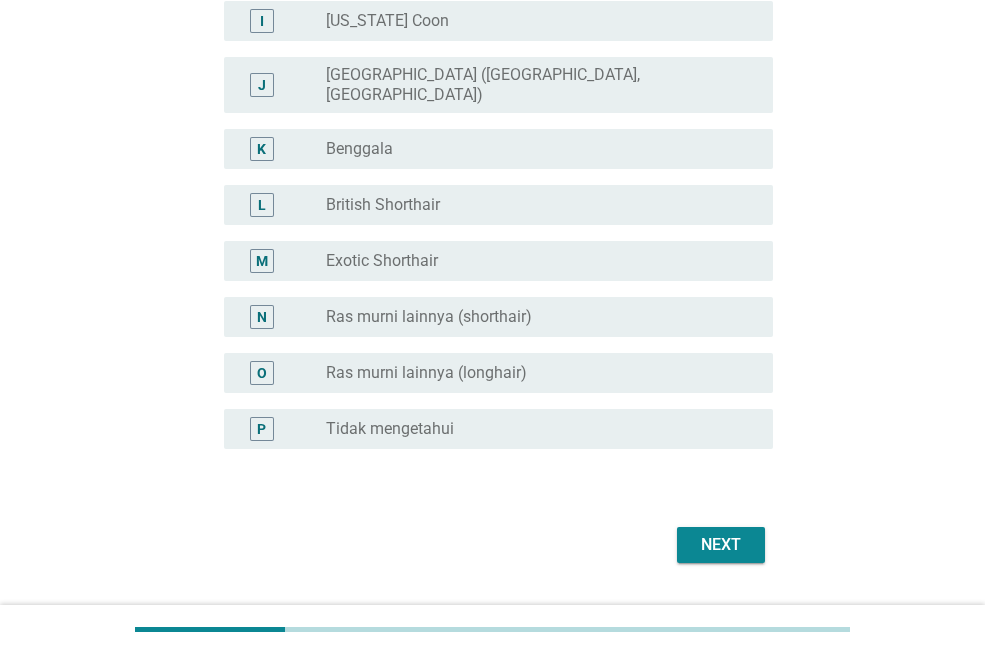 scroll, scrollTop: 700, scrollLeft: 0, axis: vertical 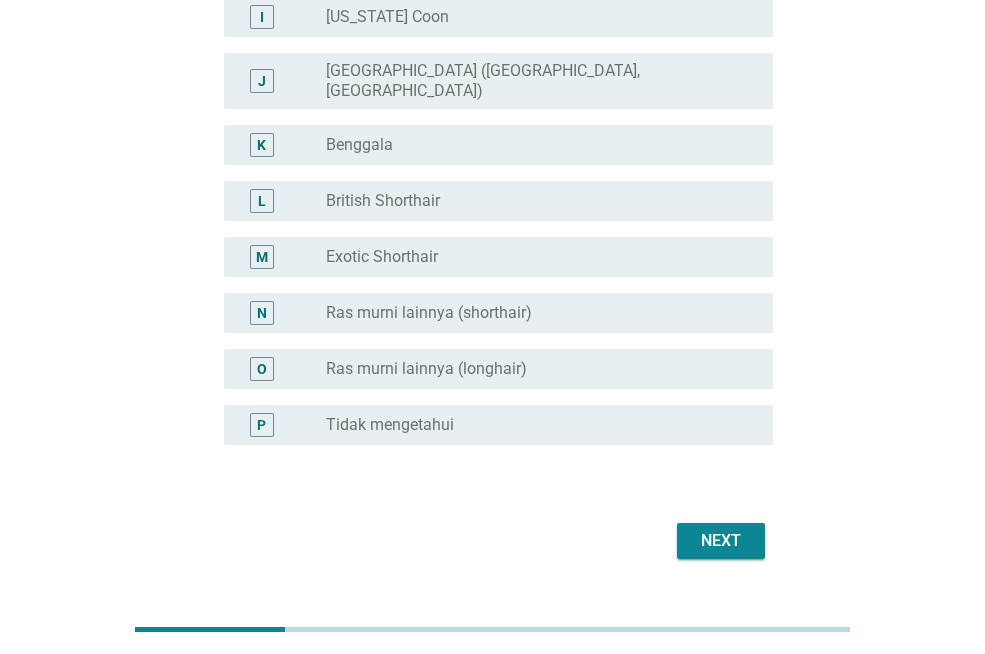 click on "Next" at bounding box center (721, 541) 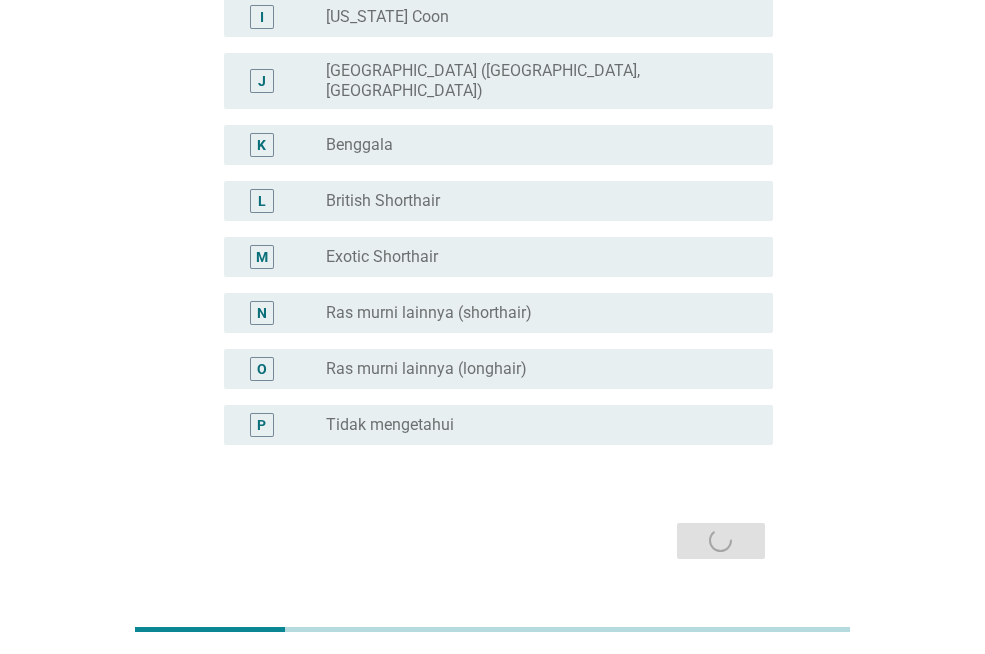 scroll, scrollTop: 0, scrollLeft: 0, axis: both 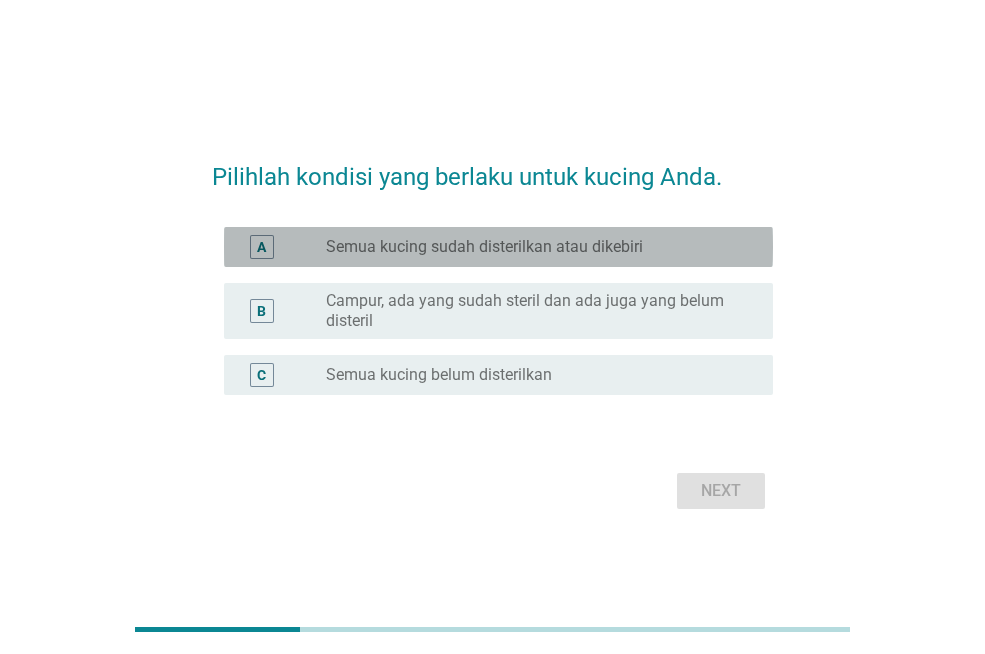 click on "Semua kucing sudah disterilkan atau dikebiri" at bounding box center (484, 247) 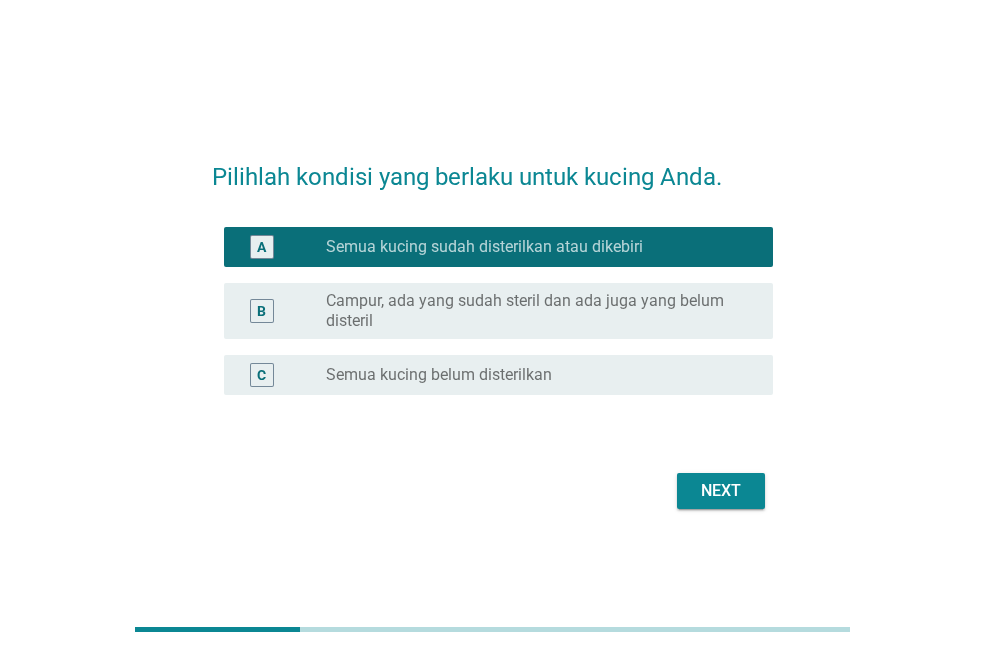 click on "Next" at bounding box center [721, 491] 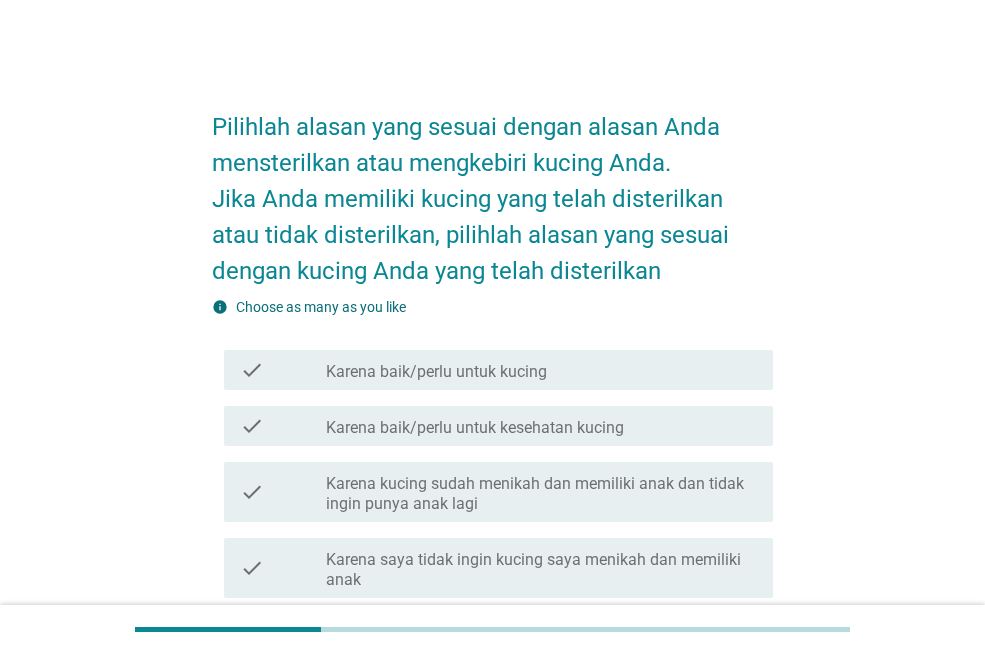 click on "Karena baik/perlu untuk kucing" at bounding box center [436, 372] 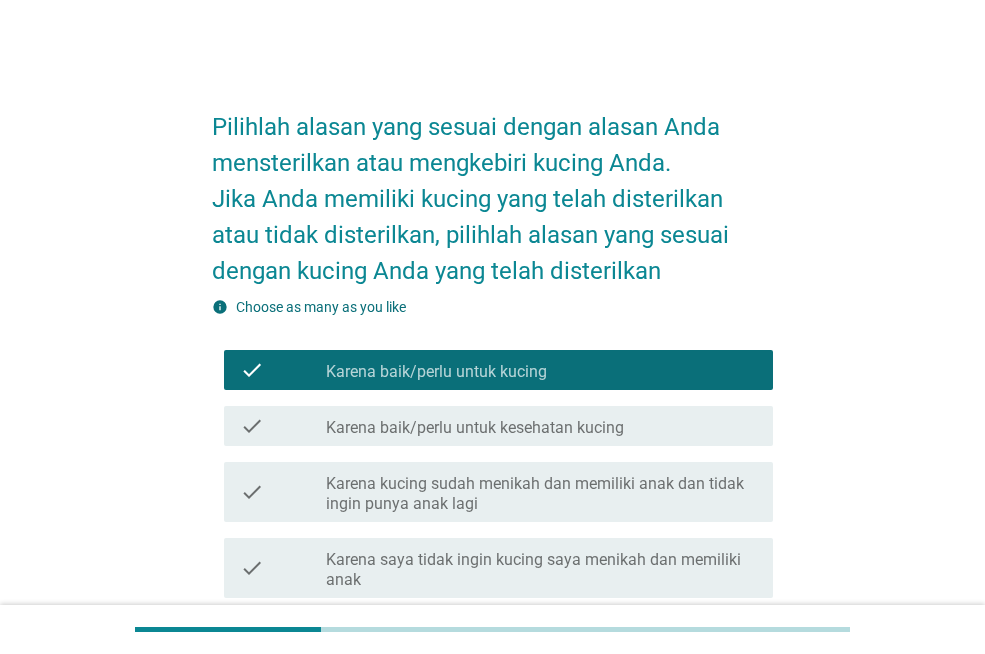 scroll, scrollTop: 100, scrollLeft: 0, axis: vertical 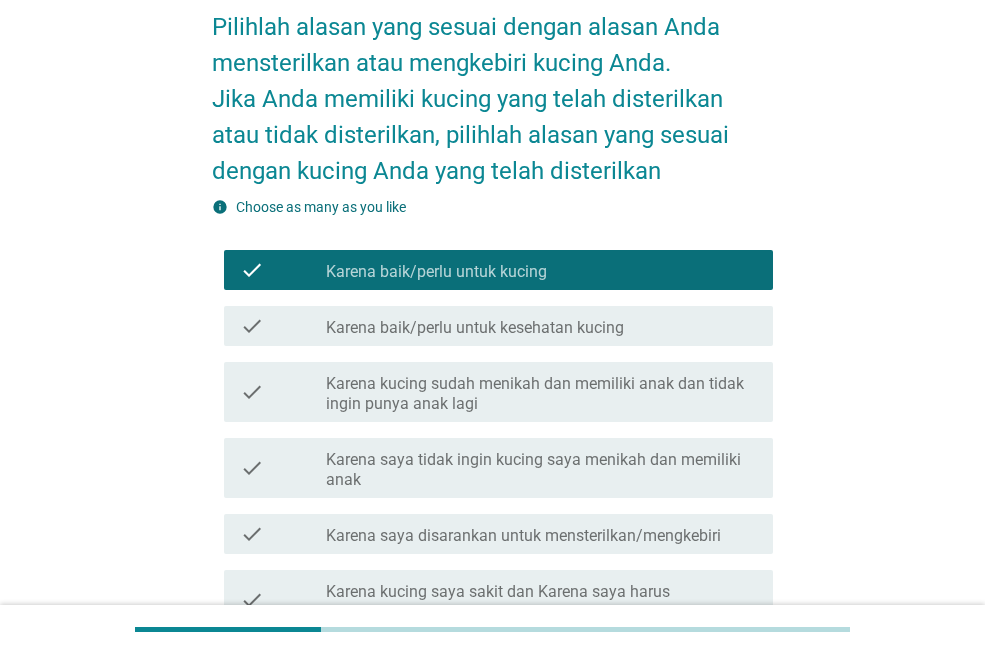 click on "Karena baik/perlu untuk kesehatan kucing" at bounding box center (475, 328) 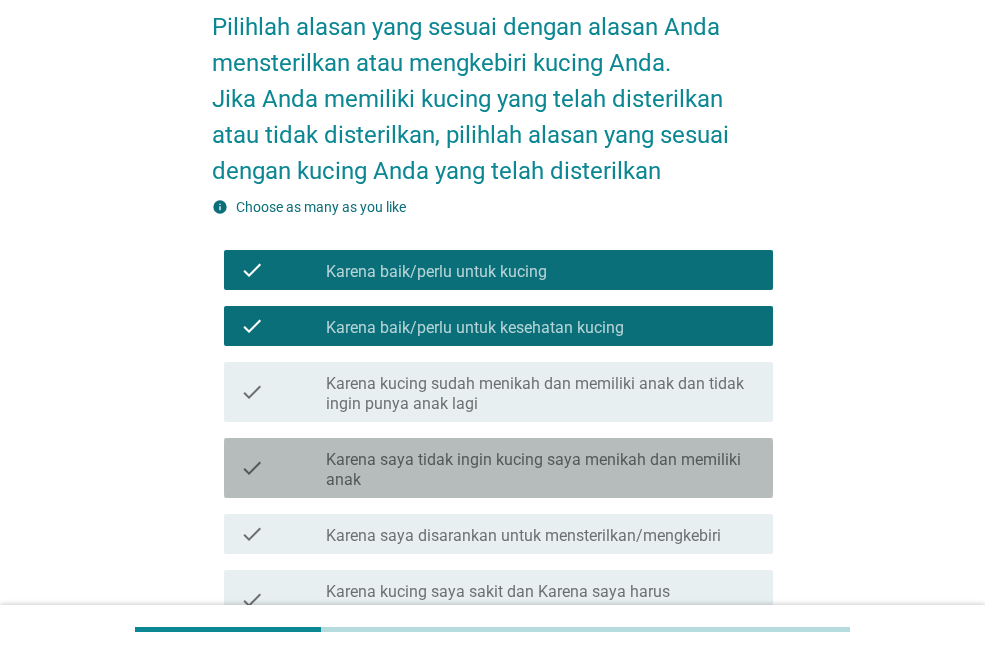 click on "Karena saya tidak ingin kucing saya menikah dan memiliki anak" at bounding box center [541, 470] 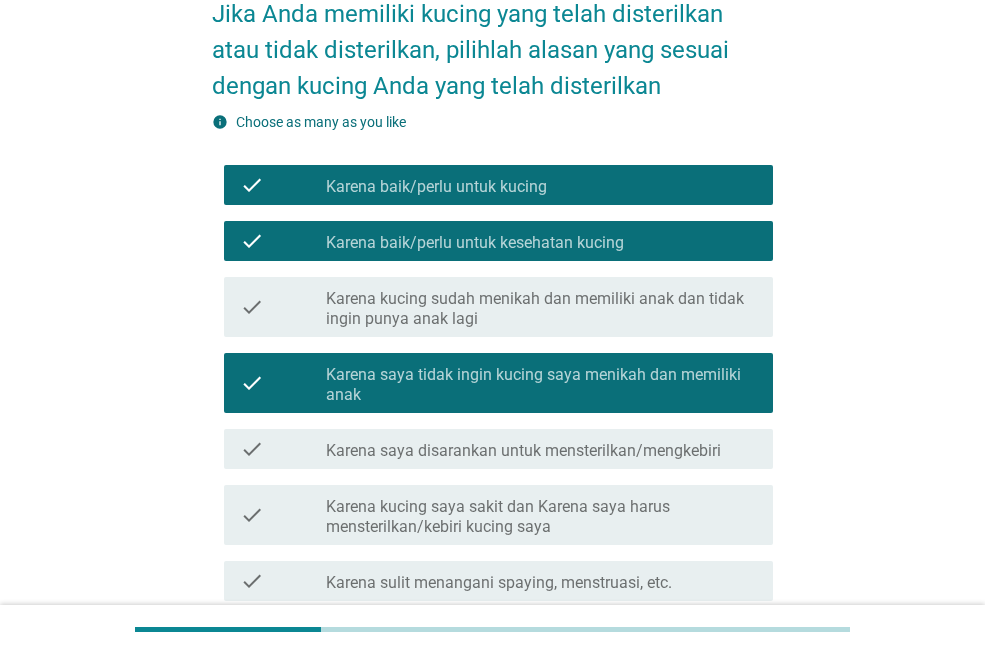 scroll, scrollTop: 300, scrollLeft: 0, axis: vertical 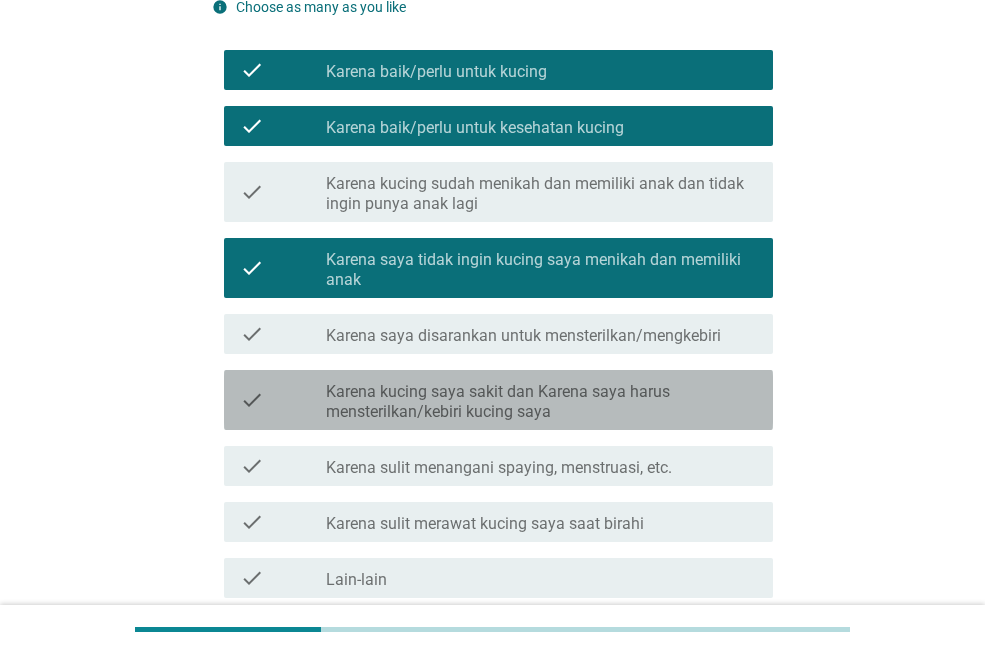 click on "Karena kucing saya sakit dan Karena saya harus mensterilkan/kebiri kucing saya" at bounding box center (541, 402) 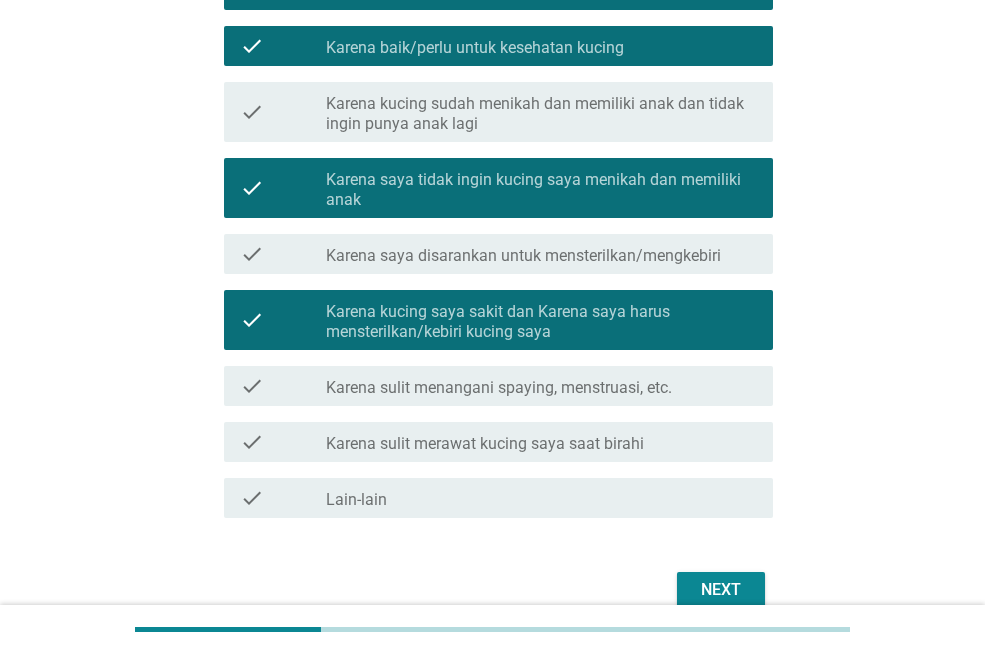 scroll, scrollTop: 477, scrollLeft: 0, axis: vertical 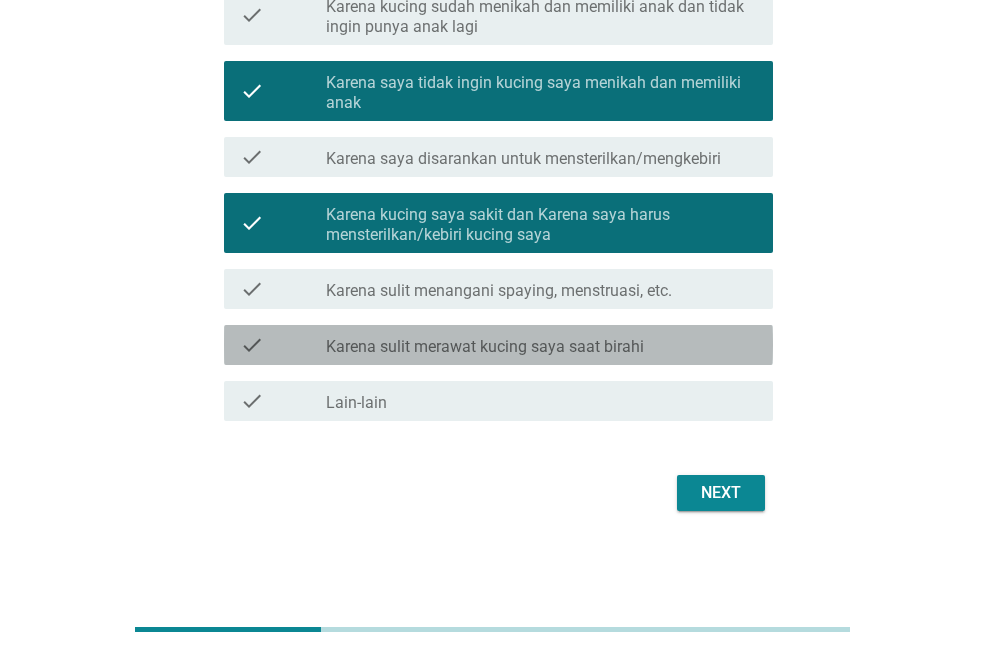 click on "Karena sulit merawat kucing saya saat birahi" at bounding box center [485, 347] 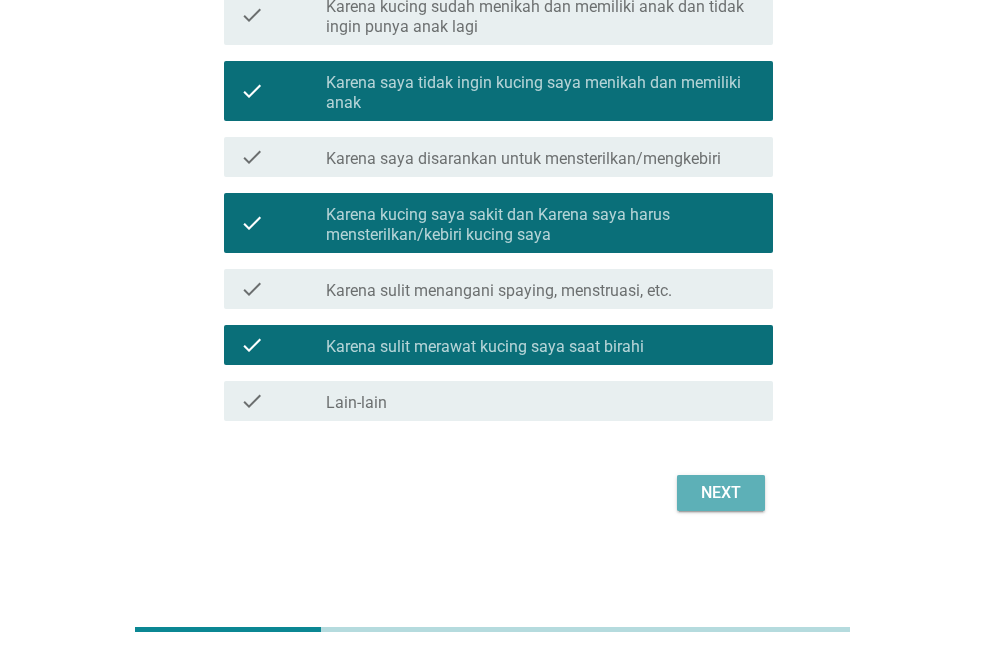 click on "Next" at bounding box center (721, 493) 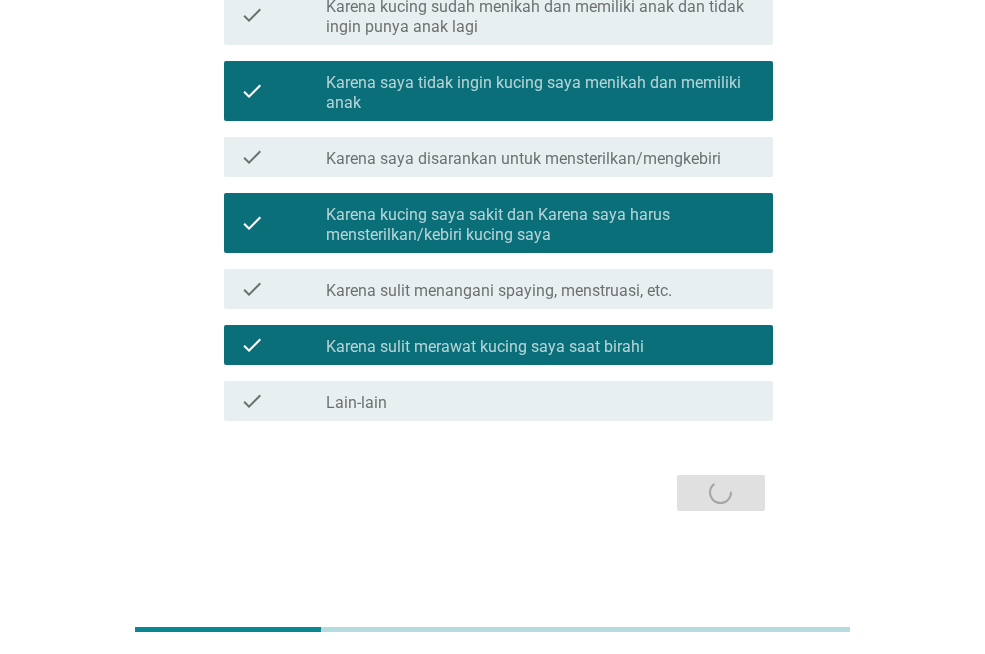 scroll, scrollTop: 0, scrollLeft: 0, axis: both 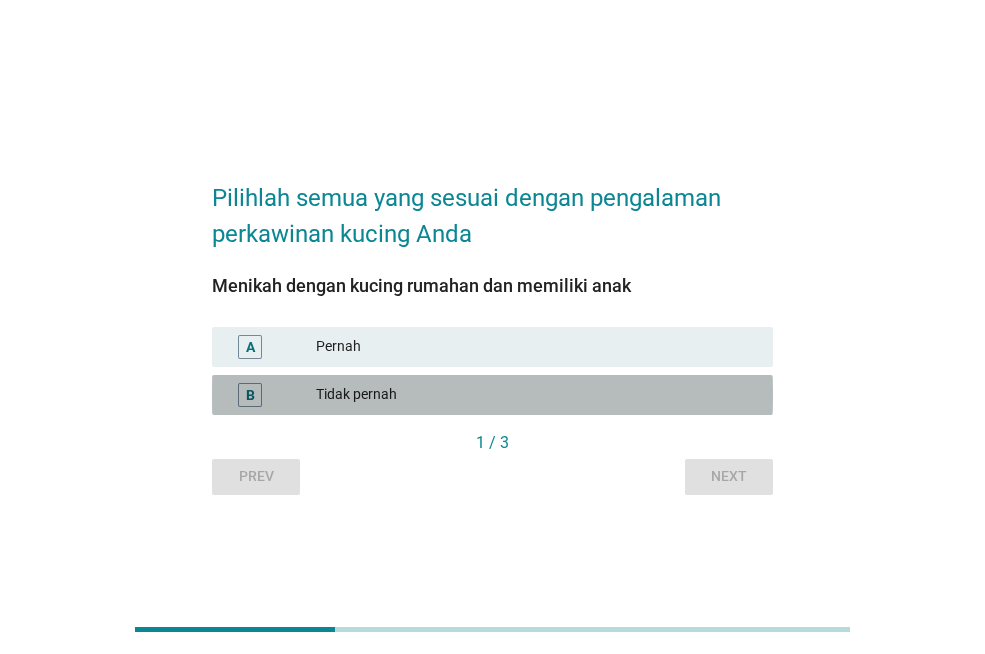 click on "Tidak pernah" at bounding box center (536, 395) 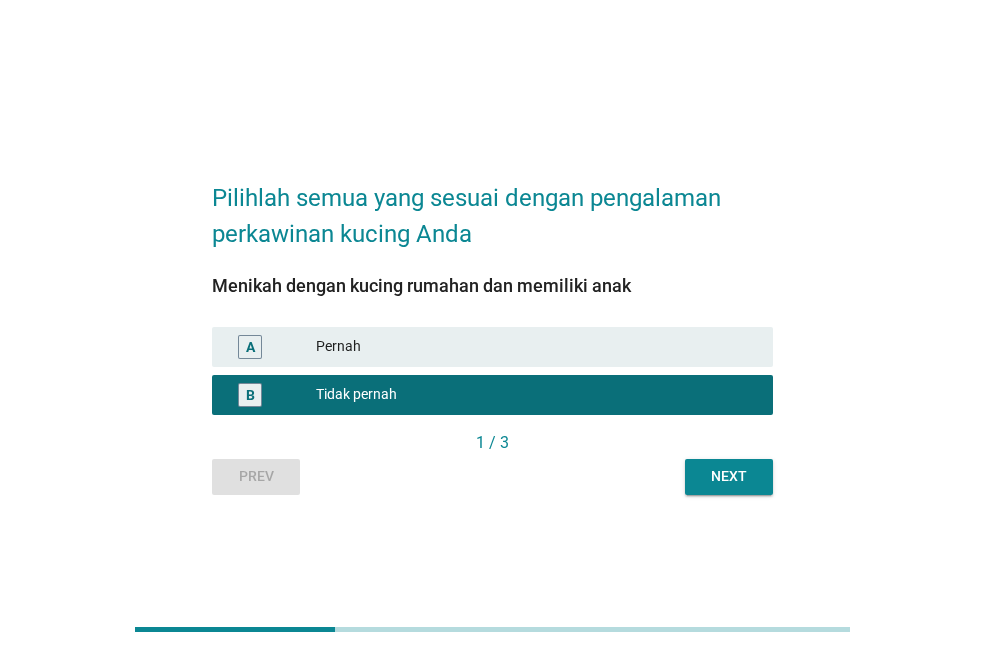 click on "Next" at bounding box center (729, 476) 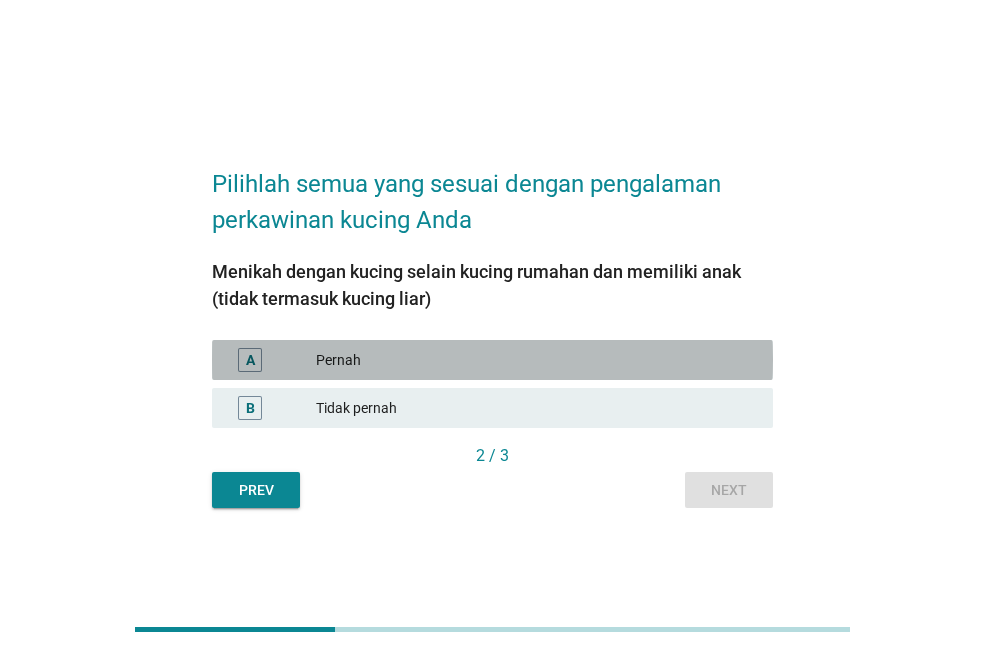 click on "Pernah" at bounding box center [536, 360] 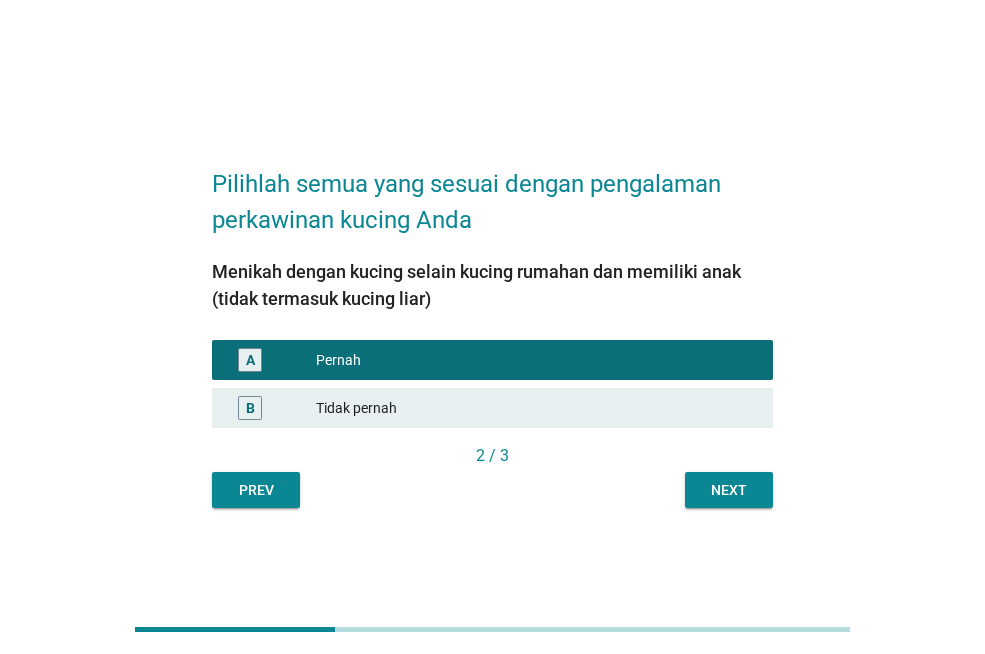 click on "Next" at bounding box center (729, 490) 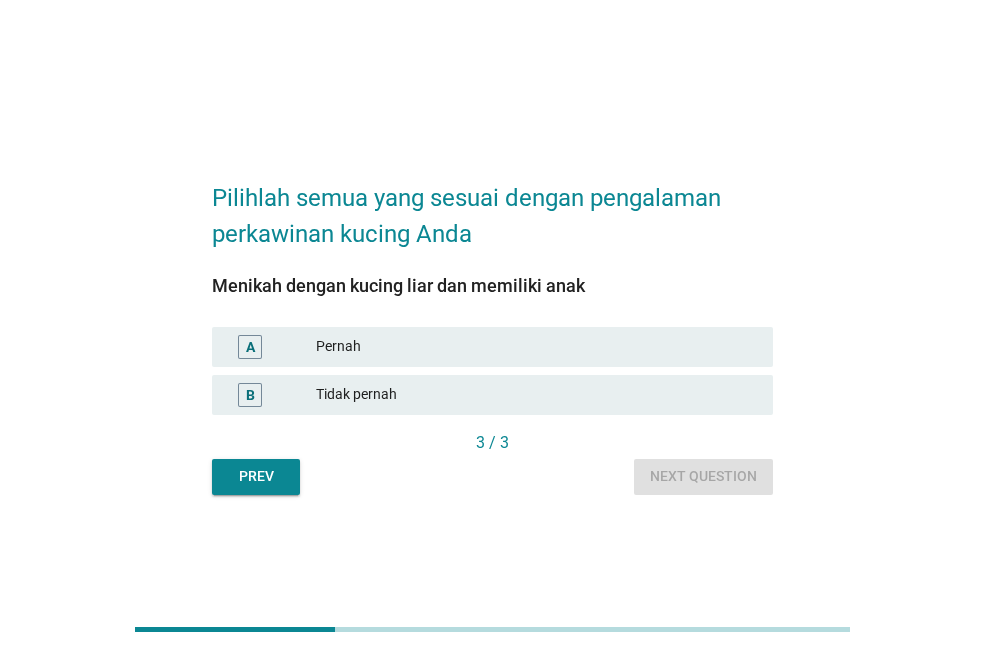 click on "Tidak pernah" at bounding box center (536, 395) 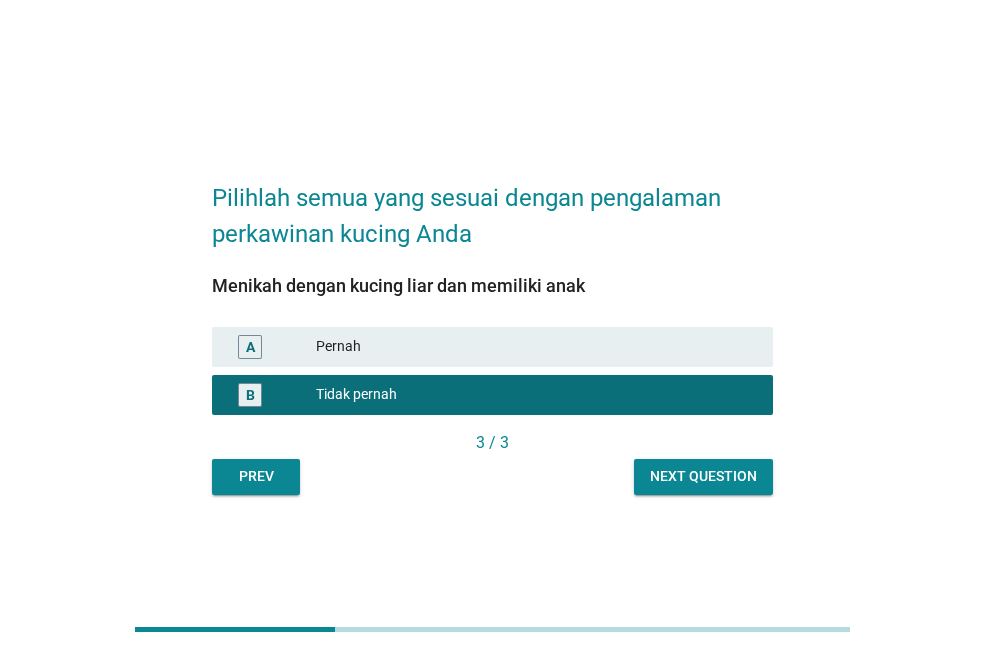 click on "Next question" at bounding box center (703, 477) 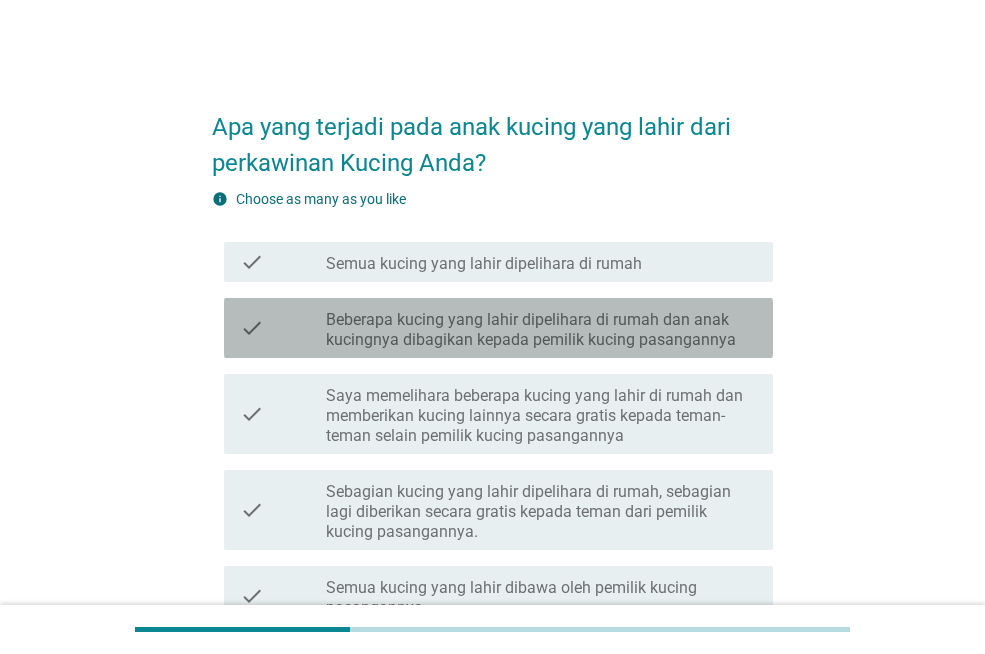 click on "Beberapa kucing yang lahir dipelihara di rumah dan anak kucingnya dibagikan kepada pemilik kucing pasangannya" at bounding box center [541, 330] 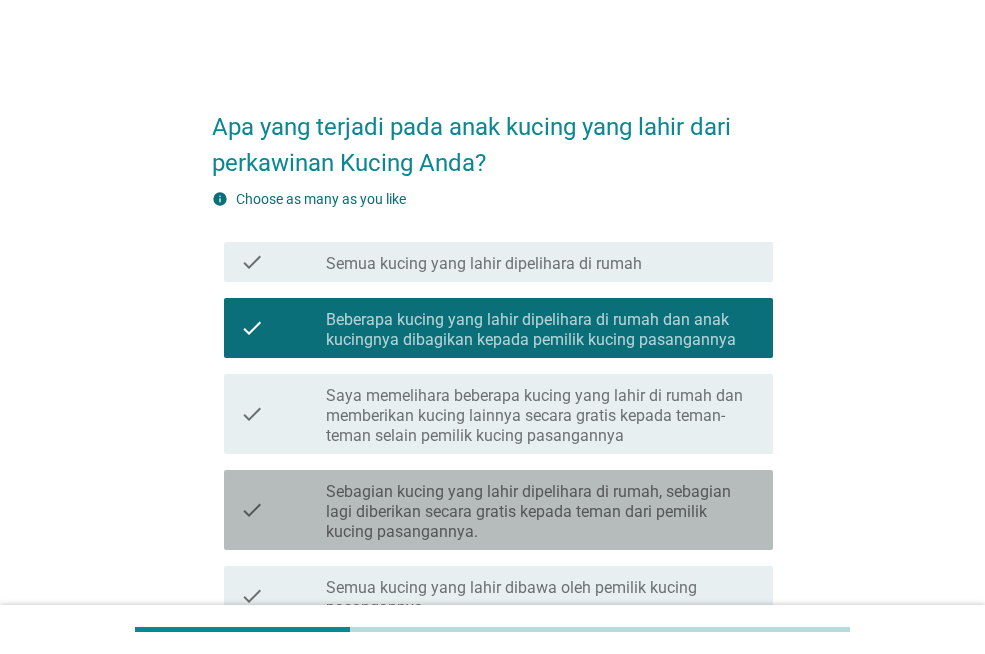 click on "Sebagian kucing yang lahir dipelihara di rumah, sebagian lagi diberikan secara gratis kepada teman dari pemilik kucing pasangannya." at bounding box center [541, 512] 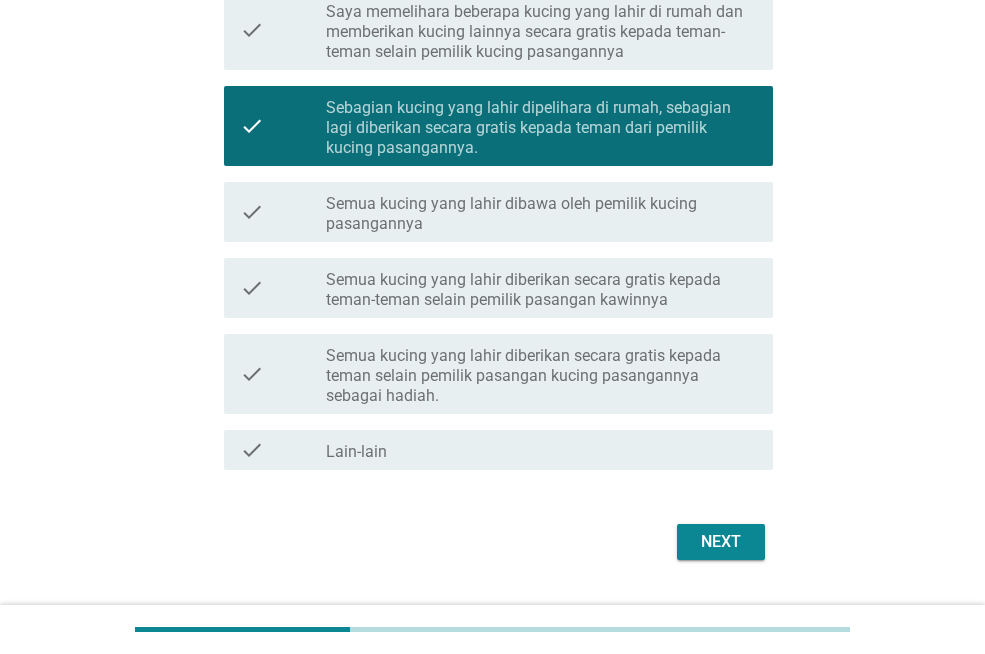 scroll, scrollTop: 400, scrollLeft: 0, axis: vertical 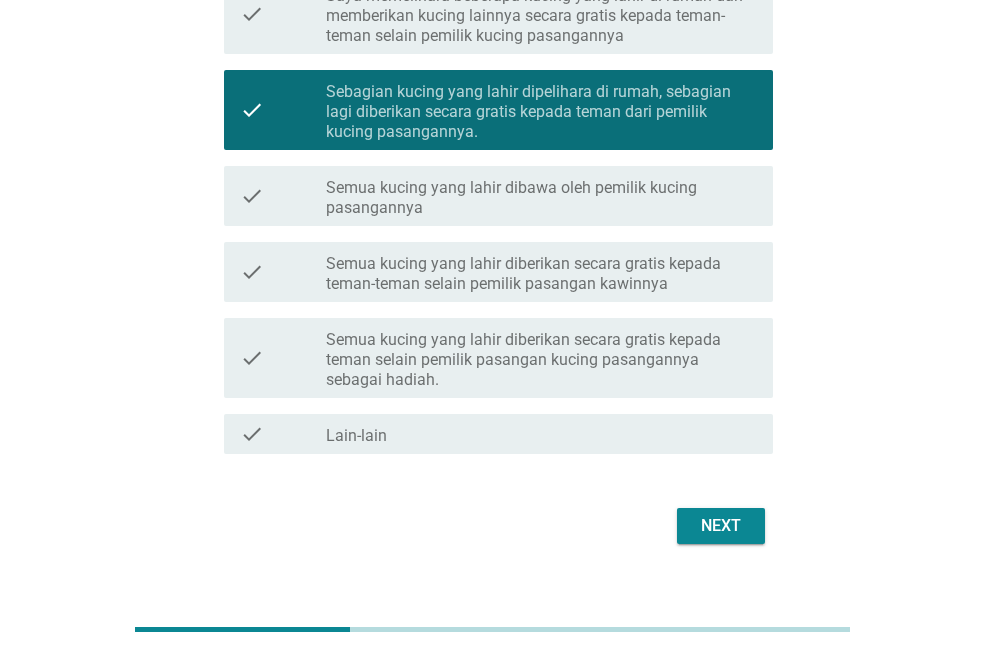 click on "Next" at bounding box center (721, 526) 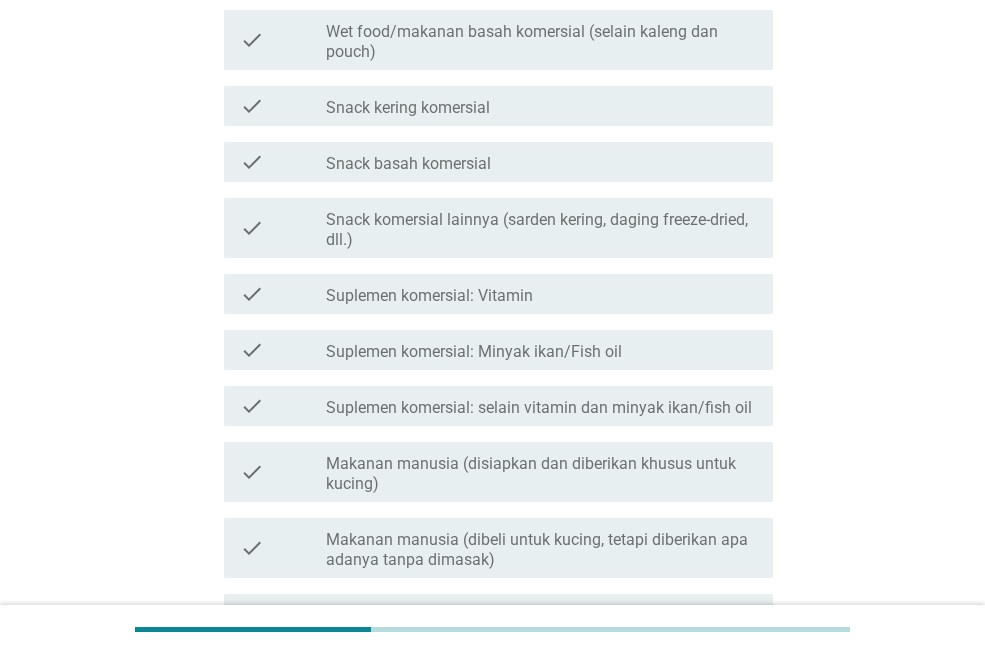 scroll, scrollTop: 0, scrollLeft: 0, axis: both 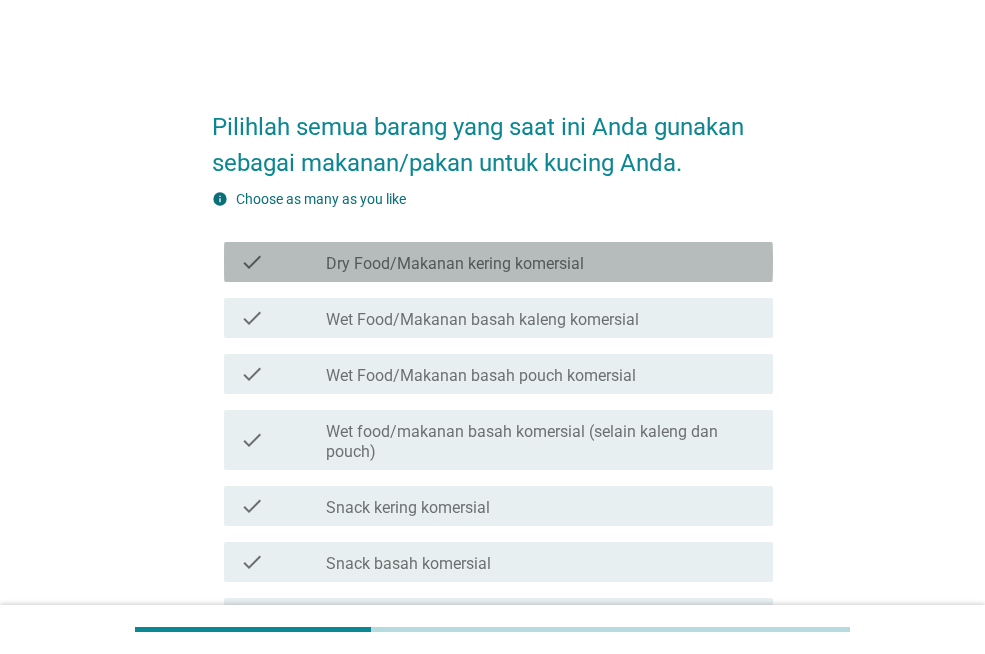 click on "Dry Food/Makanan kering komersial" at bounding box center [455, 264] 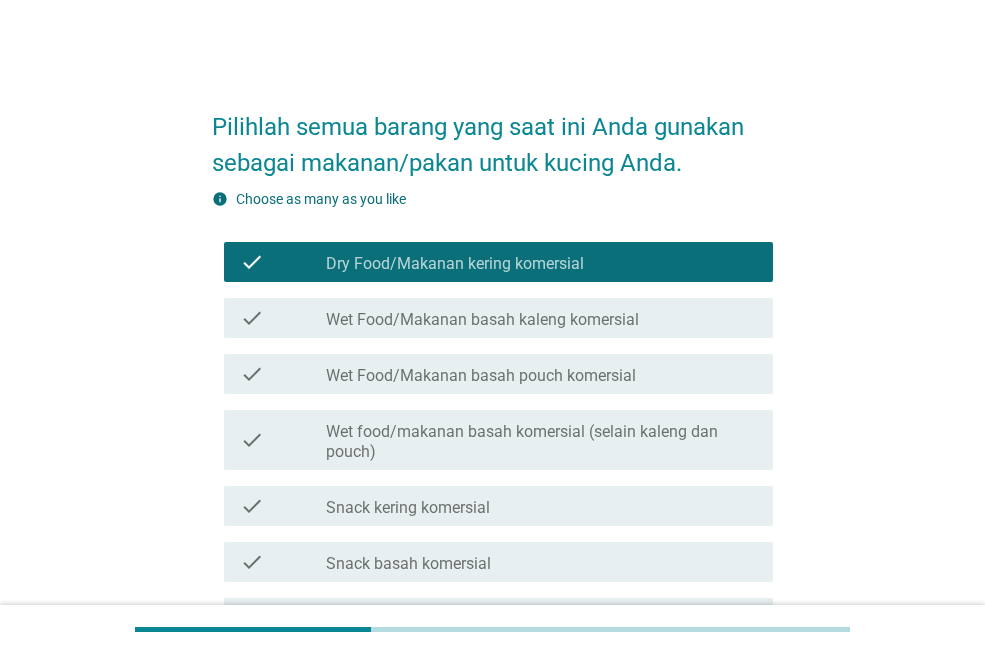 click on "check_box_outline_blank Snack kering komersial" at bounding box center (541, 506) 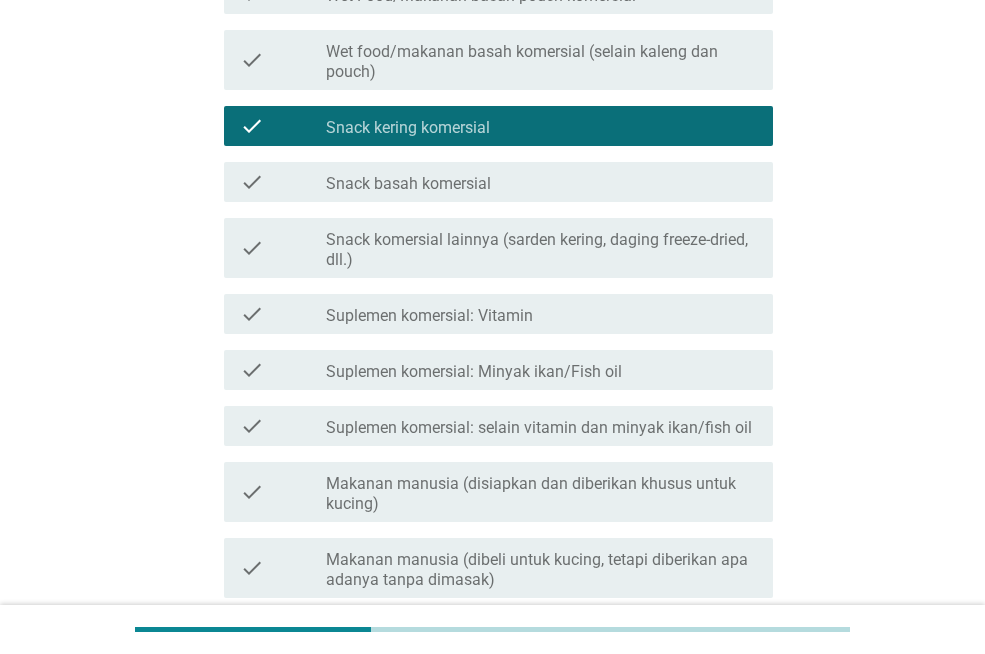 scroll, scrollTop: 500, scrollLeft: 0, axis: vertical 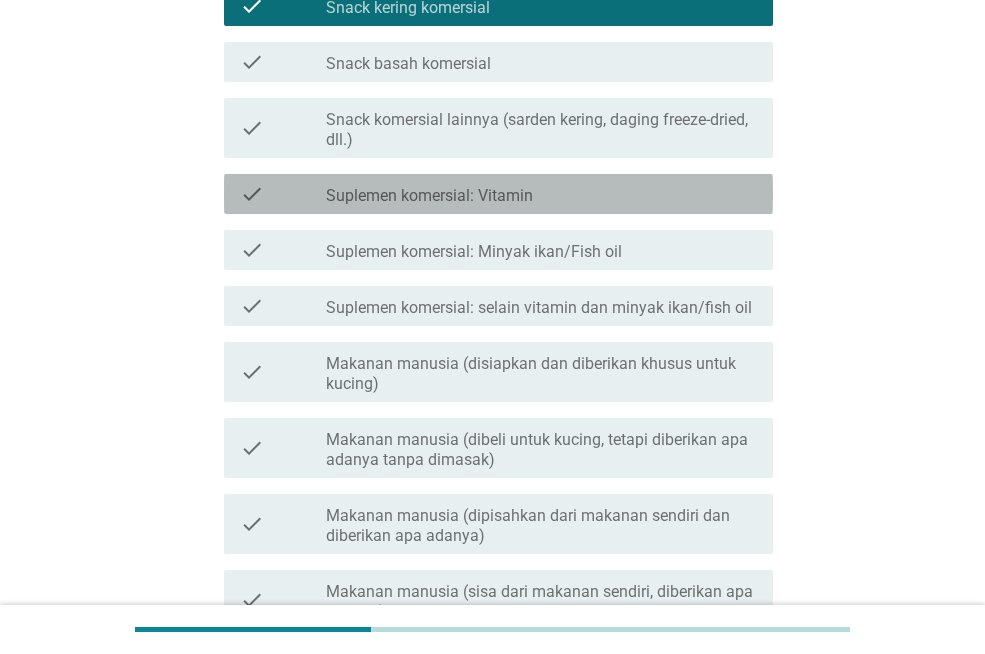 click on "Suplemen komersial: Vitamin" at bounding box center [429, 196] 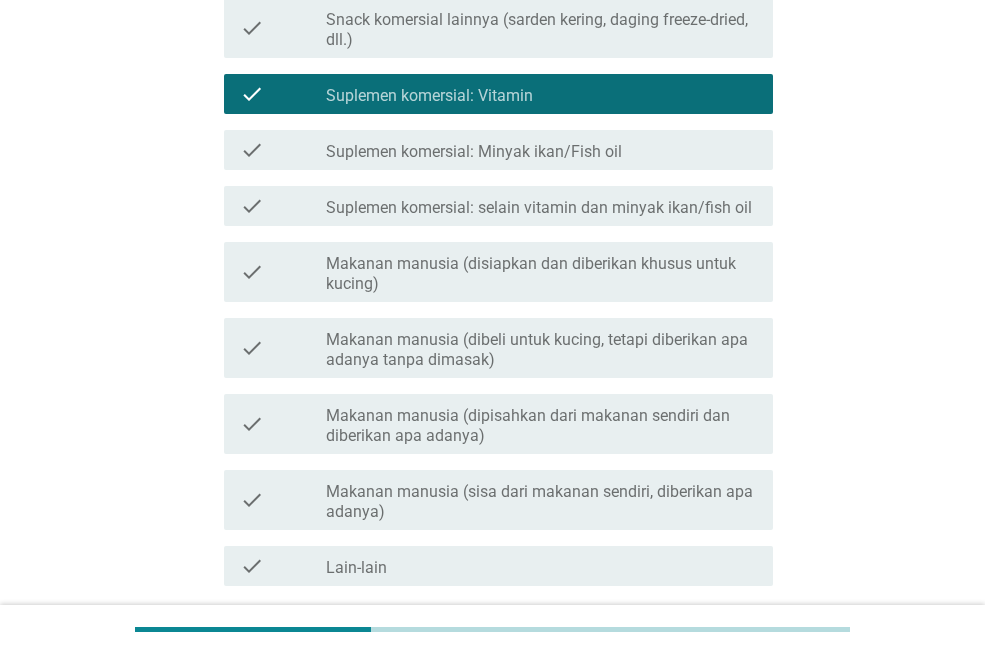 scroll, scrollTop: 700, scrollLeft: 0, axis: vertical 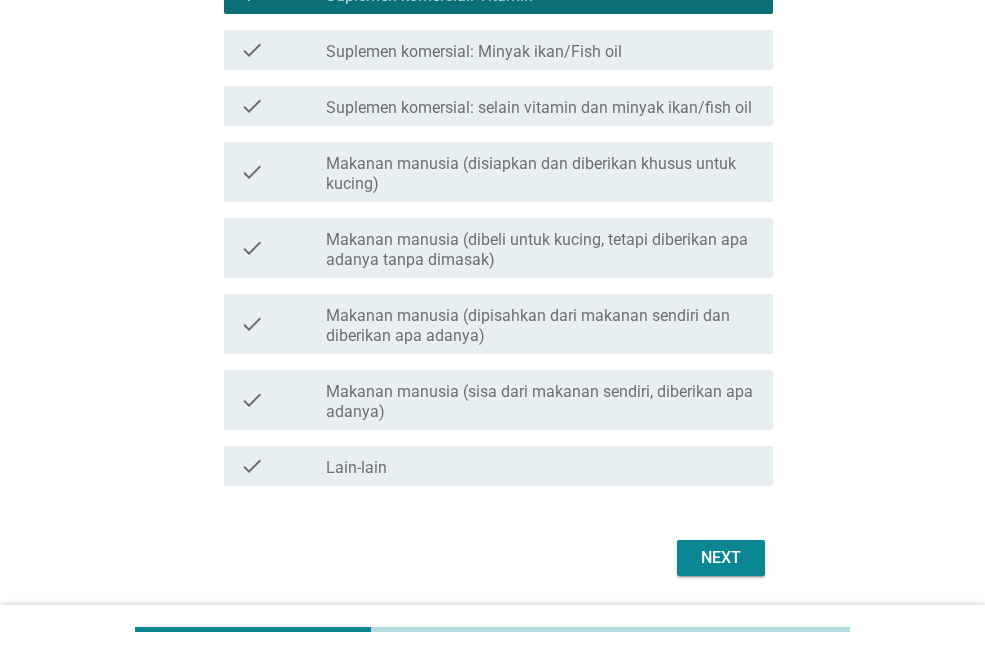 click on "Makanan manusia (disiapkan dan diberikan khusus untuk kucing)" at bounding box center (541, 174) 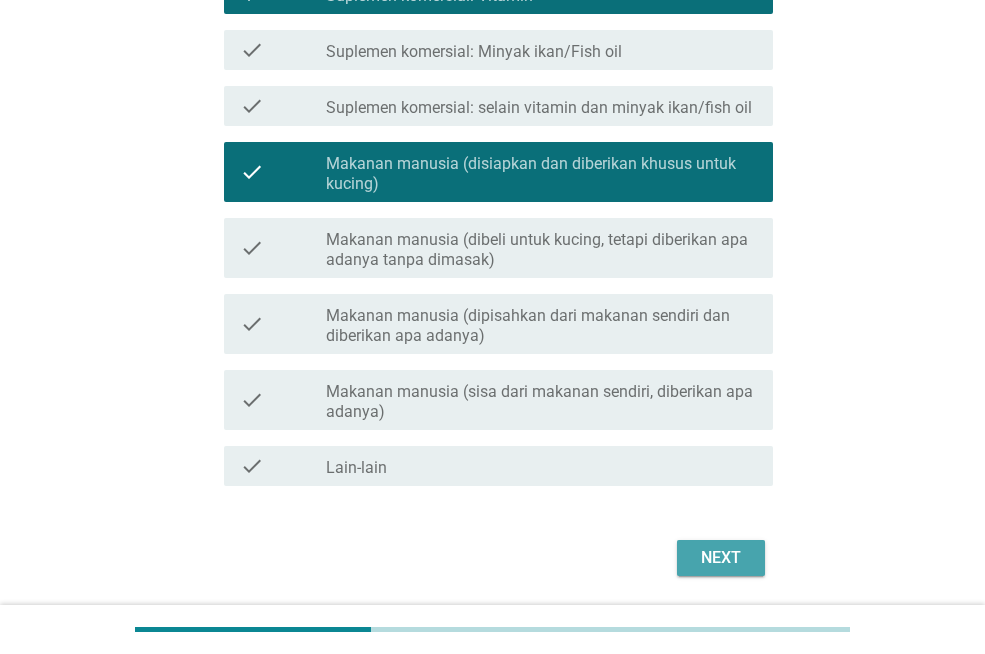 click on "Next" at bounding box center [721, 558] 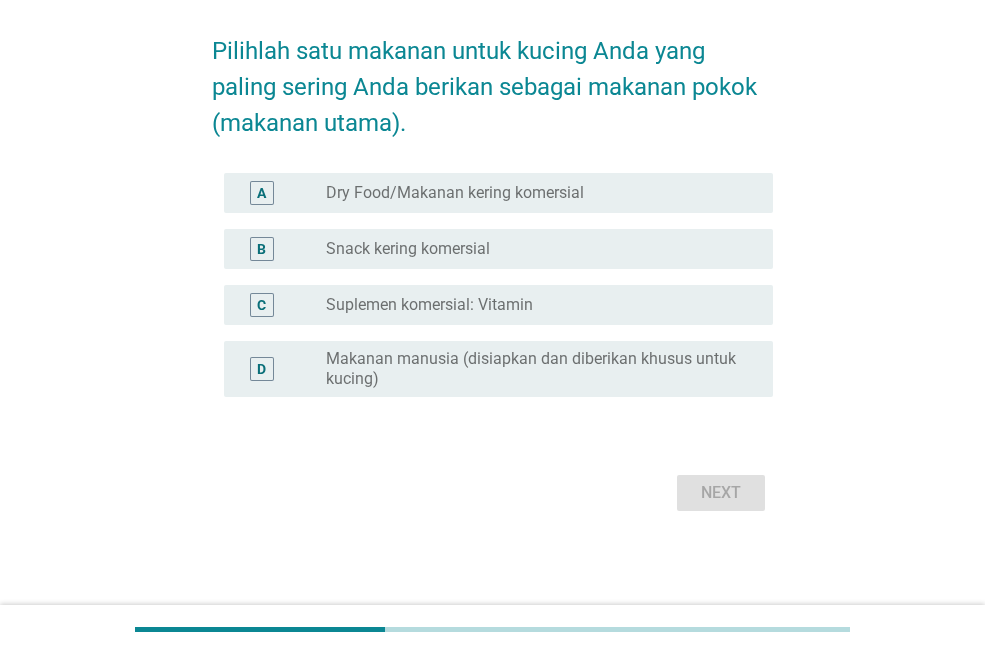 scroll, scrollTop: 0, scrollLeft: 0, axis: both 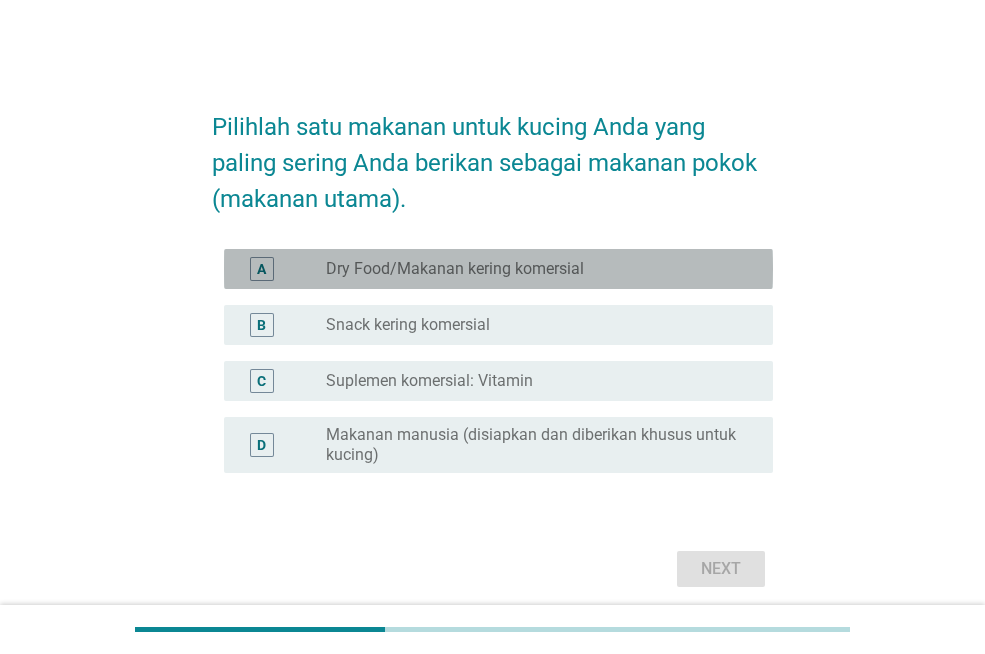 click on "Dry Food/Makanan kering komersial" at bounding box center [455, 269] 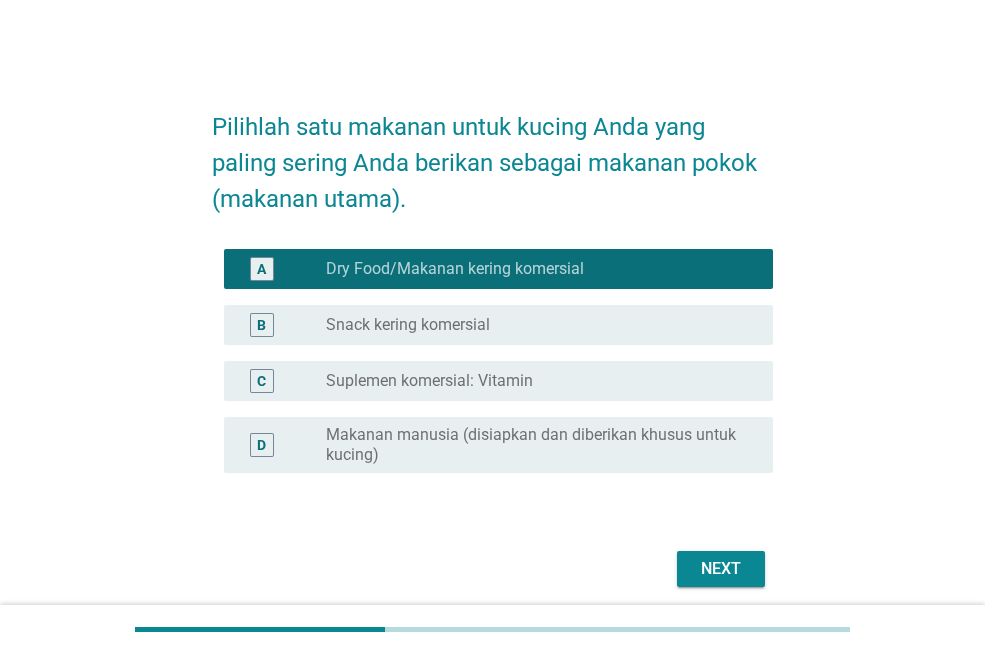 click on "Snack kering komersial" at bounding box center [408, 325] 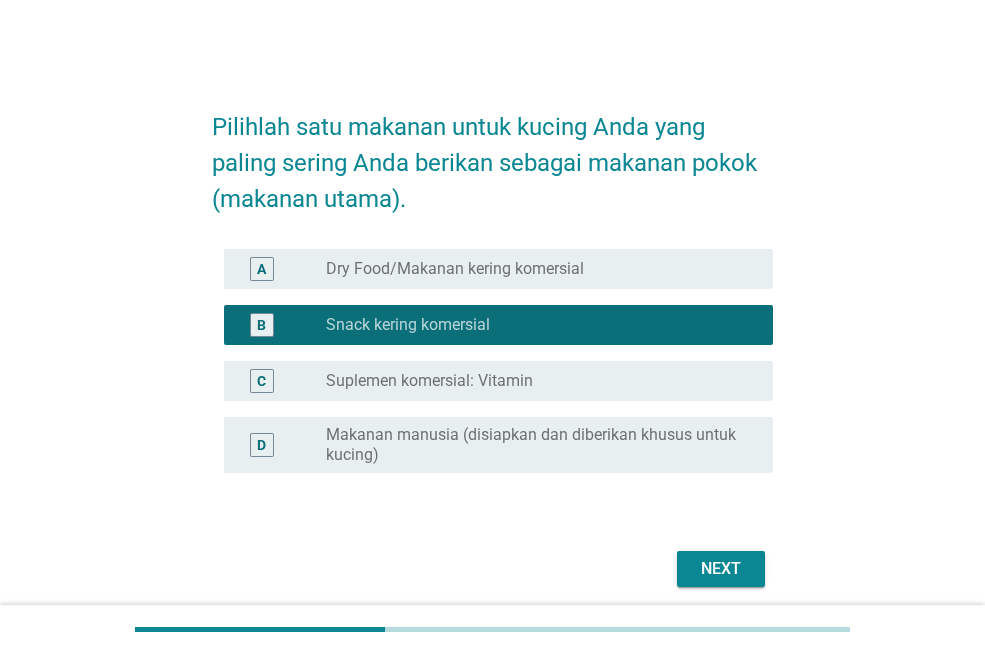 click on "Dry Food/Makanan kering komersial" at bounding box center (455, 269) 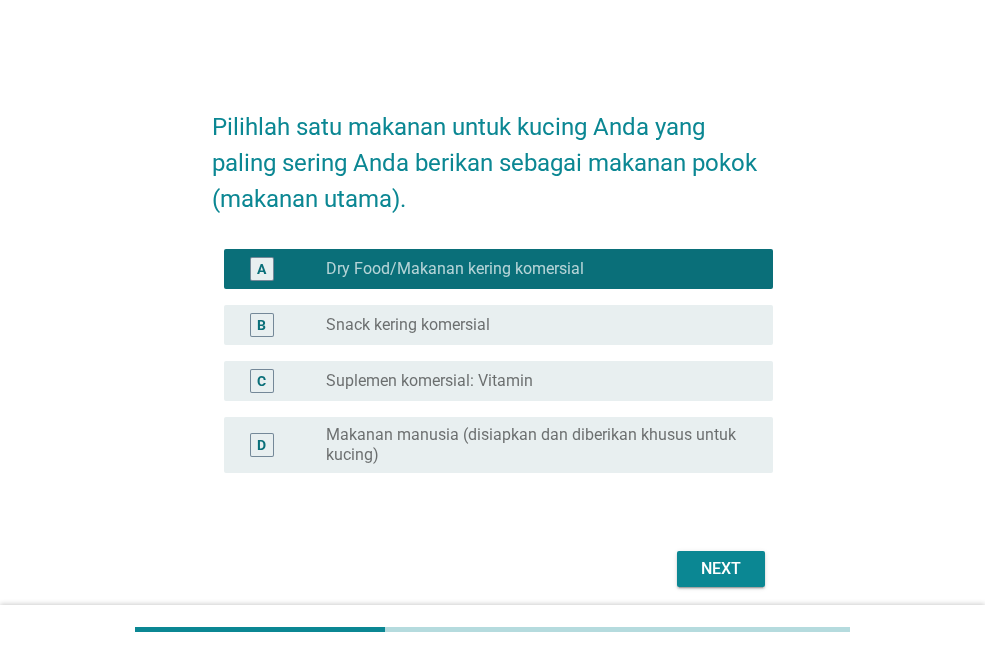 click on "Next" at bounding box center [721, 569] 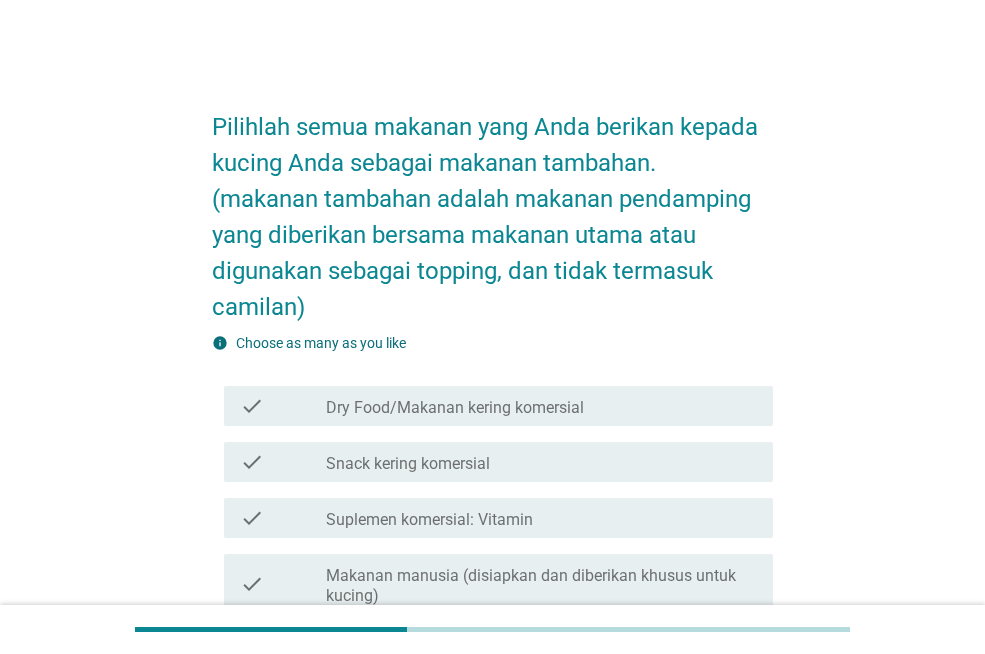 drag, startPoint x: 528, startPoint y: 379, endPoint x: 532, endPoint y: 401, distance: 22.36068 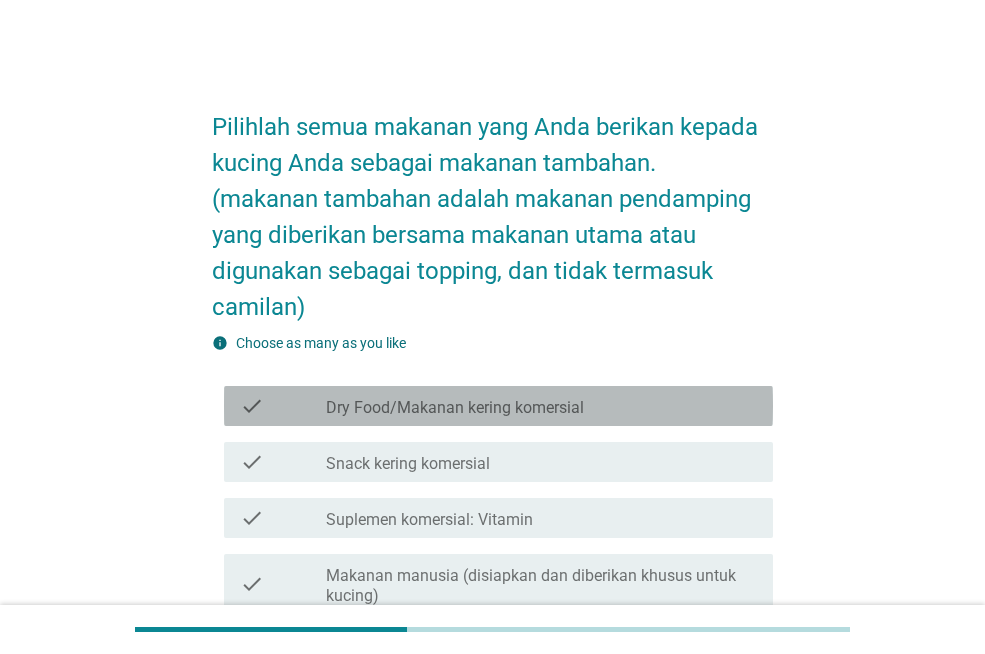 click on "Dry Food/Makanan kering komersial" at bounding box center [455, 408] 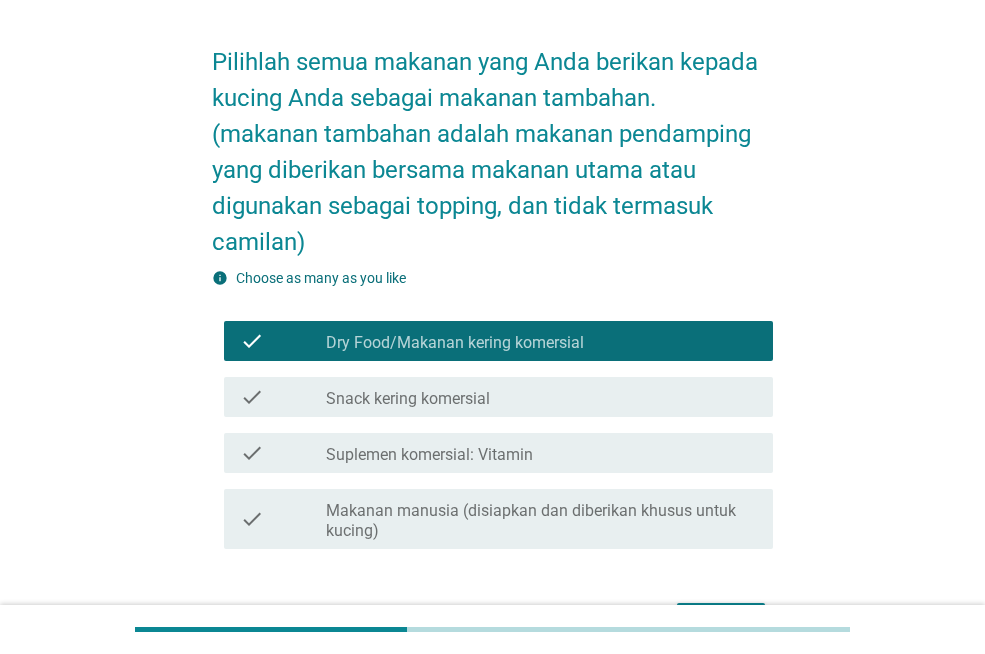 scroll, scrollTop: 100, scrollLeft: 0, axis: vertical 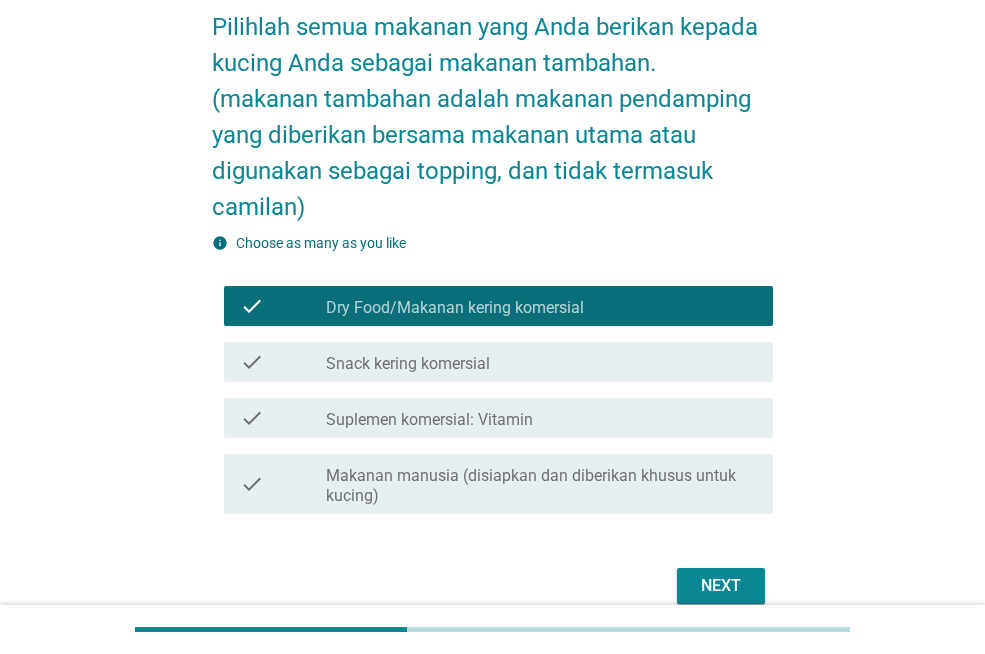 click on "check     check_box_outline_blank Suplemen komersial: Vitamin" at bounding box center (498, 418) 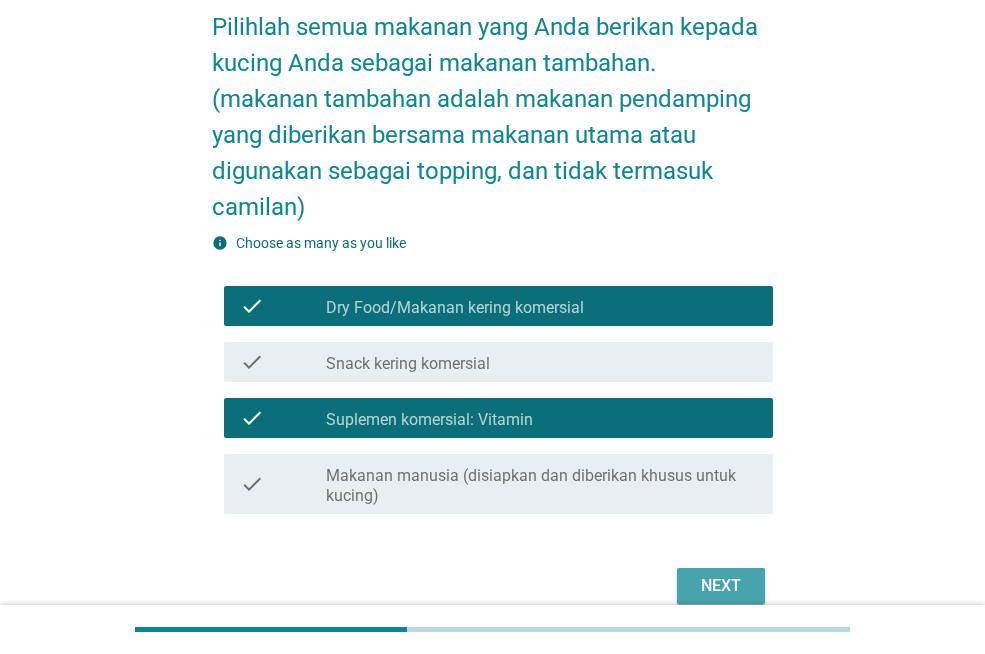 click on "Next" at bounding box center (721, 586) 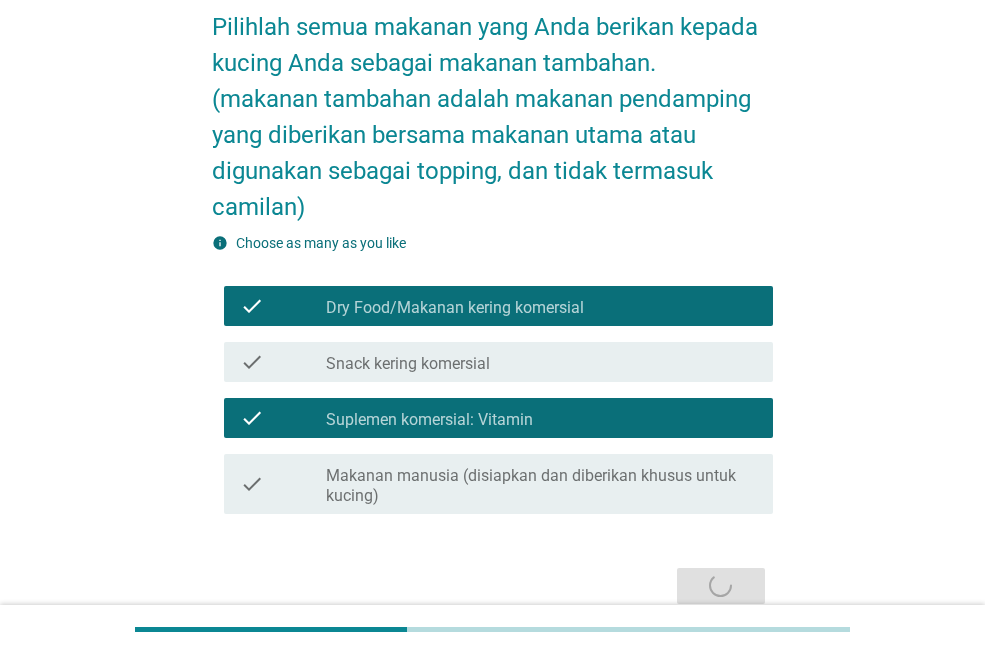 scroll, scrollTop: 0, scrollLeft: 0, axis: both 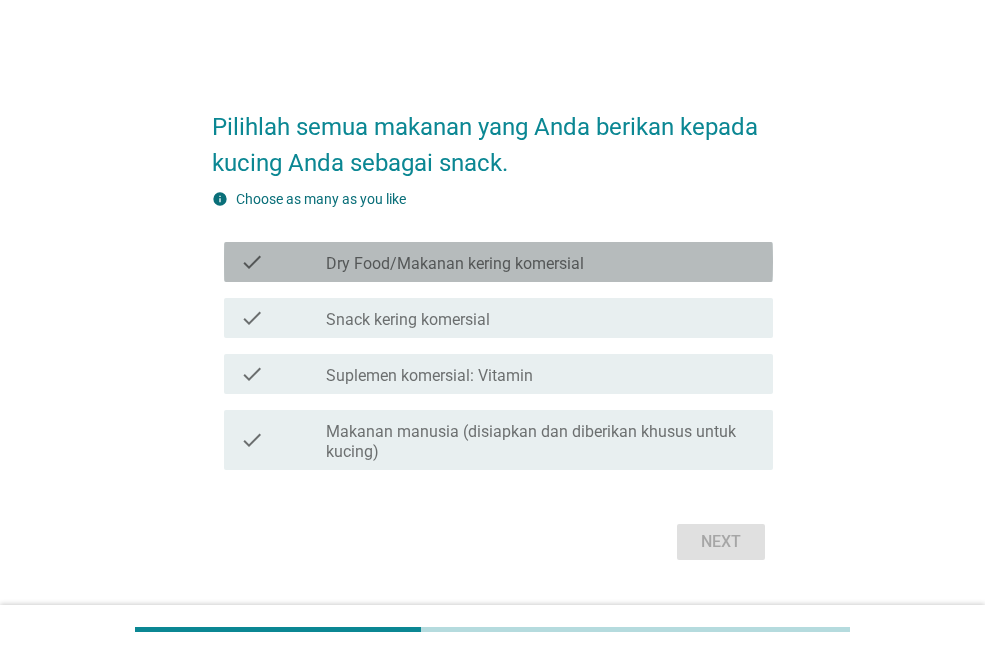 click on "Dry Food/Makanan kering komersial" at bounding box center [455, 264] 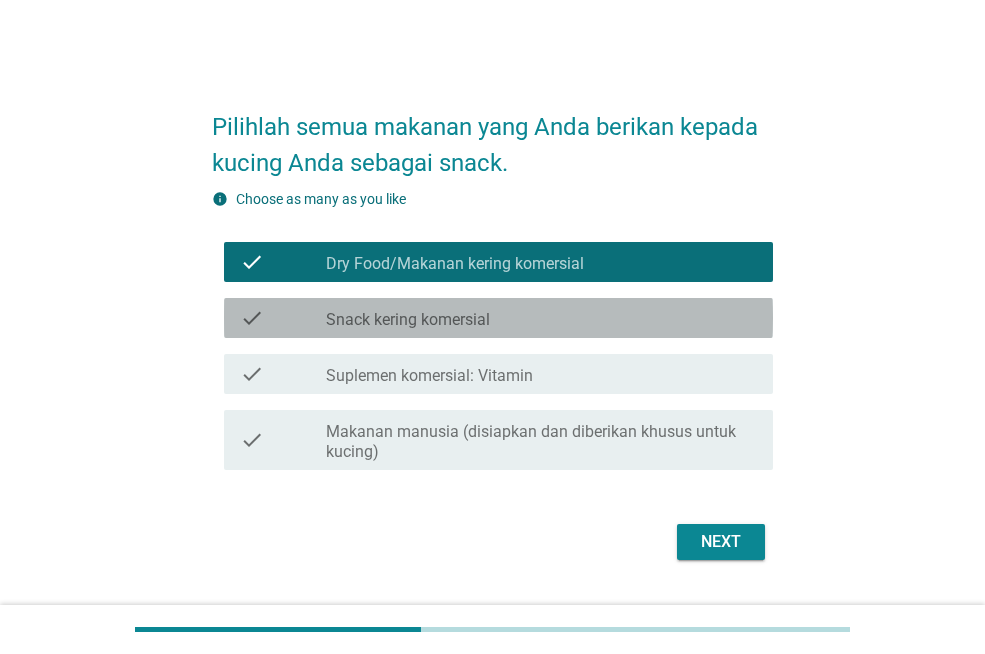click on "Snack kering komersial" at bounding box center [408, 320] 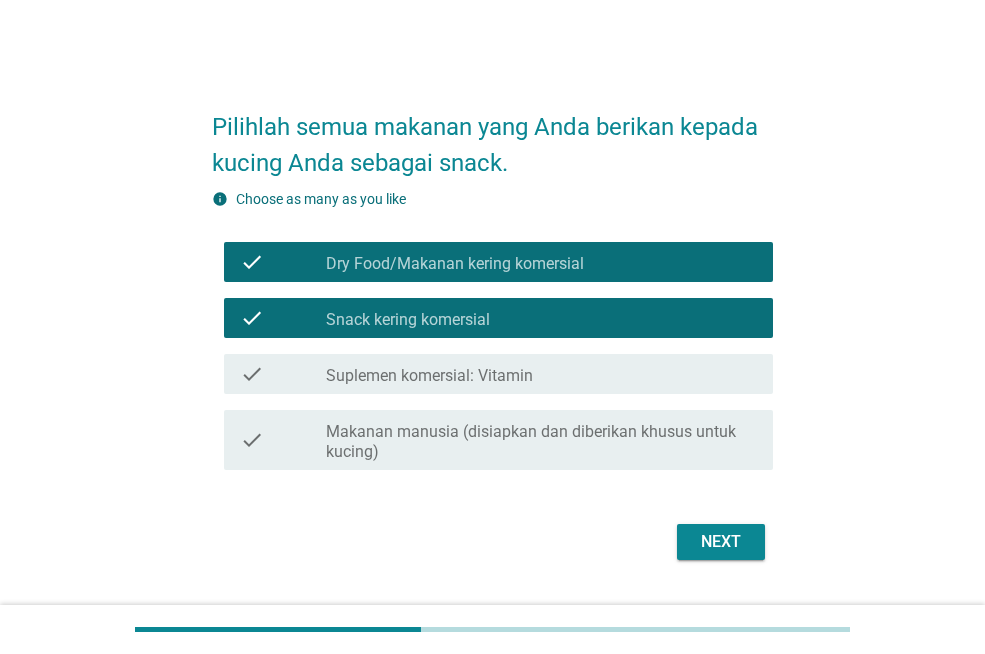 click on "Suplemen komersial: Vitamin" at bounding box center [429, 376] 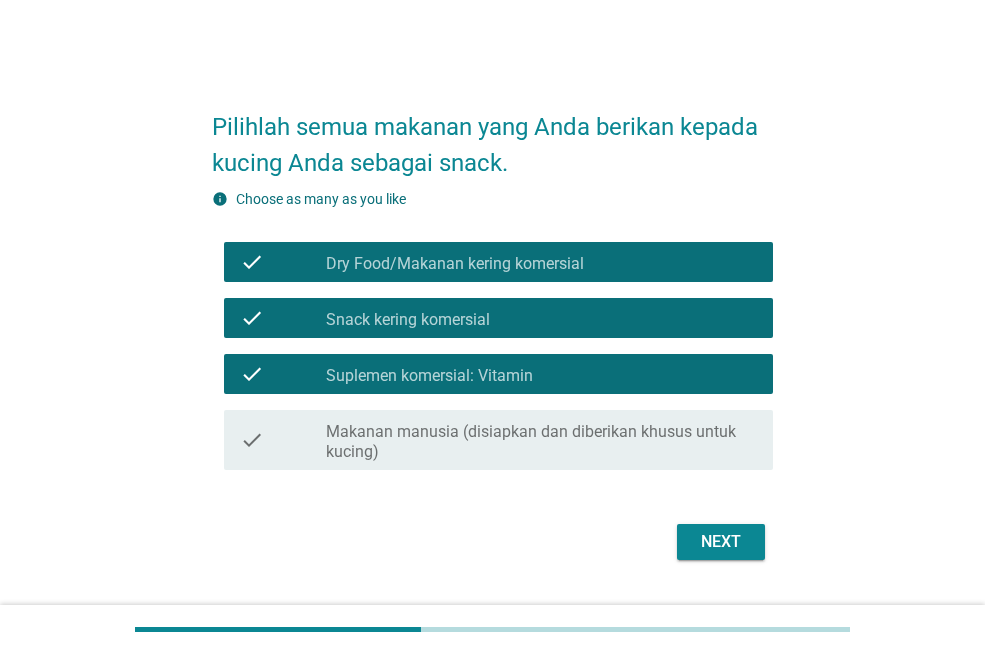 click on "Makanan manusia (disiapkan dan diberikan khusus untuk kucing)" at bounding box center (541, 442) 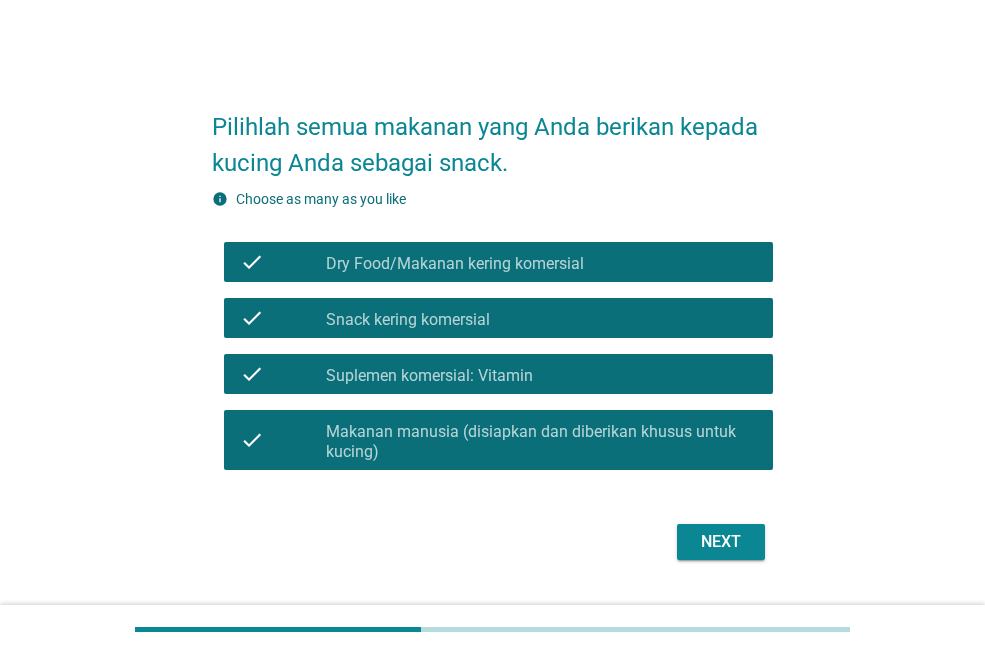 click on "Next" at bounding box center [721, 542] 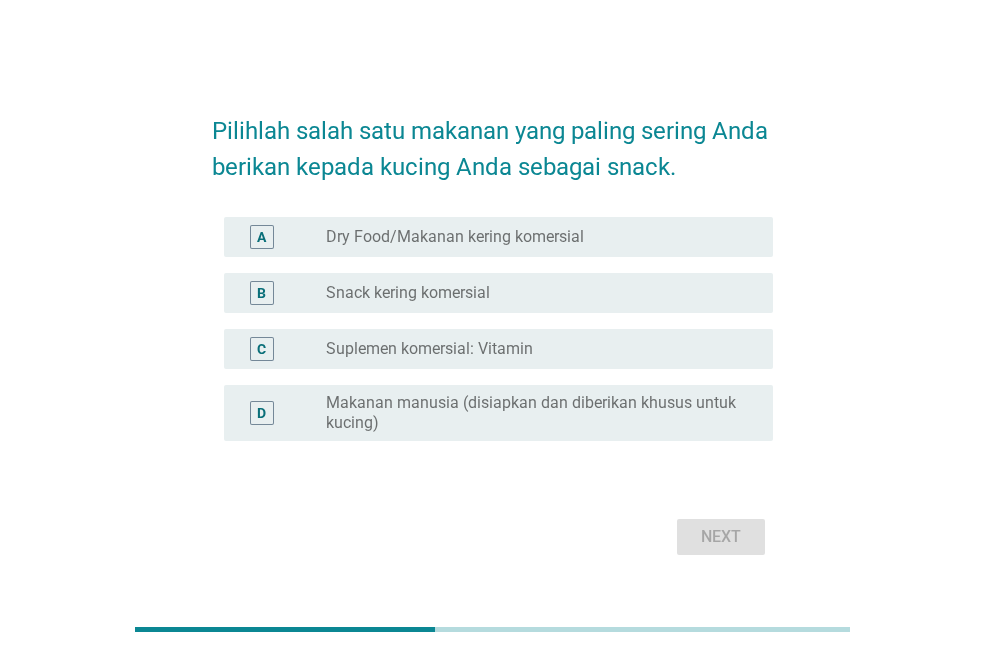 click on "Dry Food/Makanan kering komersial" at bounding box center [455, 237] 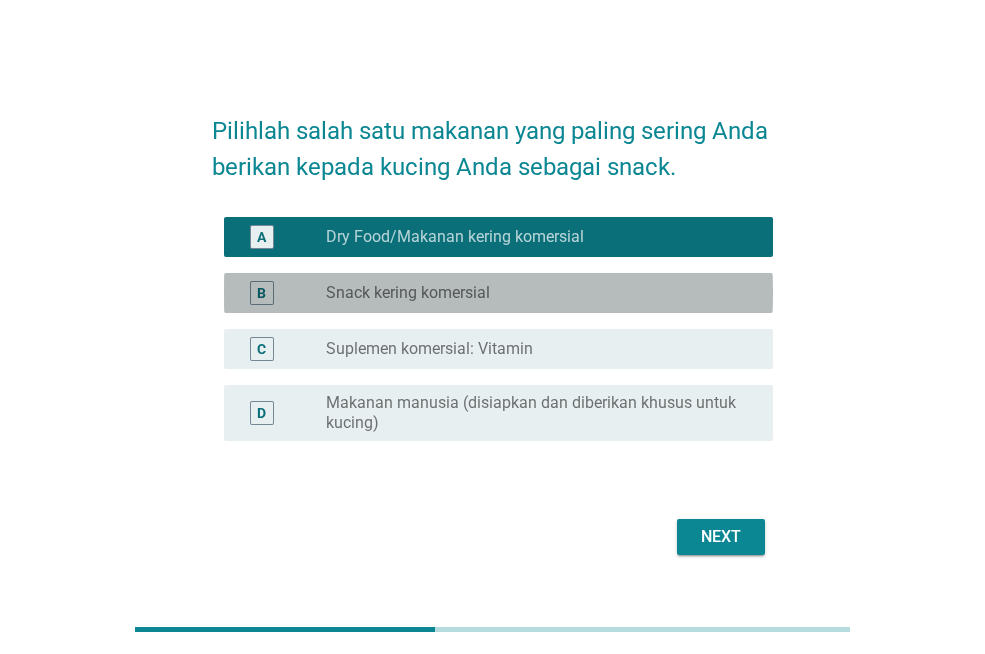 drag, startPoint x: 515, startPoint y: 301, endPoint x: 537, endPoint y: 368, distance: 70.5195 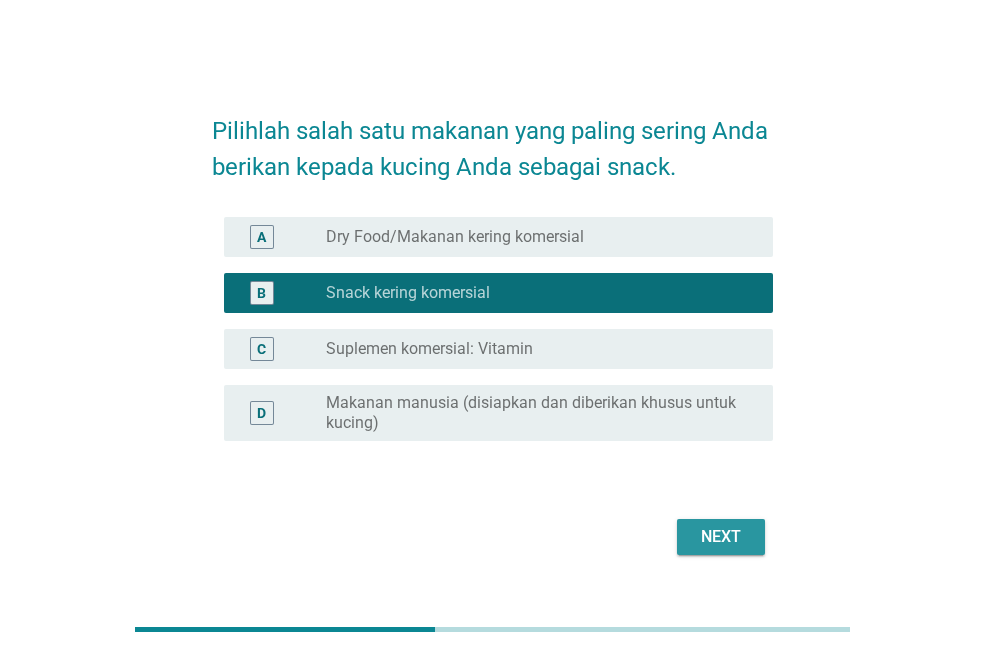 click on "Next" at bounding box center (721, 537) 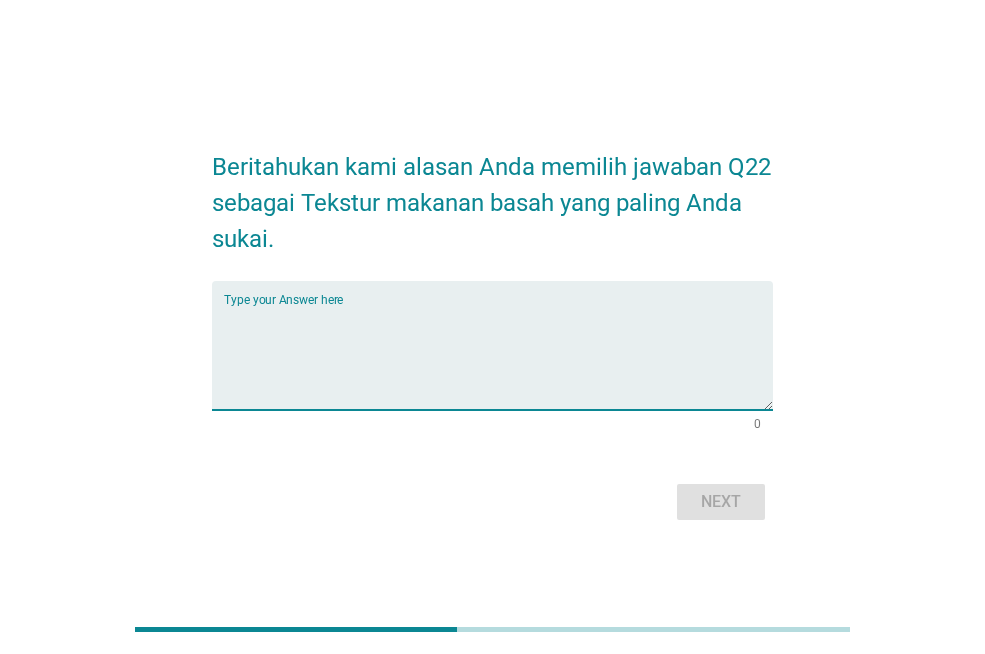 click at bounding box center [498, 357] 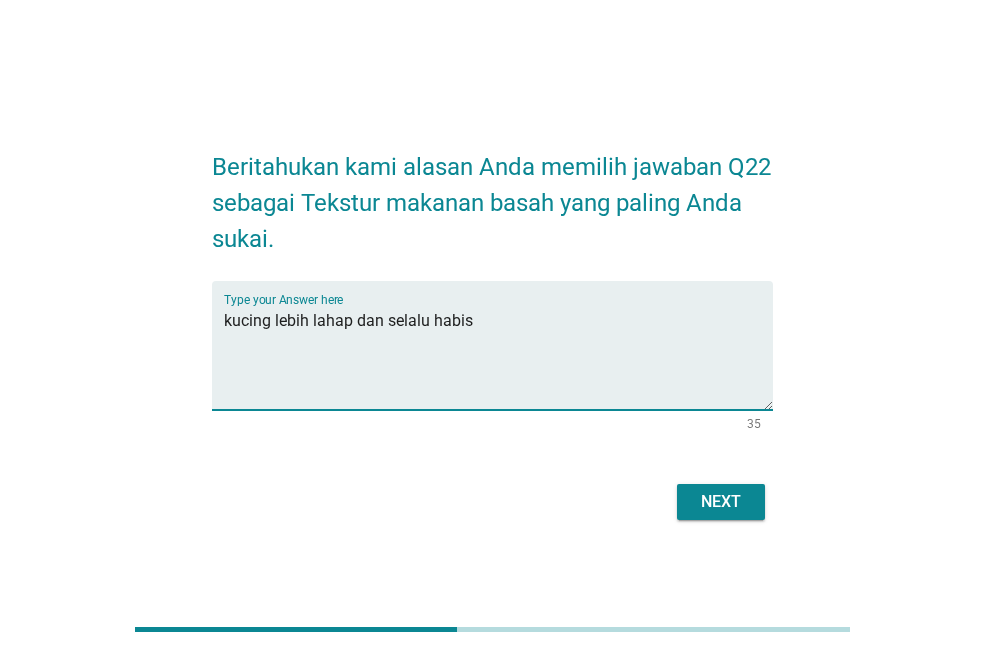 type on "kucing lebih lahap dan selalu habis" 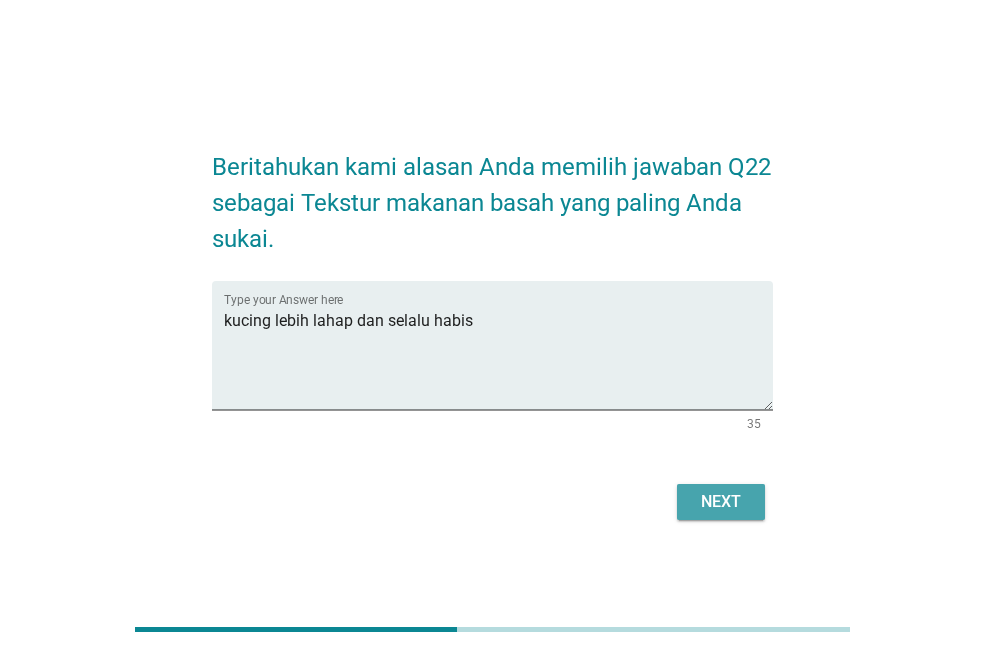 click on "Next" at bounding box center (721, 502) 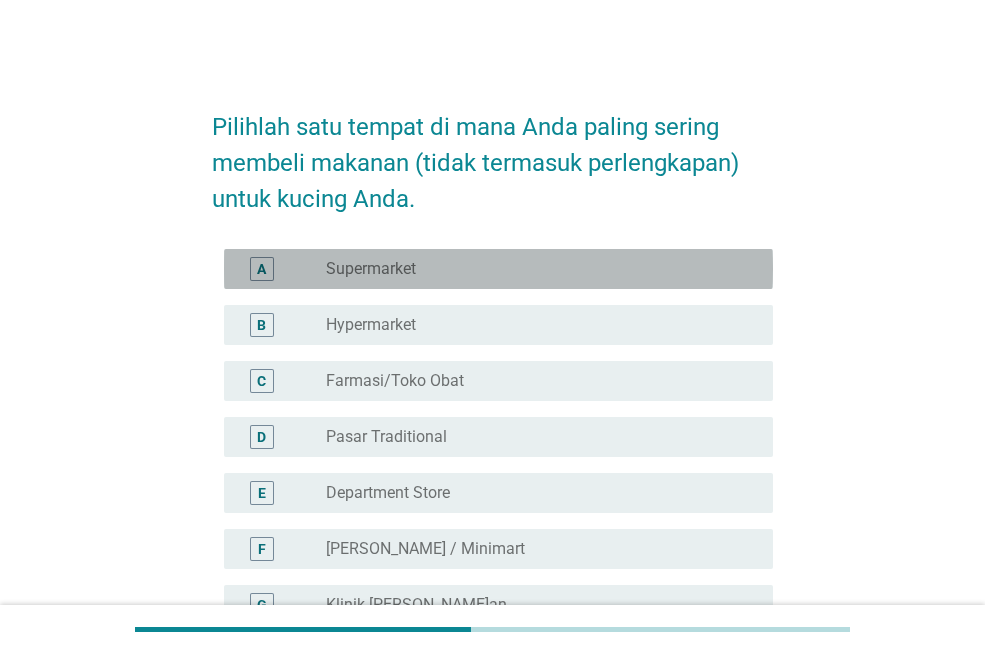 click on "Supermarket" at bounding box center [371, 269] 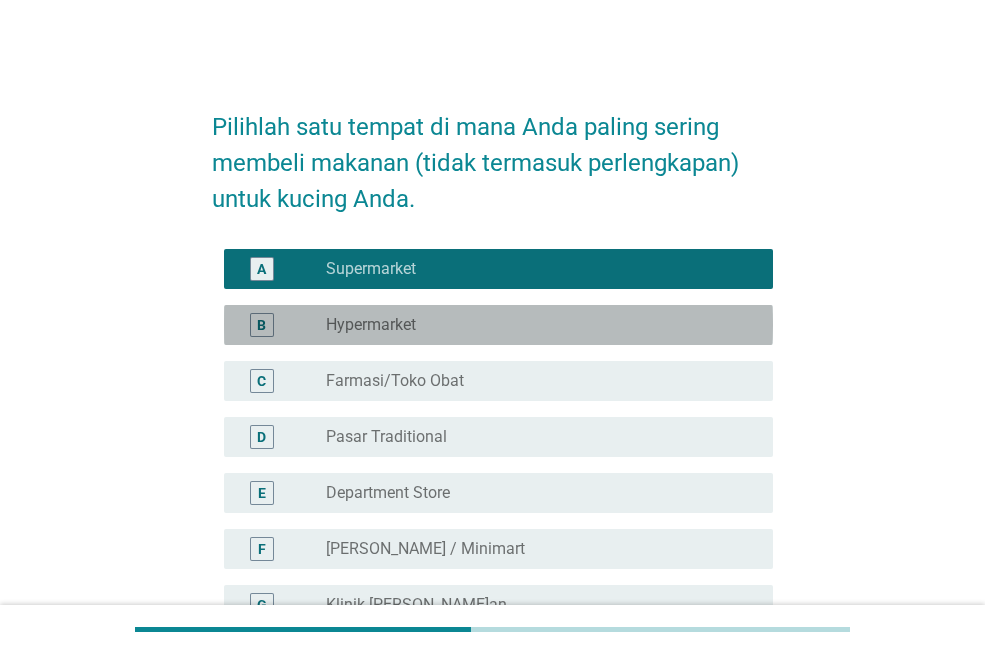 click on "radio_button_unchecked Hypermarket" at bounding box center (541, 325) 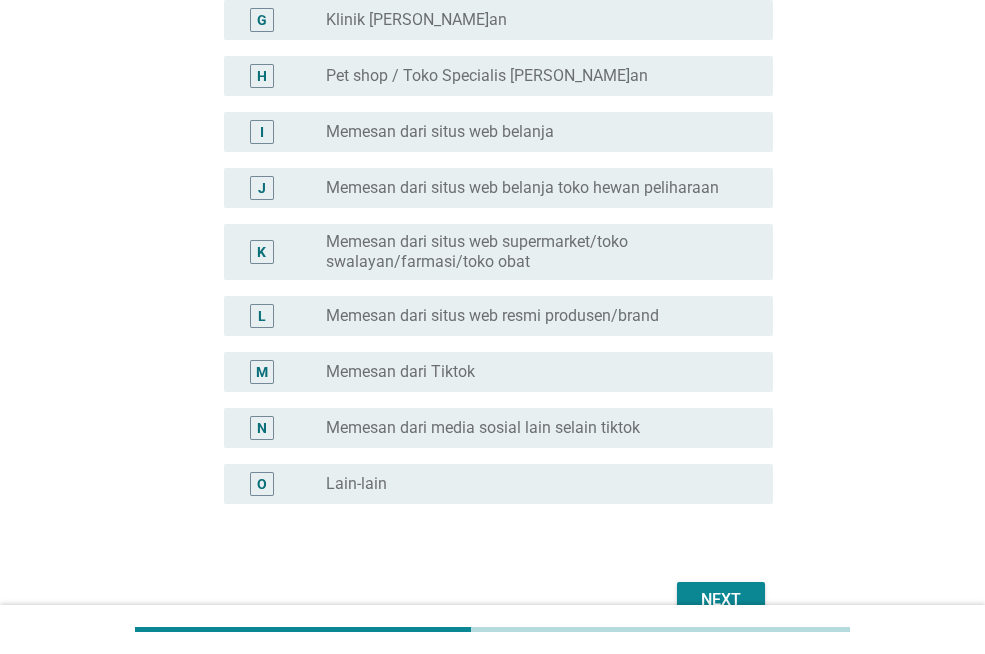 scroll, scrollTop: 692, scrollLeft: 0, axis: vertical 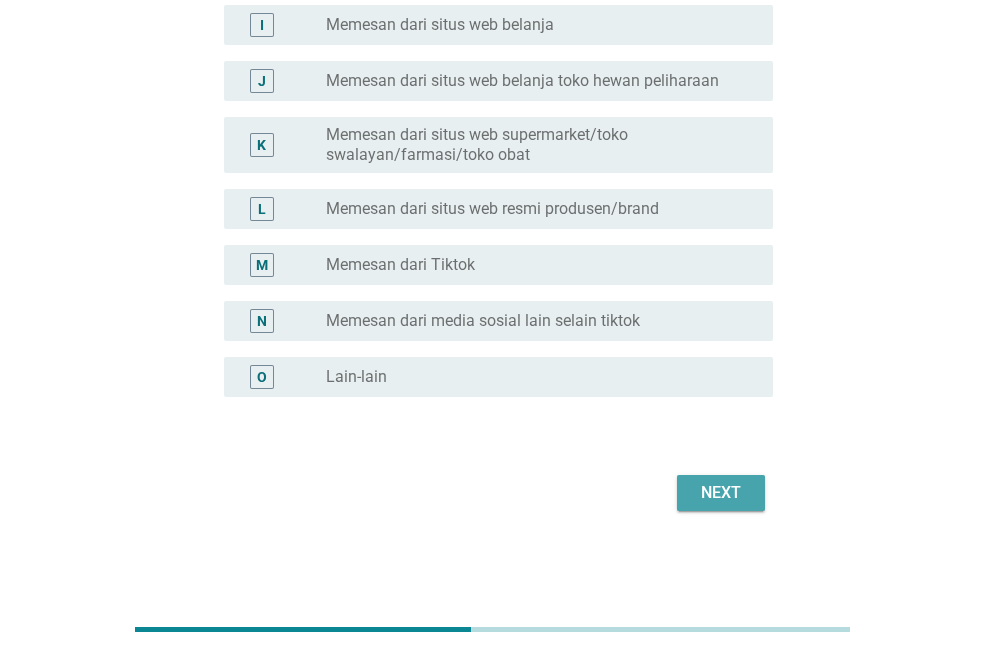 click on "Next" at bounding box center [721, 493] 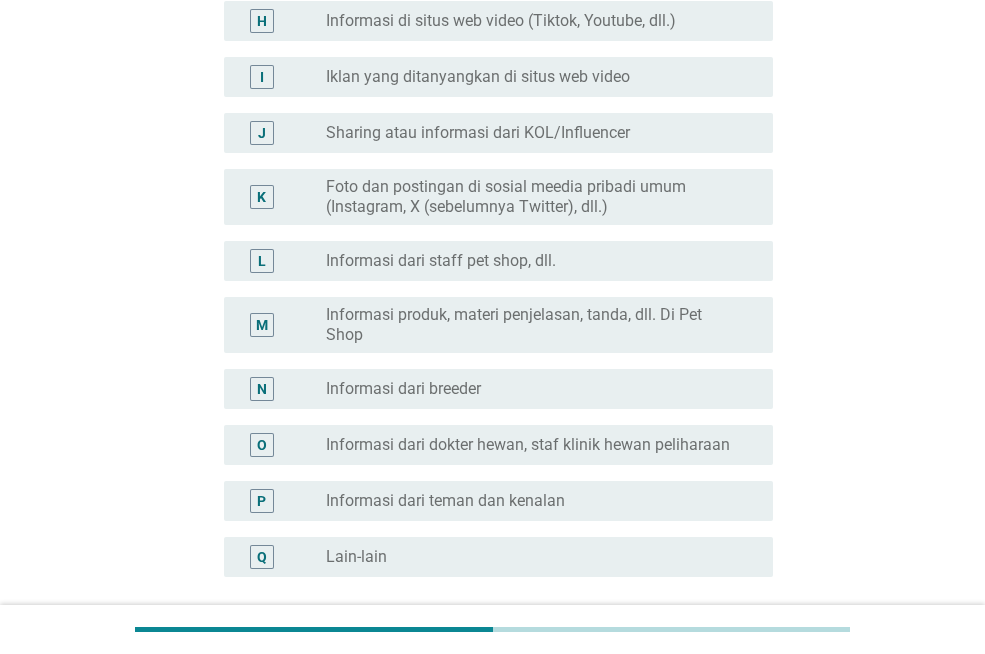 scroll, scrollTop: 0, scrollLeft: 0, axis: both 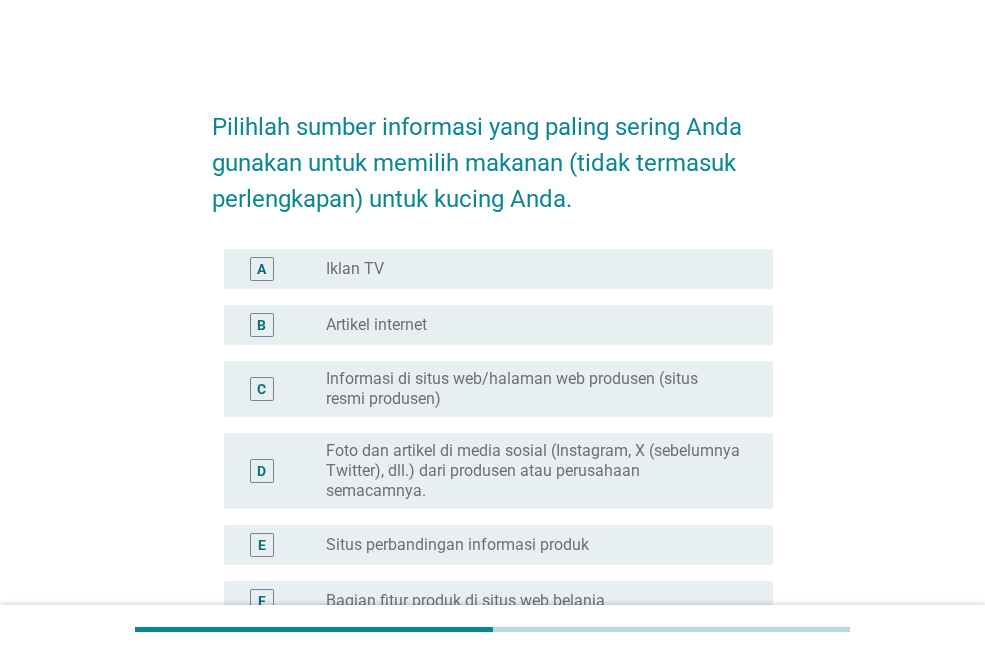 click on "A     radio_button_unchecked Iklan TV" at bounding box center [498, 269] 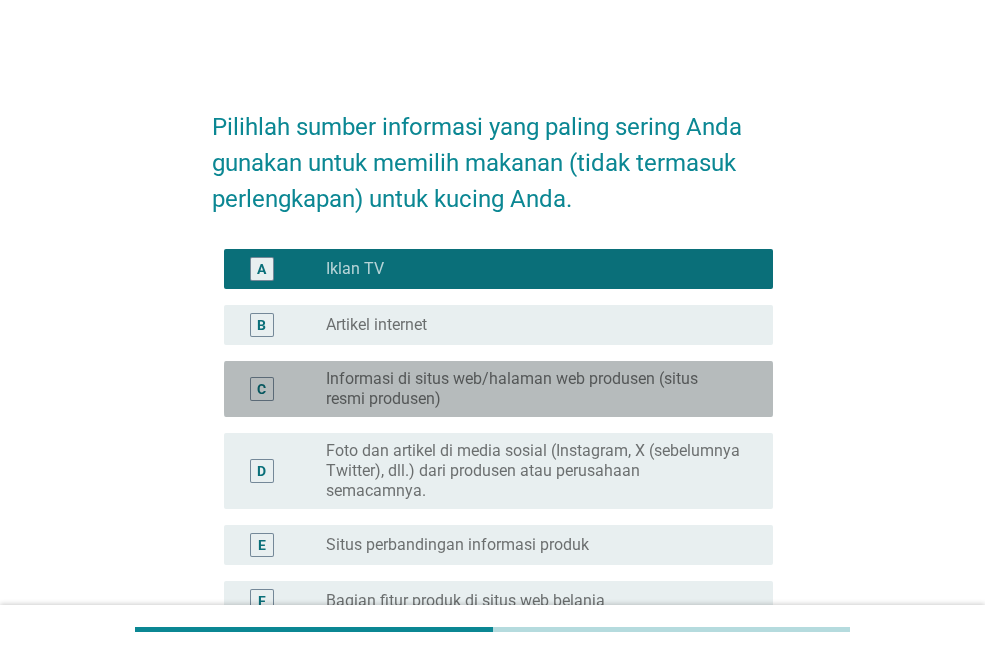 click on "Informasi di situs web/halaman web produsen (situs resmi produsen)" at bounding box center [533, 389] 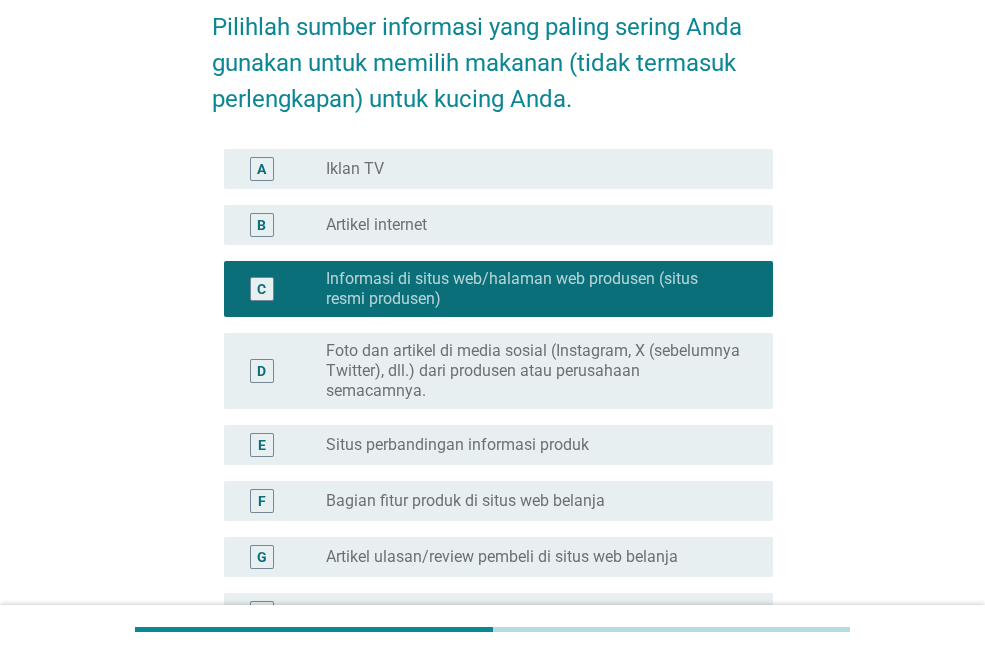 scroll, scrollTop: 300, scrollLeft: 0, axis: vertical 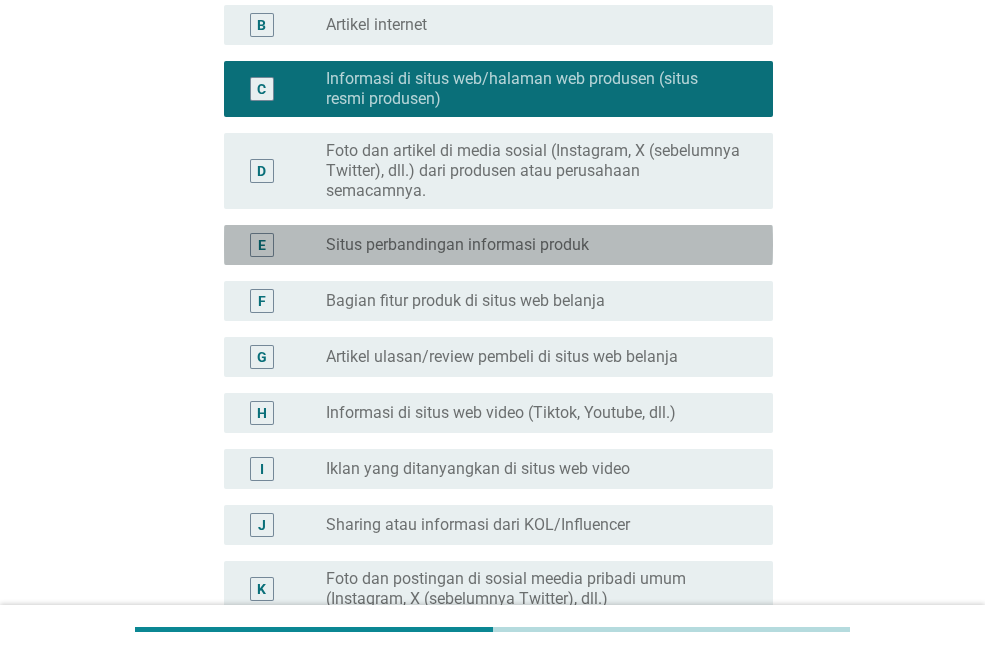 click on "Situs perbandingan informasi produk" at bounding box center [457, 245] 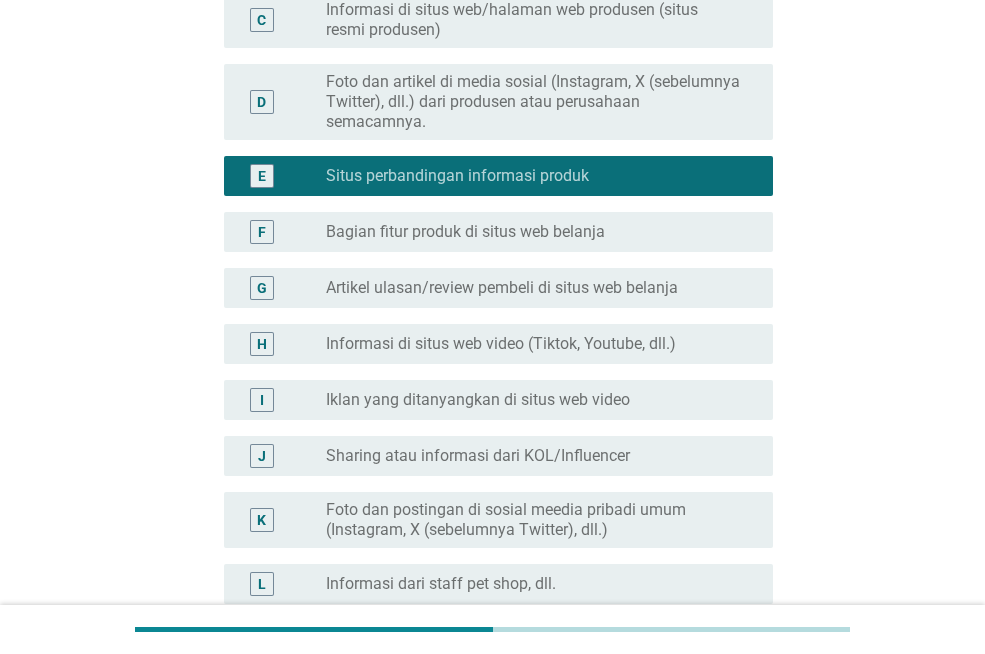 scroll, scrollTop: 400, scrollLeft: 0, axis: vertical 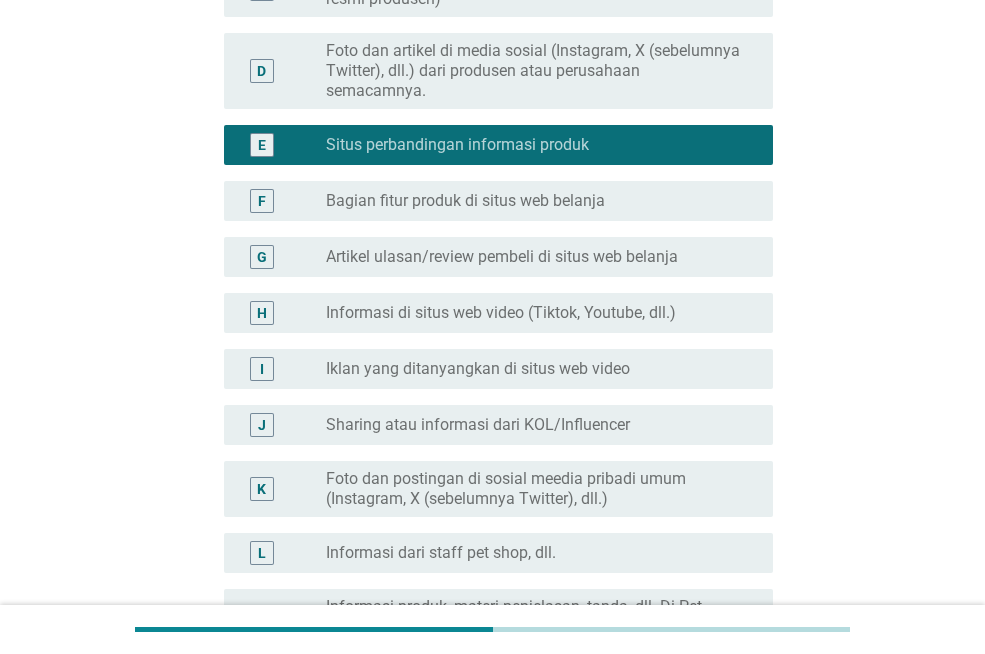 click on "Informasi di situs web video (Tiktok, Youtube, dll.)" at bounding box center [501, 313] 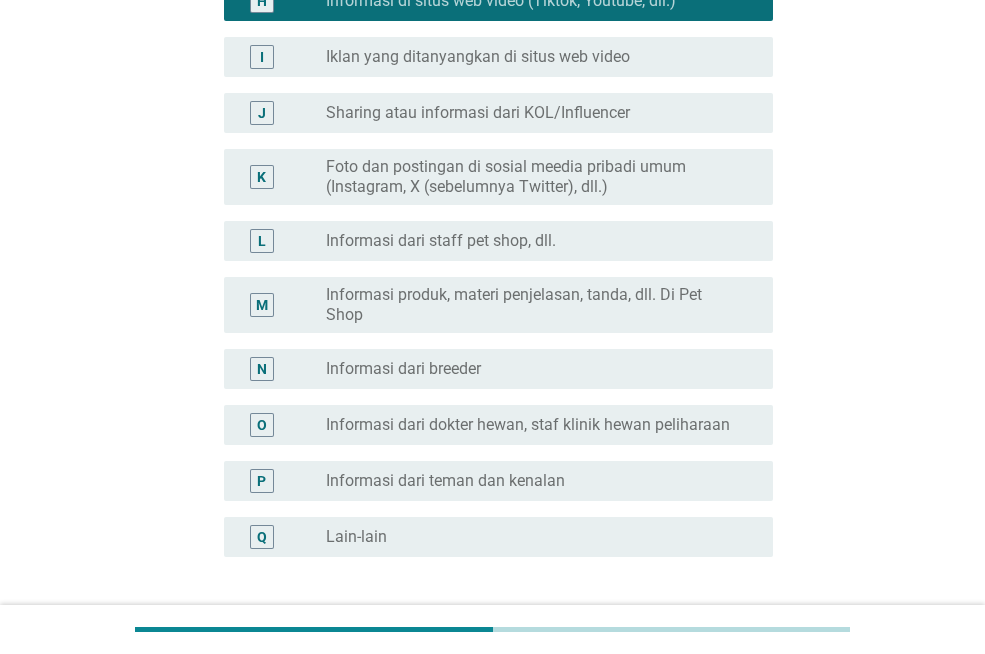 scroll, scrollTop: 800, scrollLeft: 0, axis: vertical 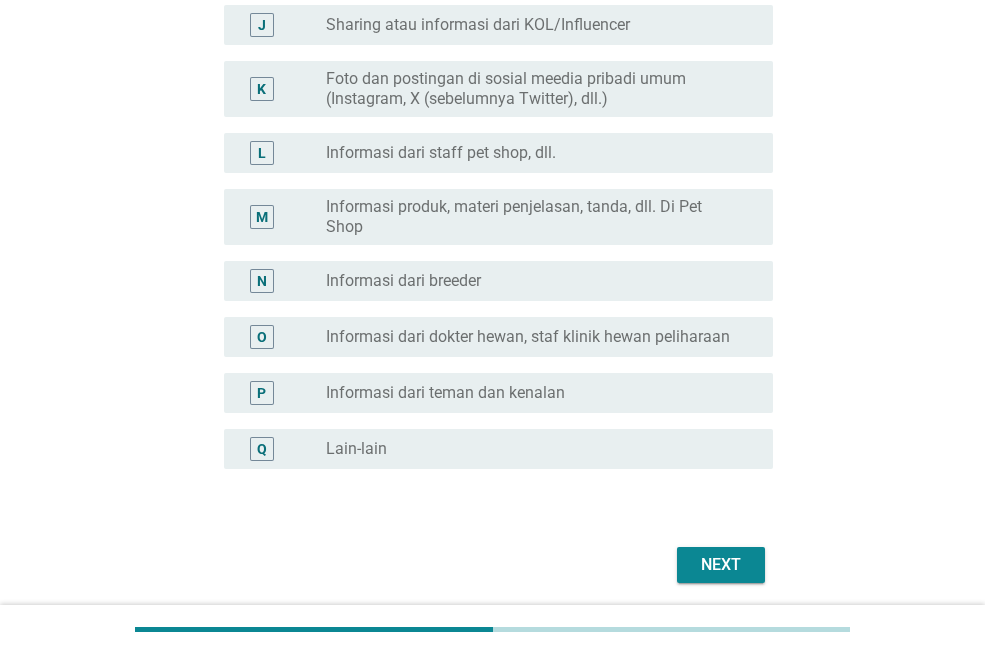 click on "Next" at bounding box center (721, 565) 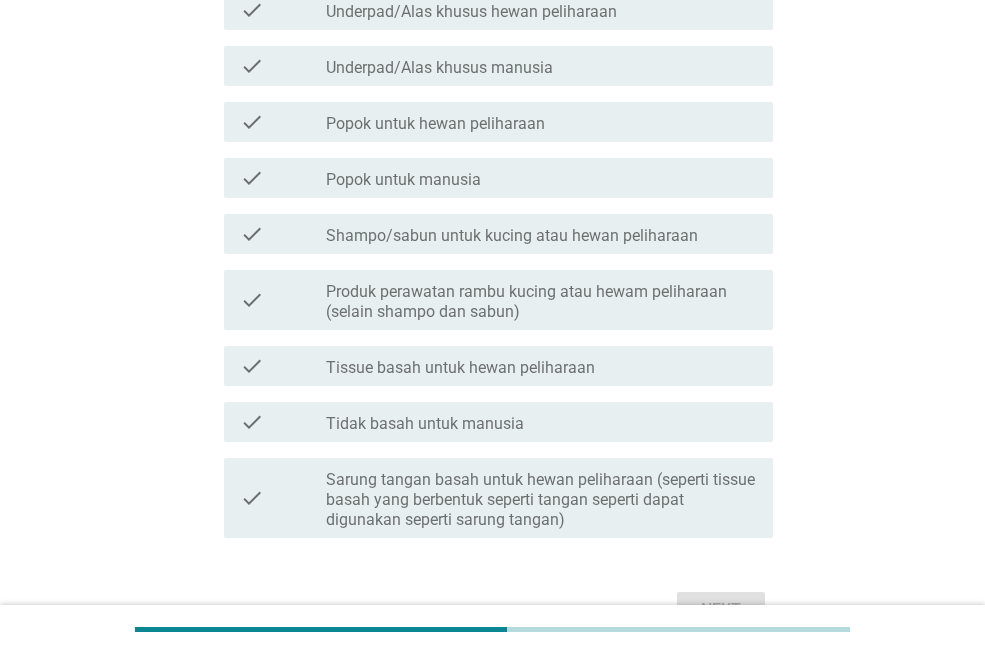 scroll, scrollTop: 0, scrollLeft: 0, axis: both 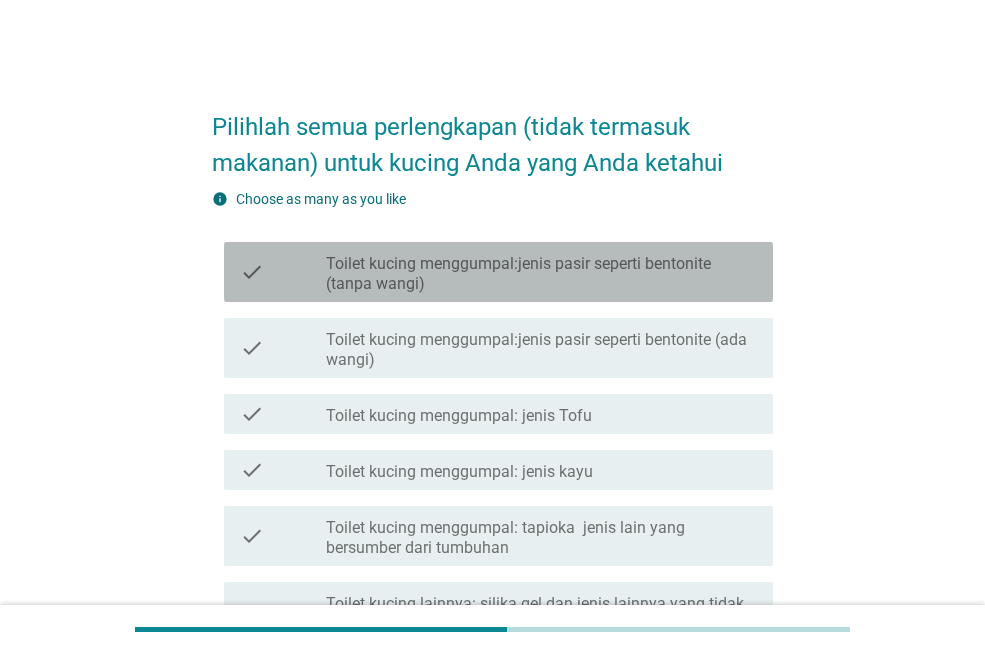 click on "Toilet kucing menggumpal:jenis pasir seperti bentonite (tanpa wangi)" at bounding box center (541, 274) 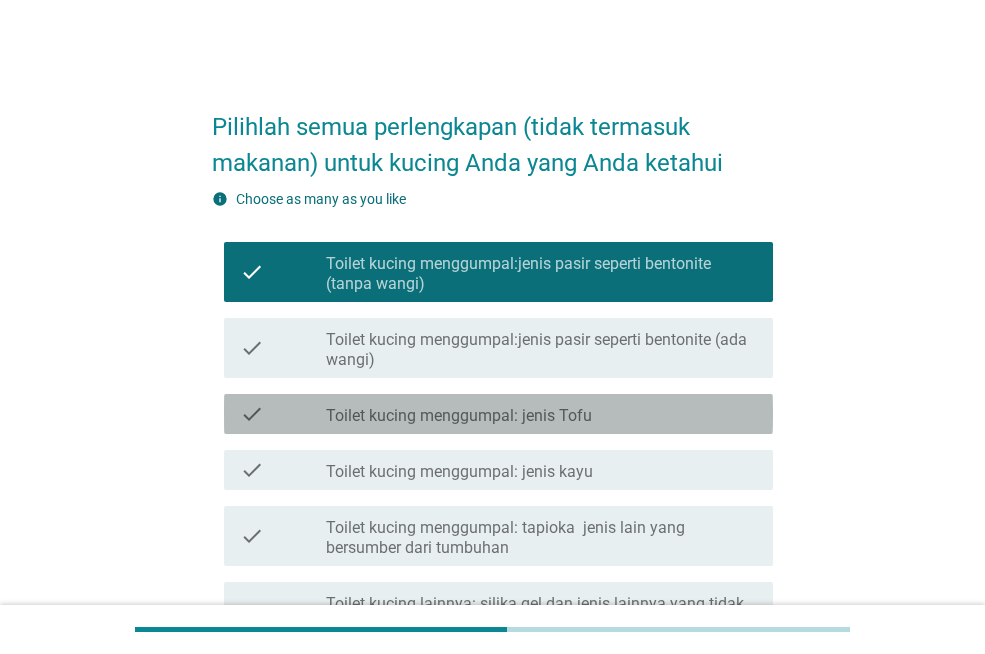 click on "Toilet kucing menggumpal: jenis Tofu" at bounding box center [459, 416] 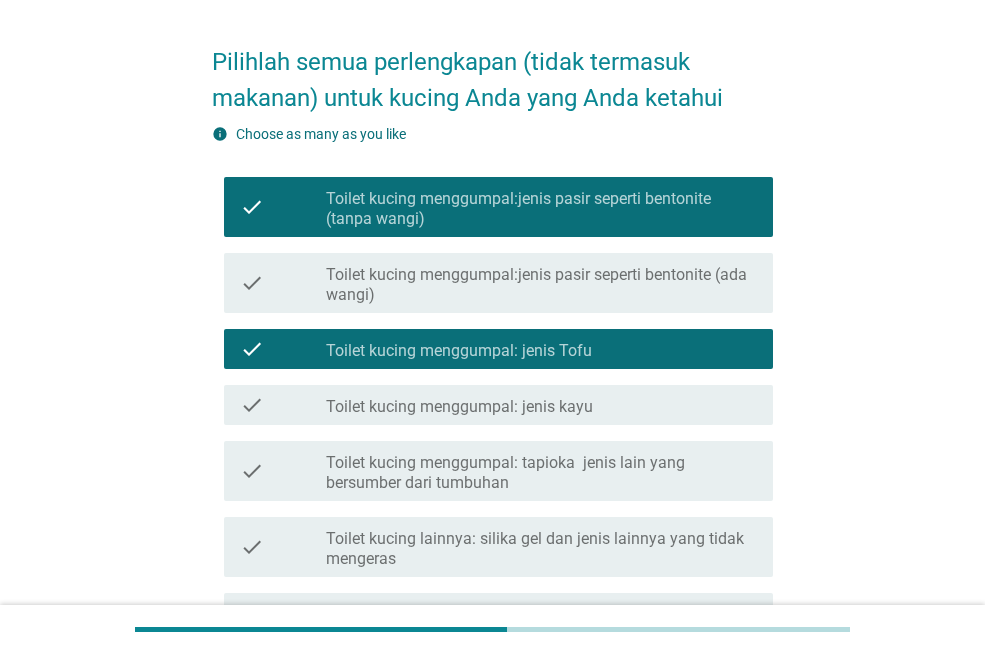 scroll, scrollTop: 100, scrollLeft: 0, axis: vertical 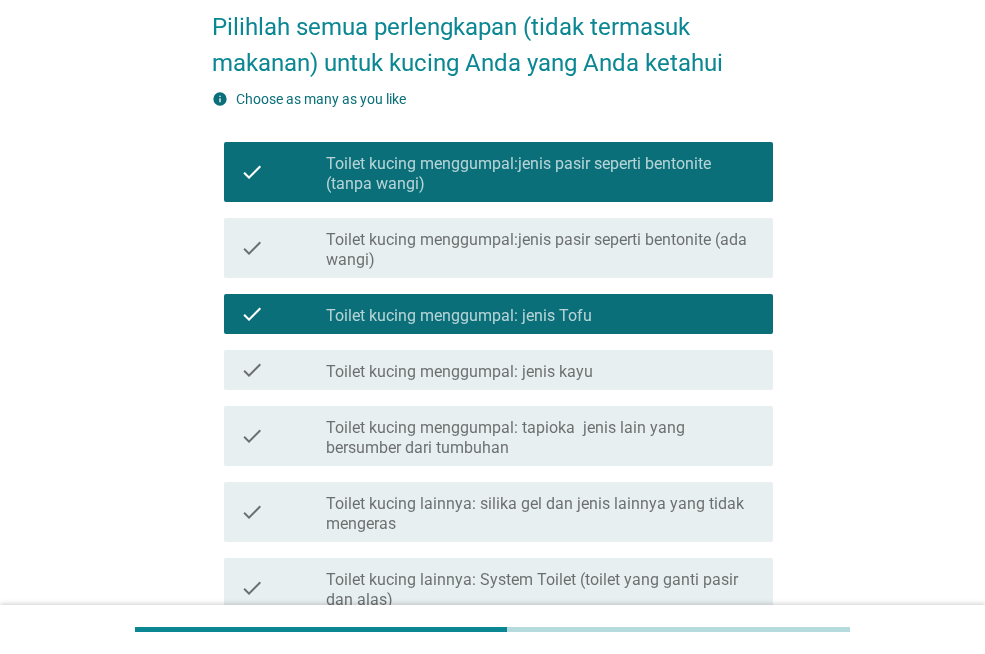 click on "Toilet kucing menggumpal: tapioka  jenis lain yang bersumber dari tumbuhan" at bounding box center [541, 438] 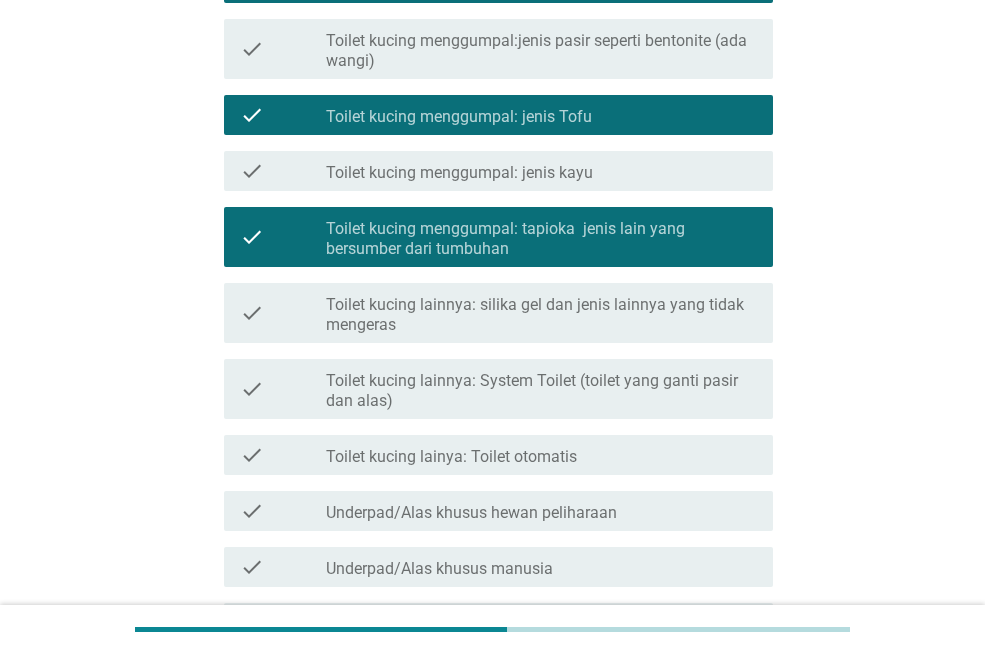scroll, scrollTop: 300, scrollLeft: 0, axis: vertical 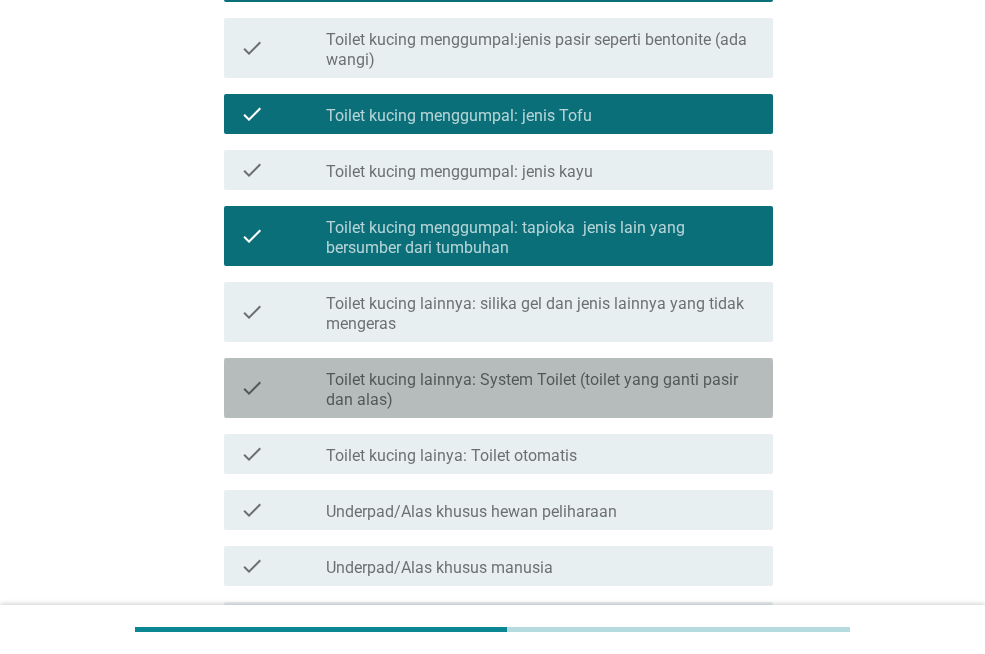 click on "Toilet kucing lainnya: System Toilet (toilet yang ganti pasir dan alas)" at bounding box center (541, 390) 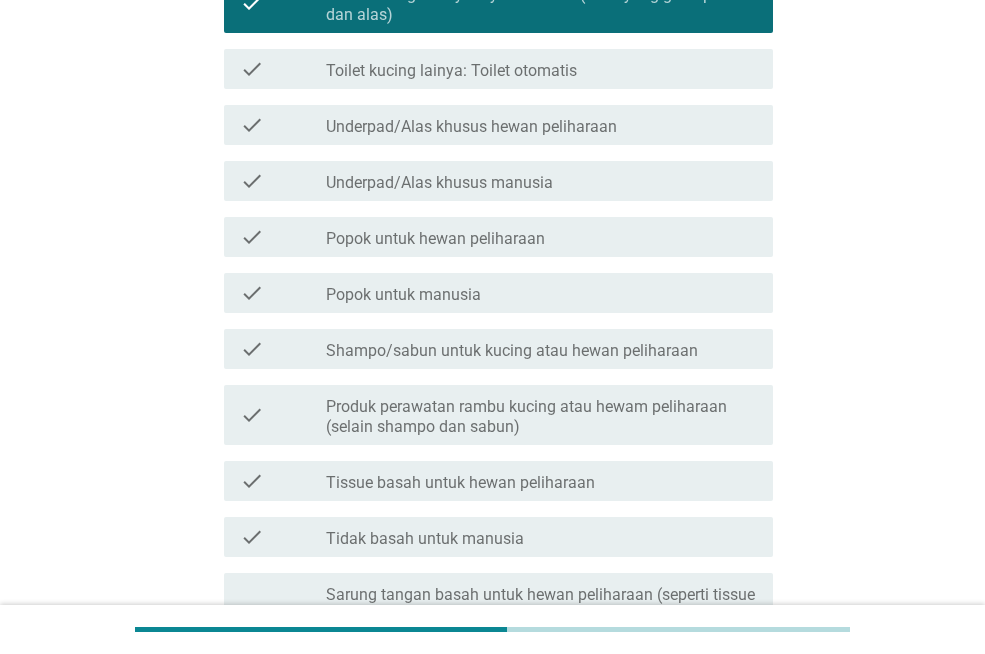 scroll, scrollTop: 800, scrollLeft: 0, axis: vertical 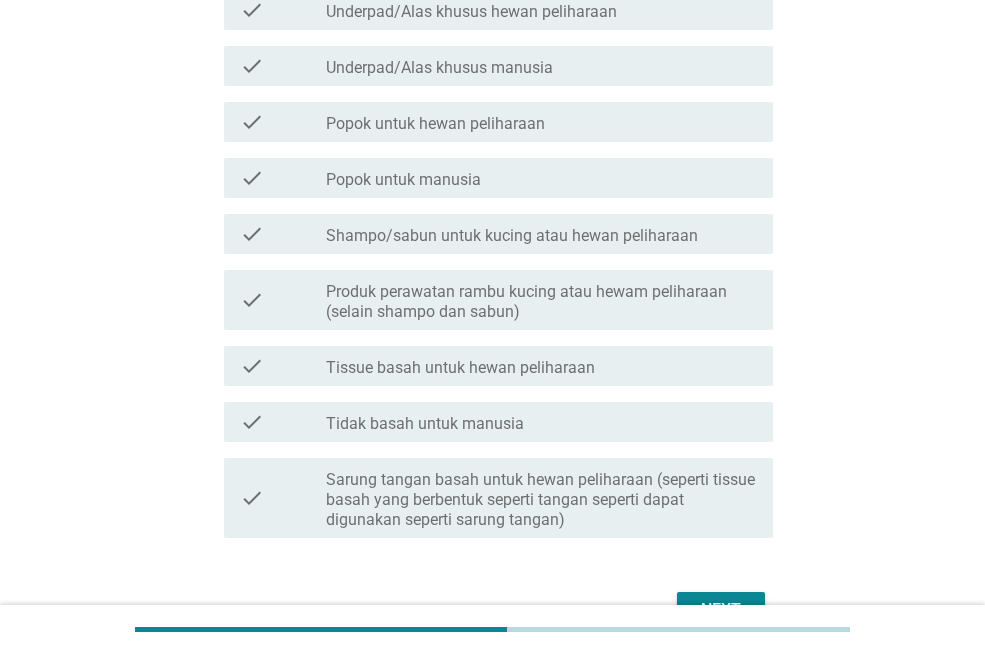 click on "Popok untuk manusia" at bounding box center [403, 180] 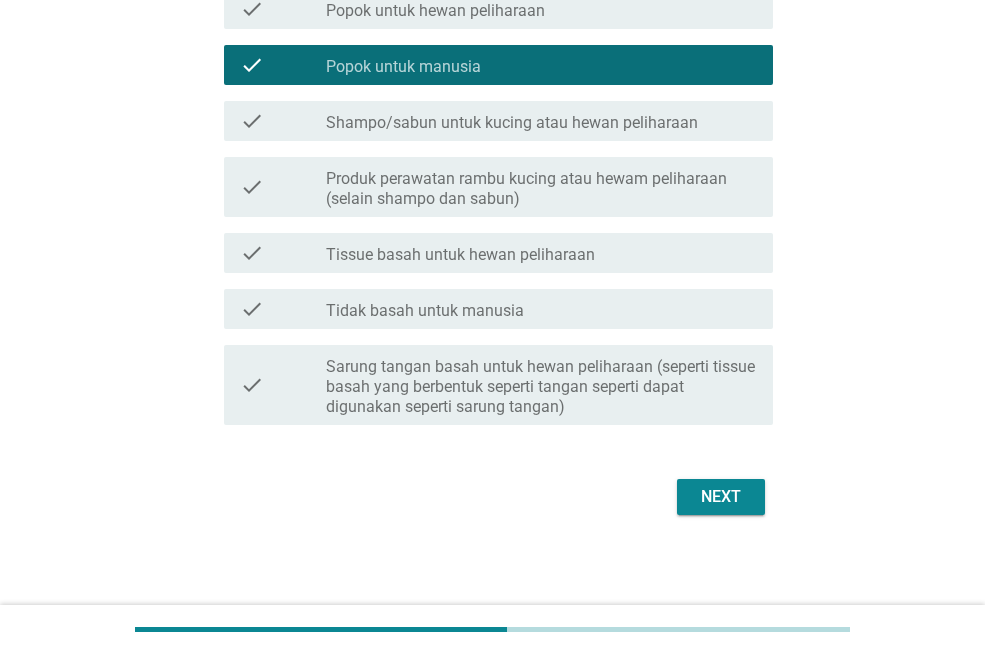 scroll, scrollTop: 917, scrollLeft: 0, axis: vertical 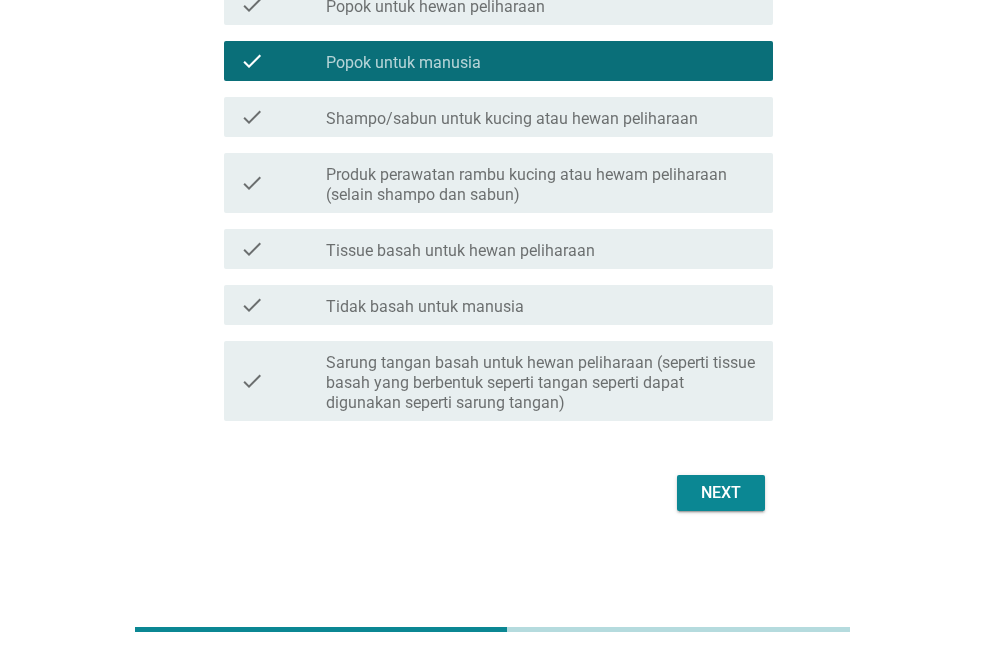 click on "Next" at bounding box center (721, 493) 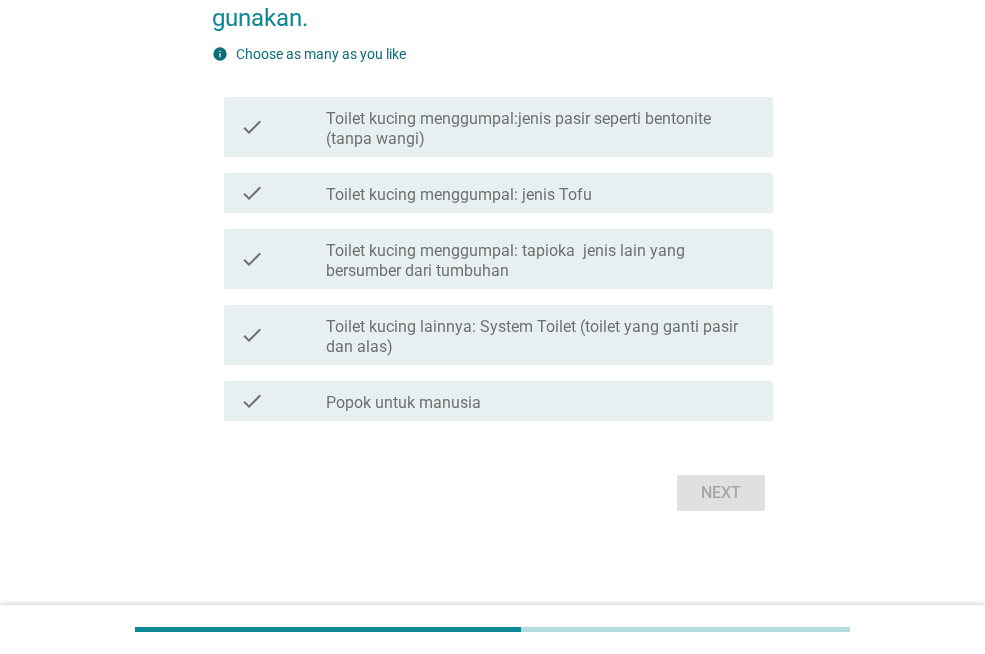 scroll, scrollTop: 0, scrollLeft: 0, axis: both 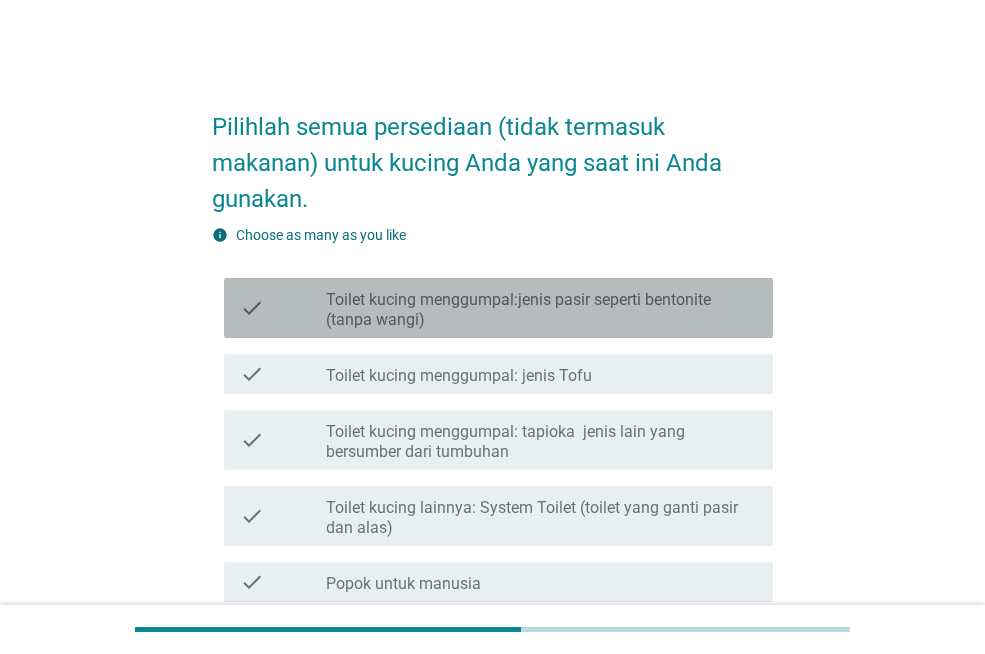 click on "Toilet kucing menggumpal:jenis pasir seperti bentonite (tanpa wangi)" at bounding box center [541, 310] 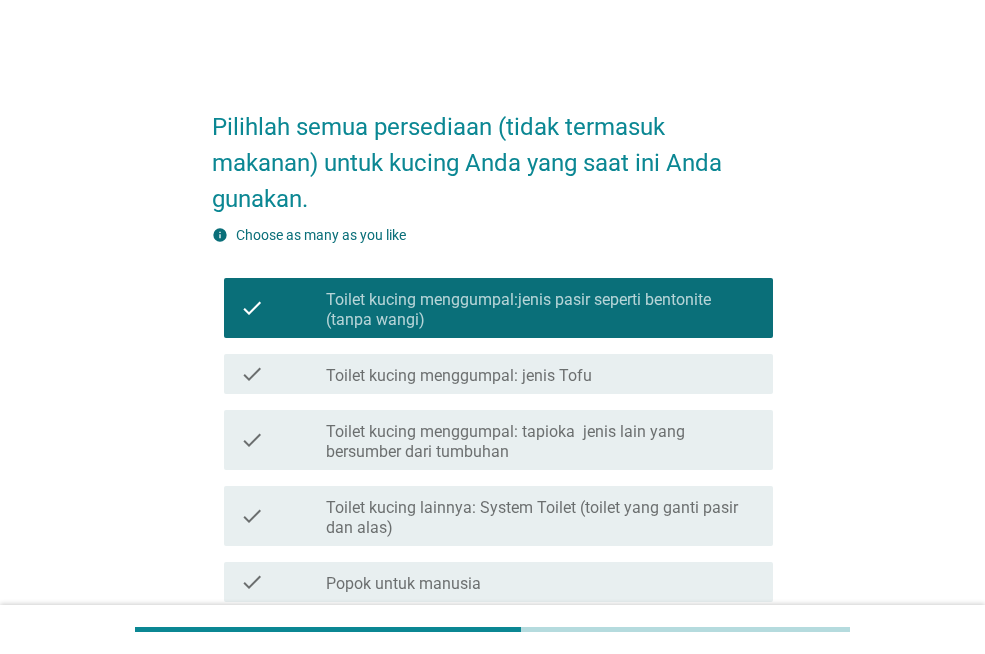 click on "Toilet kucing menggumpal: tapioka  jenis lain yang bersumber dari tumbuhan" at bounding box center [541, 442] 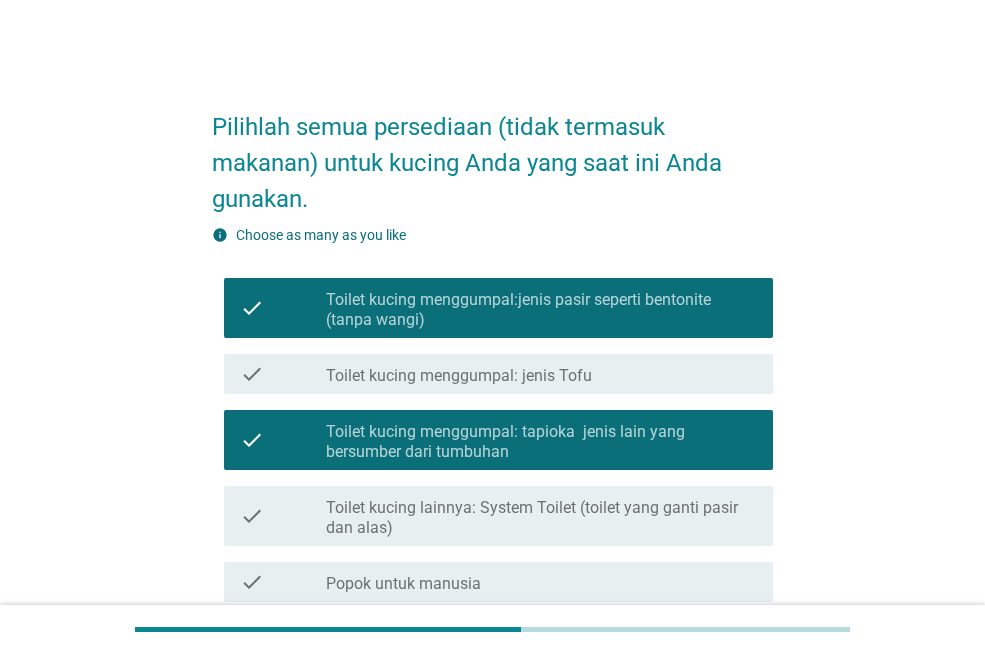 scroll, scrollTop: 181, scrollLeft: 0, axis: vertical 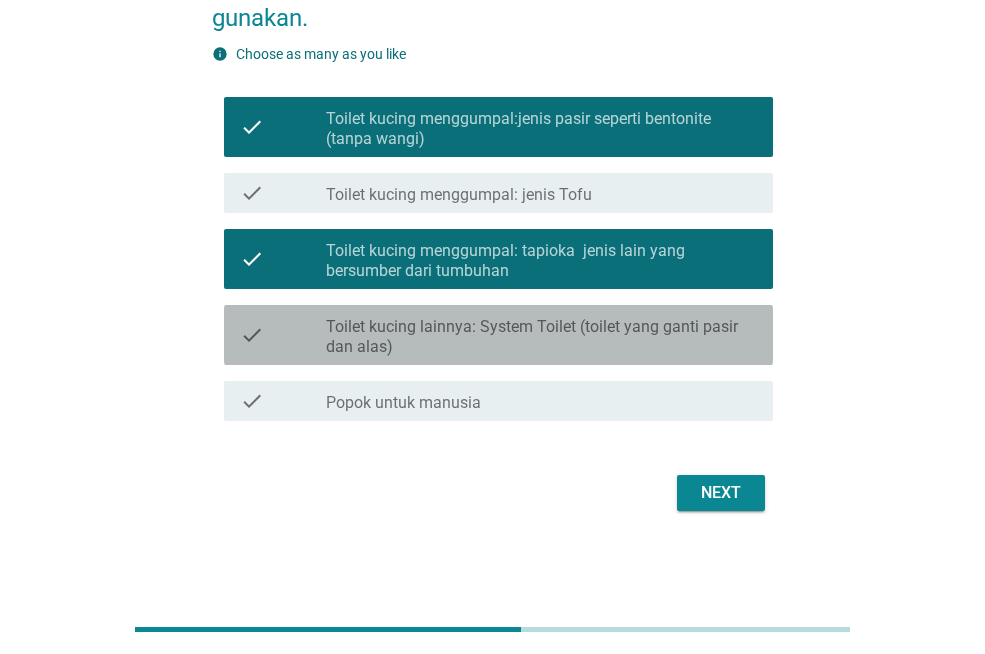 click on "Toilet kucing lainnya: System Toilet (toilet yang ganti pasir dan alas)" at bounding box center (541, 337) 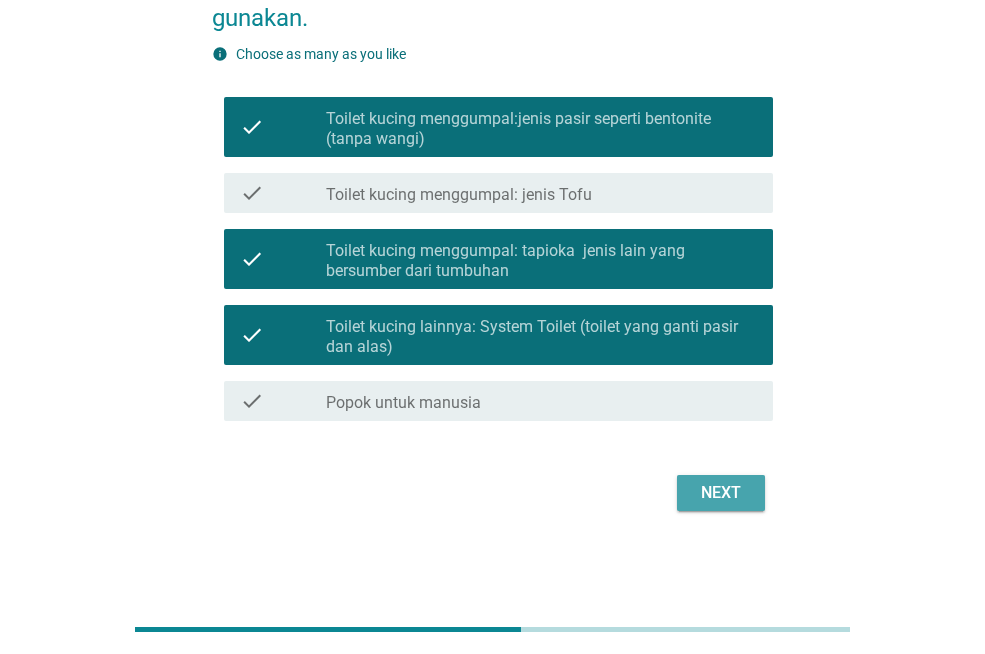 click on "Next" at bounding box center [721, 493] 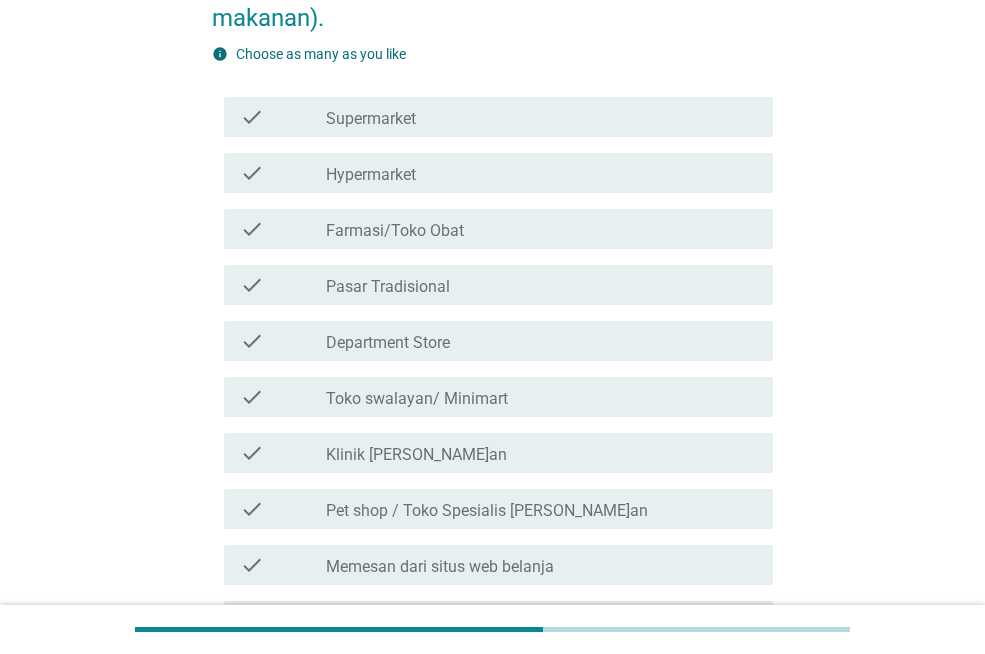 scroll, scrollTop: 0, scrollLeft: 0, axis: both 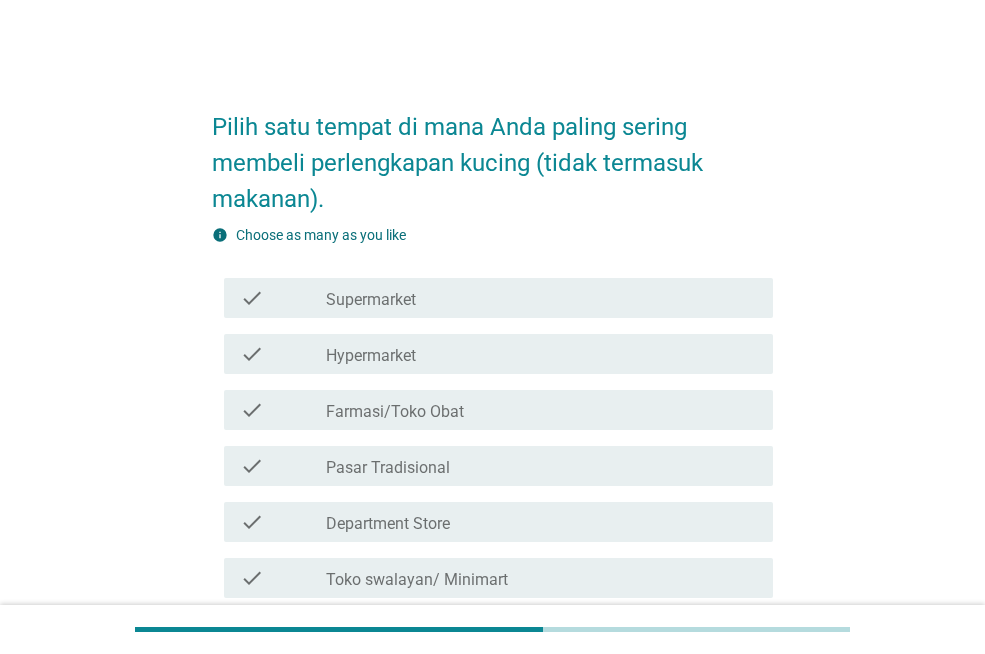click on "check_box_outline_blank Hypermarket" at bounding box center (541, 354) 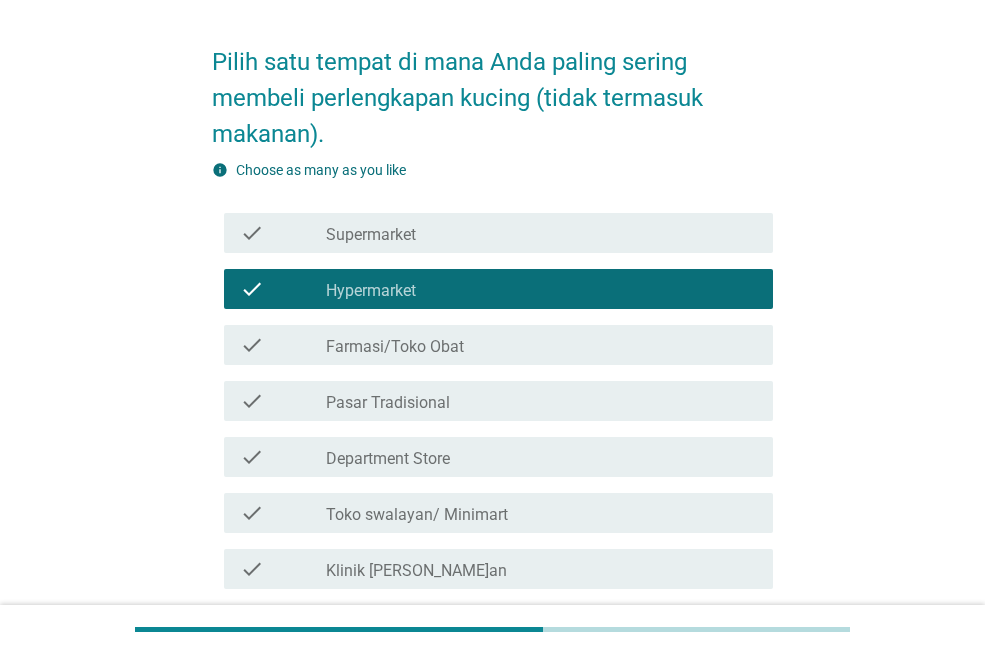 scroll, scrollTop: 100, scrollLeft: 0, axis: vertical 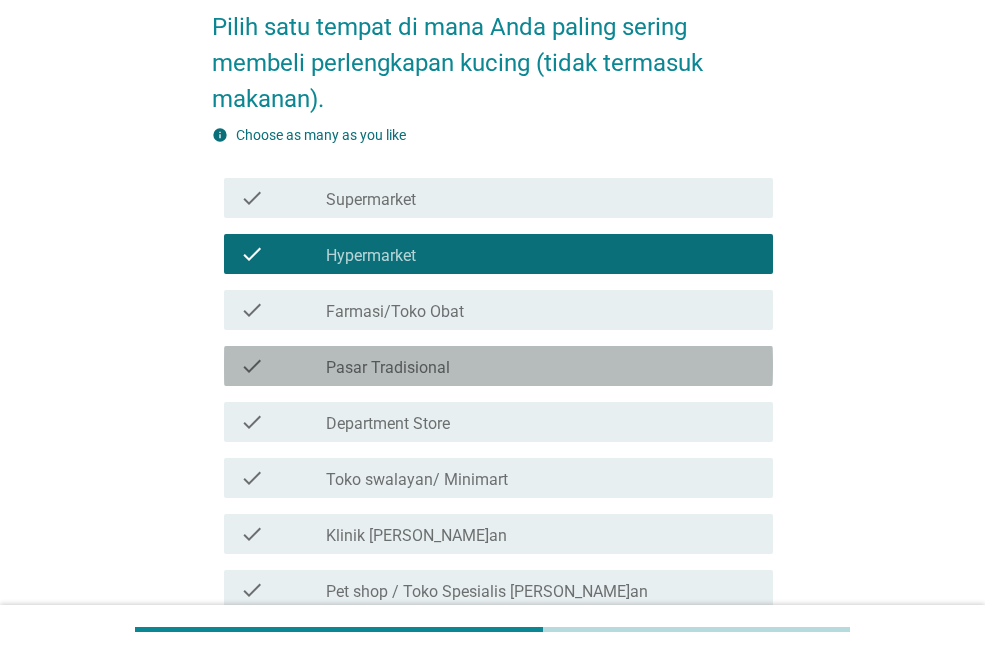 click on "Pasar Tradisional" at bounding box center (388, 368) 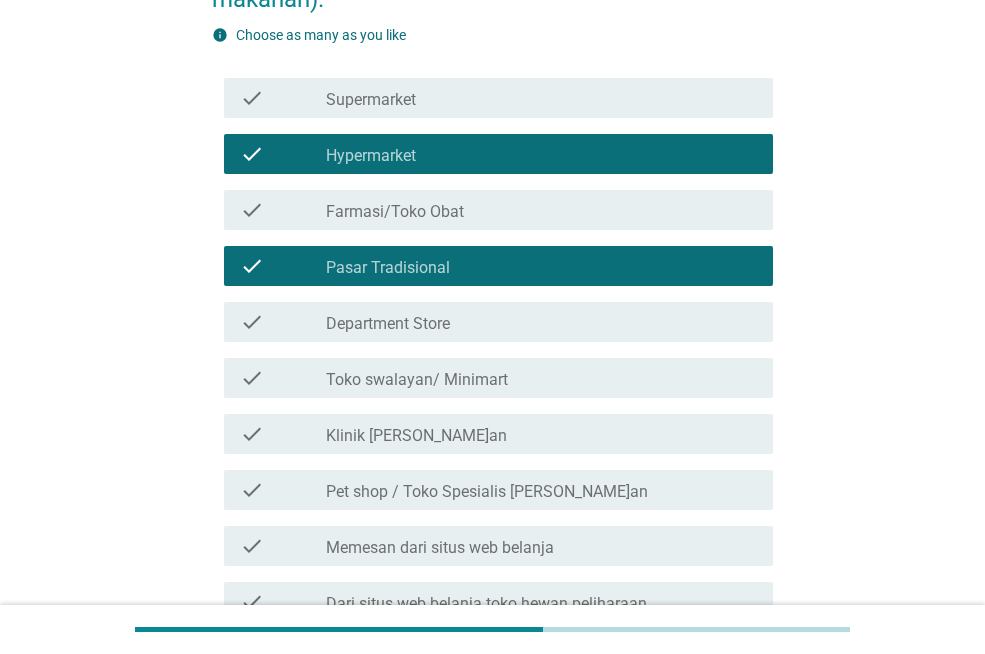 click on "Toko swalayan/ Minimart" at bounding box center [417, 380] 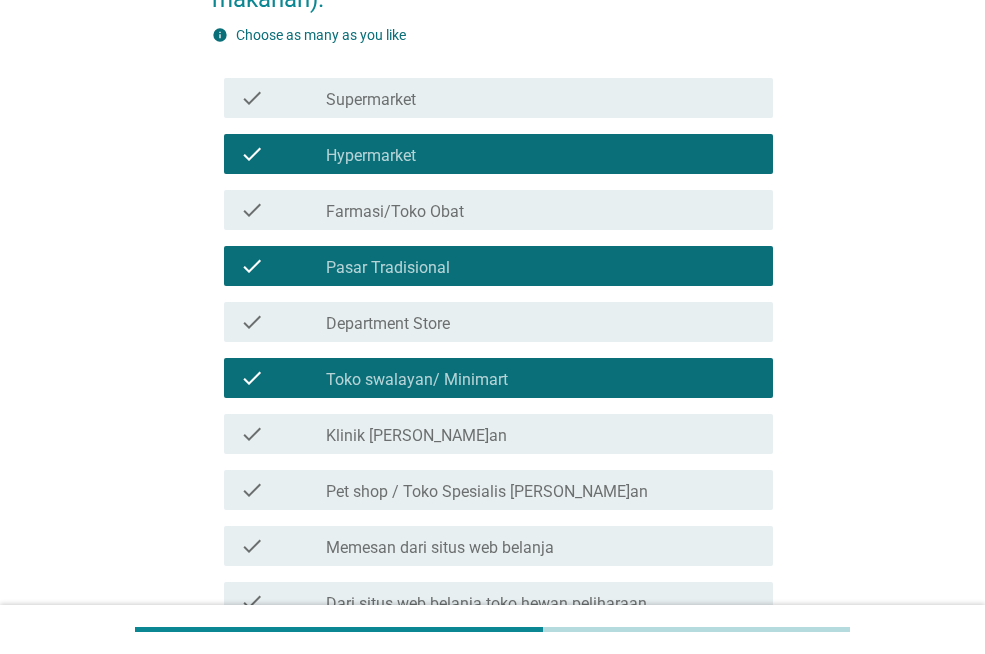 scroll, scrollTop: 300, scrollLeft: 0, axis: vertical 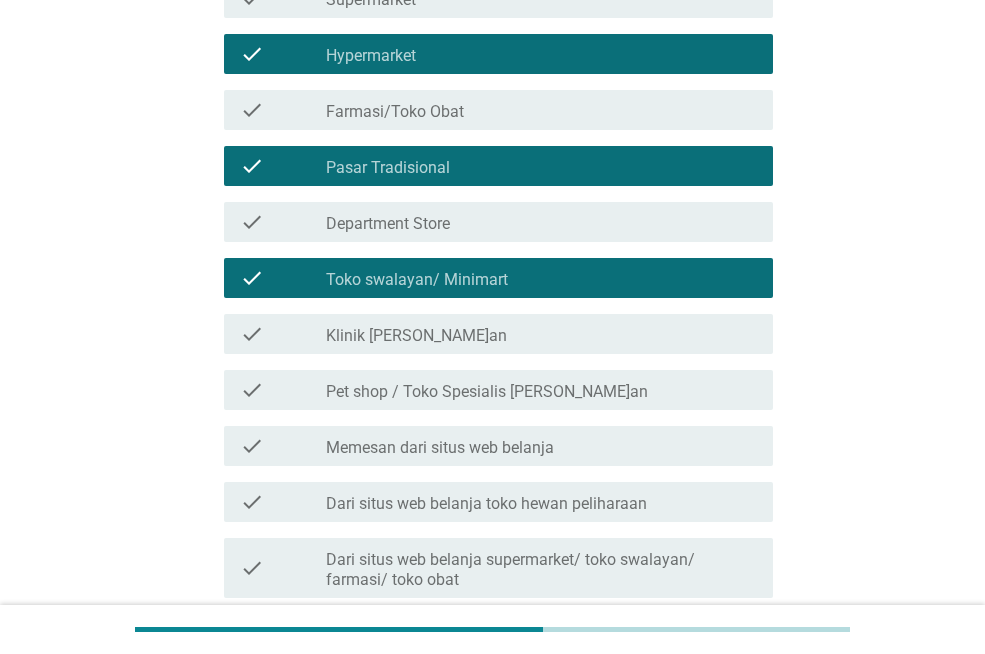 click on "check_box_outline_blank Pet shop / Toko Spesialis [PERSON_NAME]an" at bounding box center (541, 390) 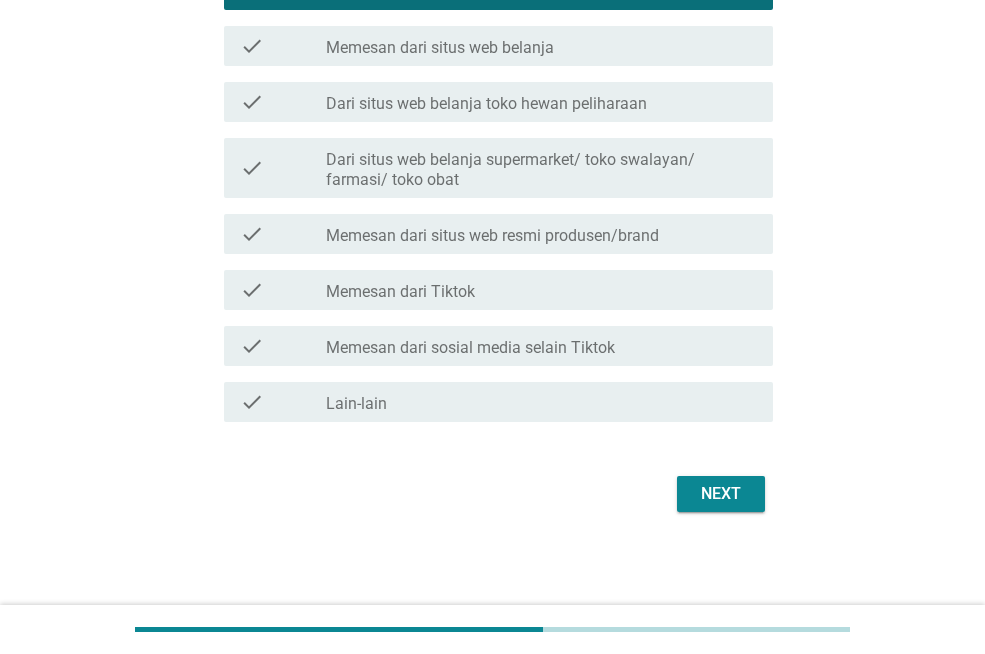 scroll, scrollTop: 701, scrollLeft: 0, axis: vertical 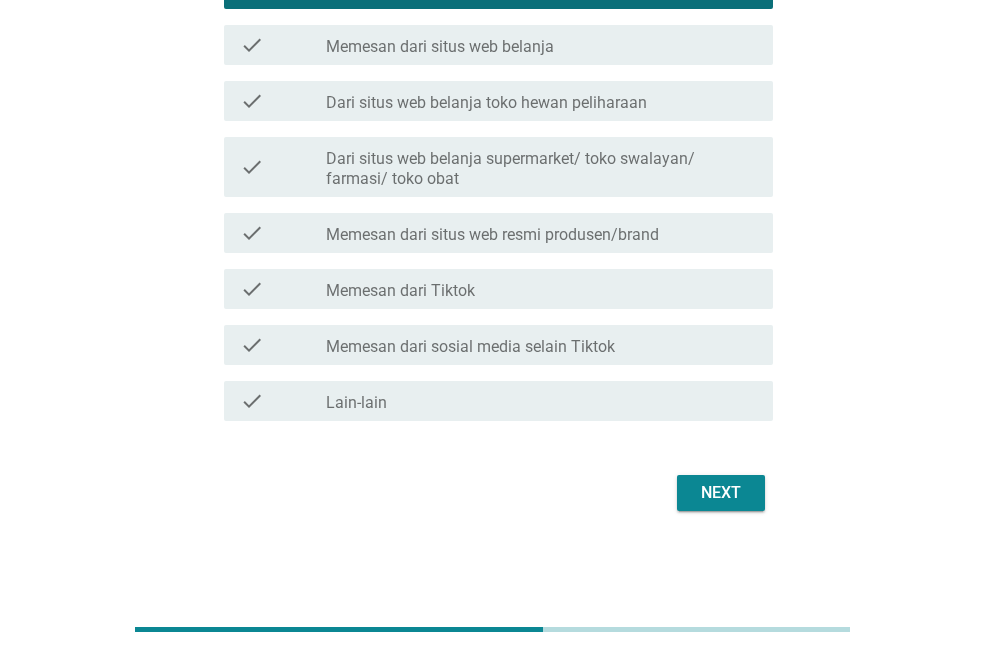 click on "Next" at bounding box center [721, 493] 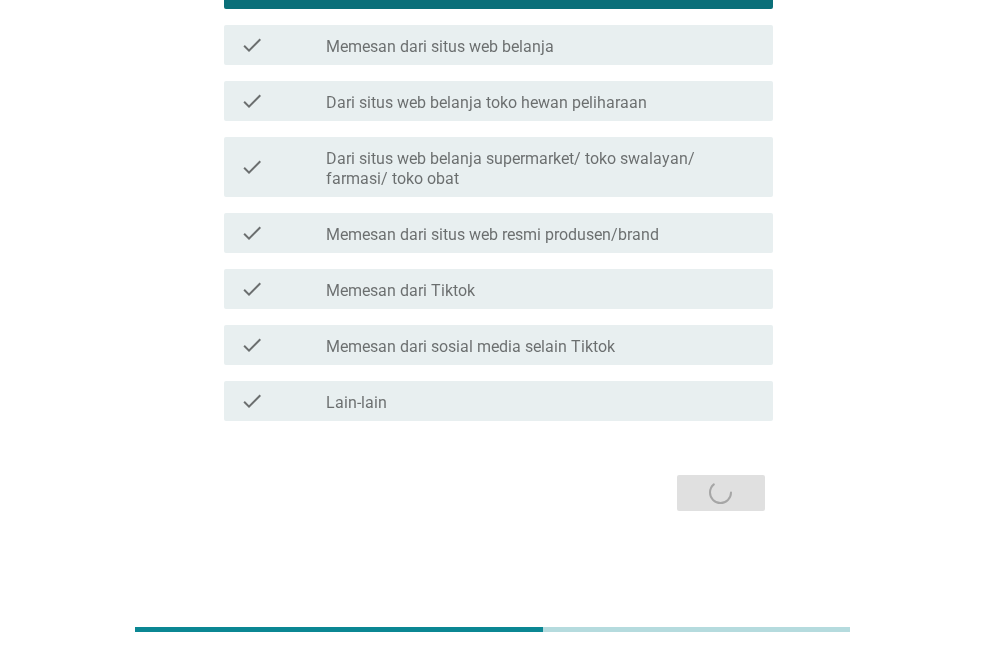 scroll, scrollTop: 0, scrollLeft: 0, axis: both 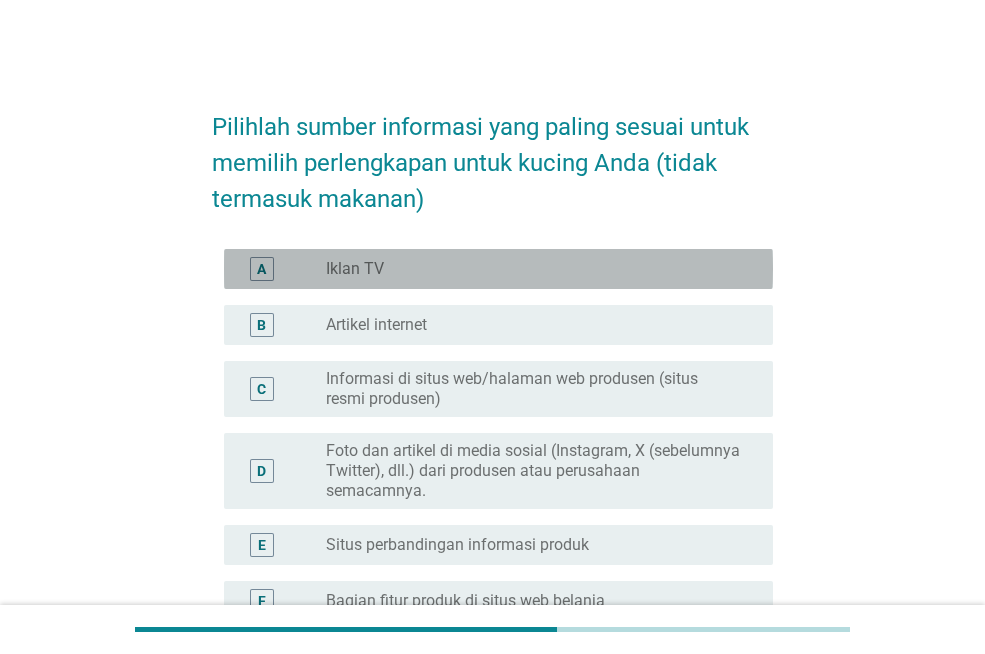 click on "radio_button_unchecked Iklan TV" at bounding box center [533, 269] 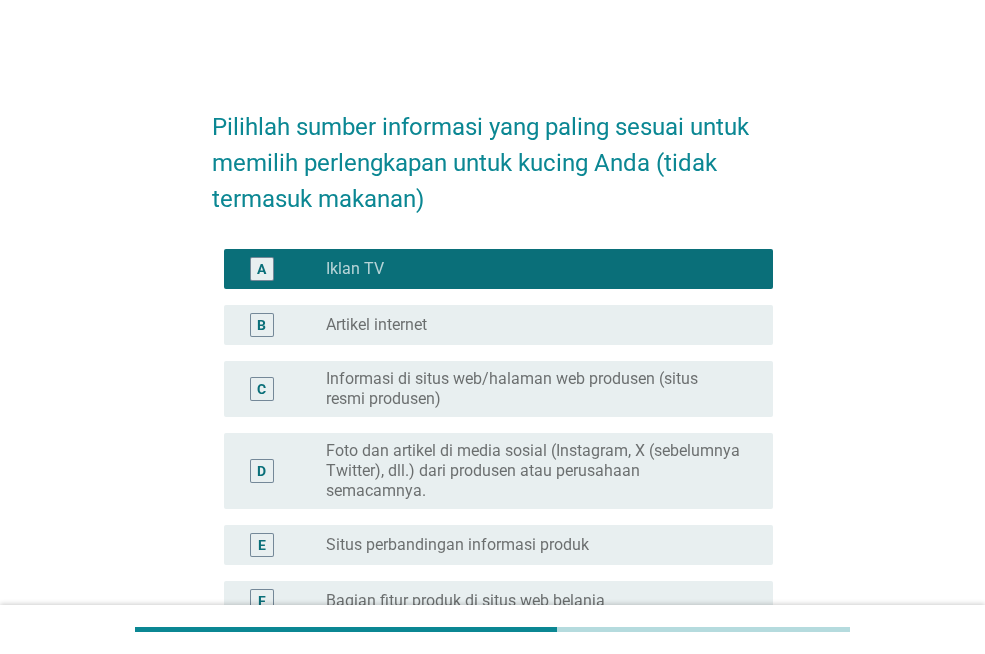 click on "Foto dan artikel di media sosial (Instagram, X (sebelumnya Twitter), dll.) dari produsen atau perusahaan semacamnya." at bounding box center [533, 471] 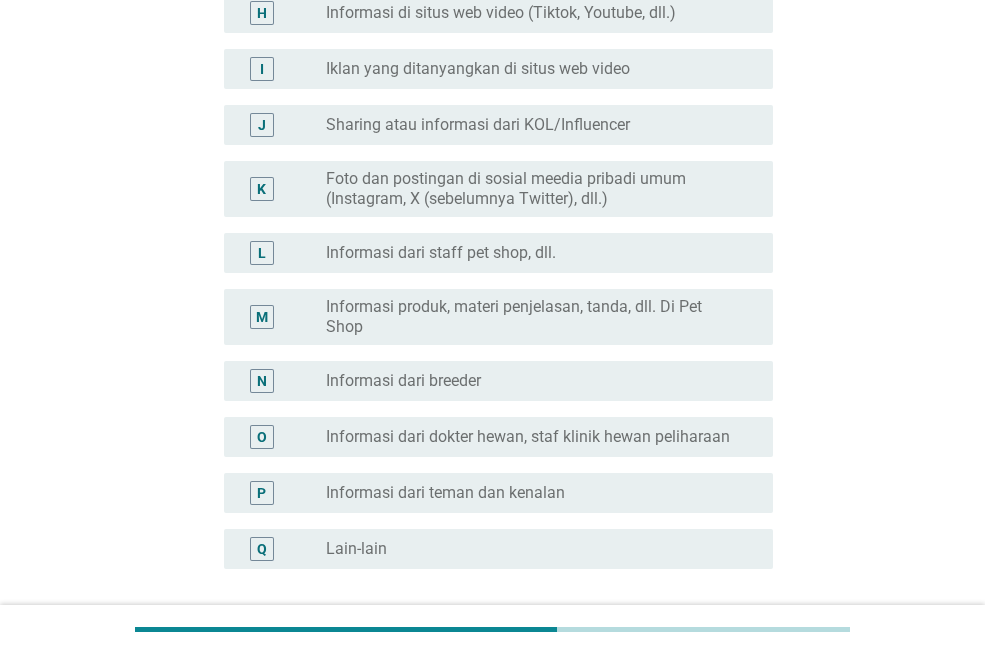 scroll, scrollTop: 872, scrollLeft: 0, axis: vertical 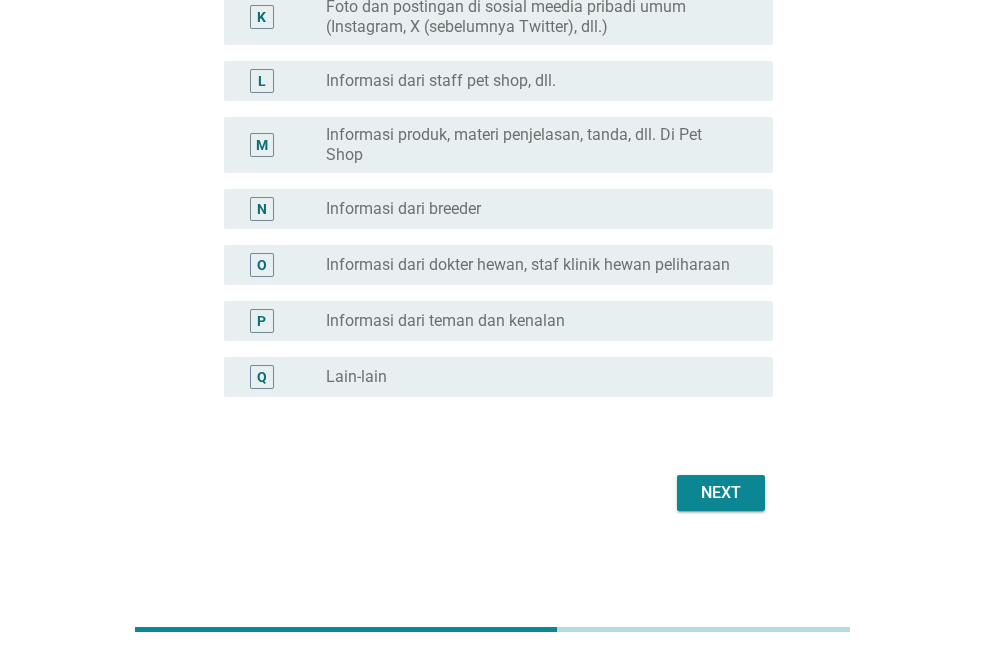 click on "Next" at bounding box center [721, 493] 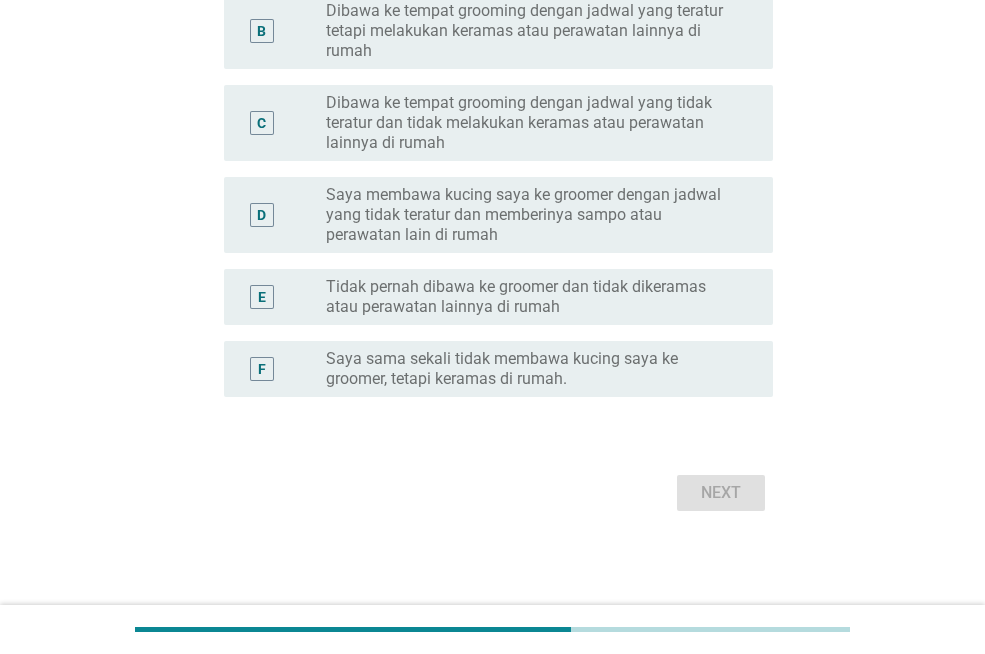 scroll, scrollTop: 0, scrollLeft: 0, axis: both 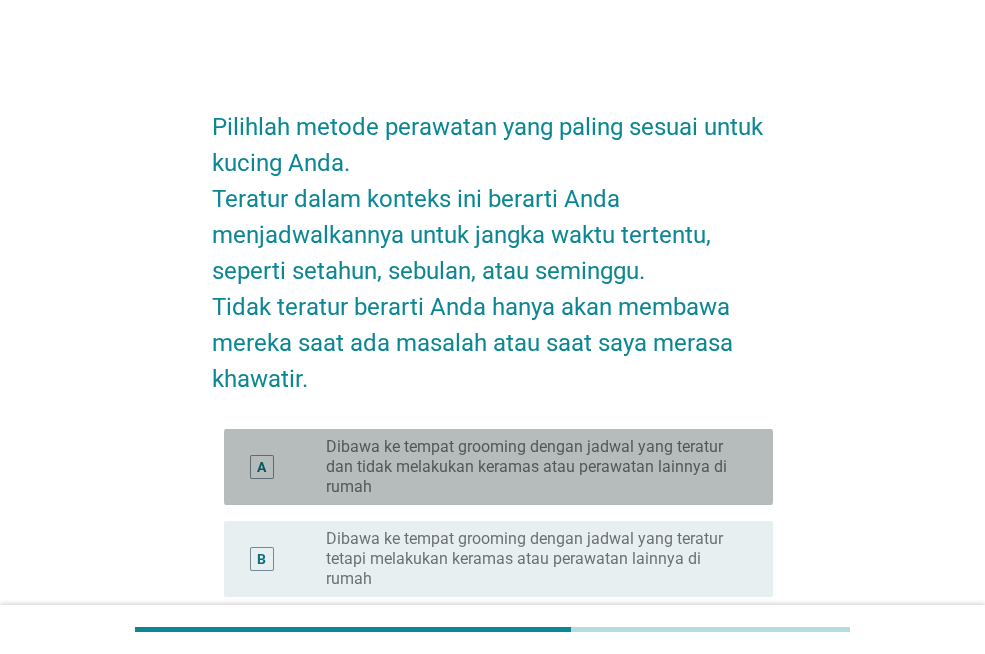 click on "Dibawa ke tempat grooming dengan jadwal yang teratur dan tidak melakukan keramas atau perawatan lainnya di rumah" at bounding box center [533, 467] 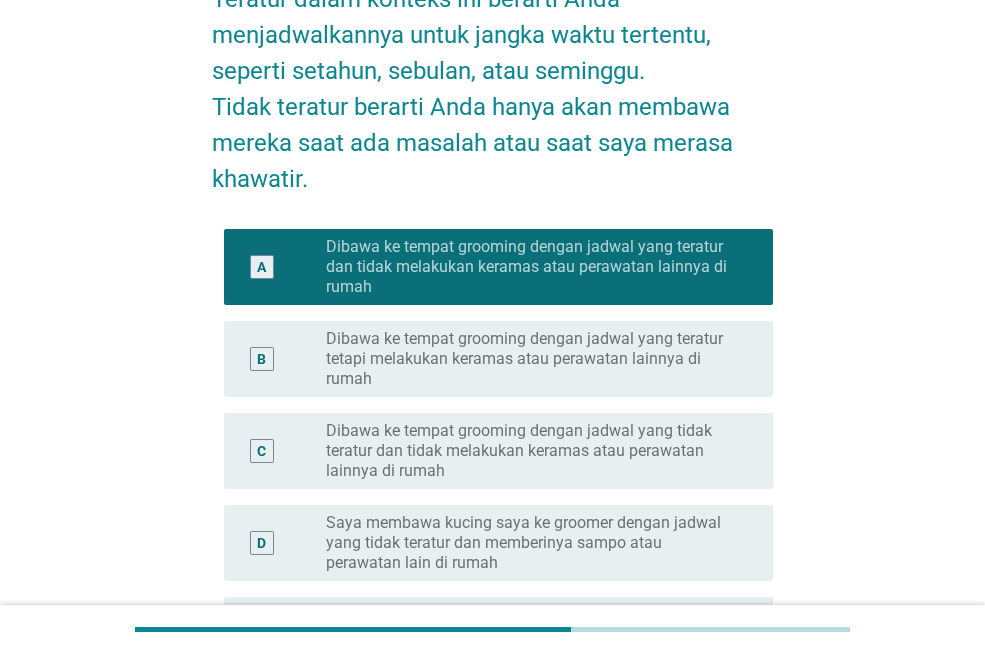 click on "Dibawa ke tempat grooming dengan jadwal yang tidak teratur dan tidak melakukan keramas atau perawatan lainnya di rumah" at bounding box center [533, 451] 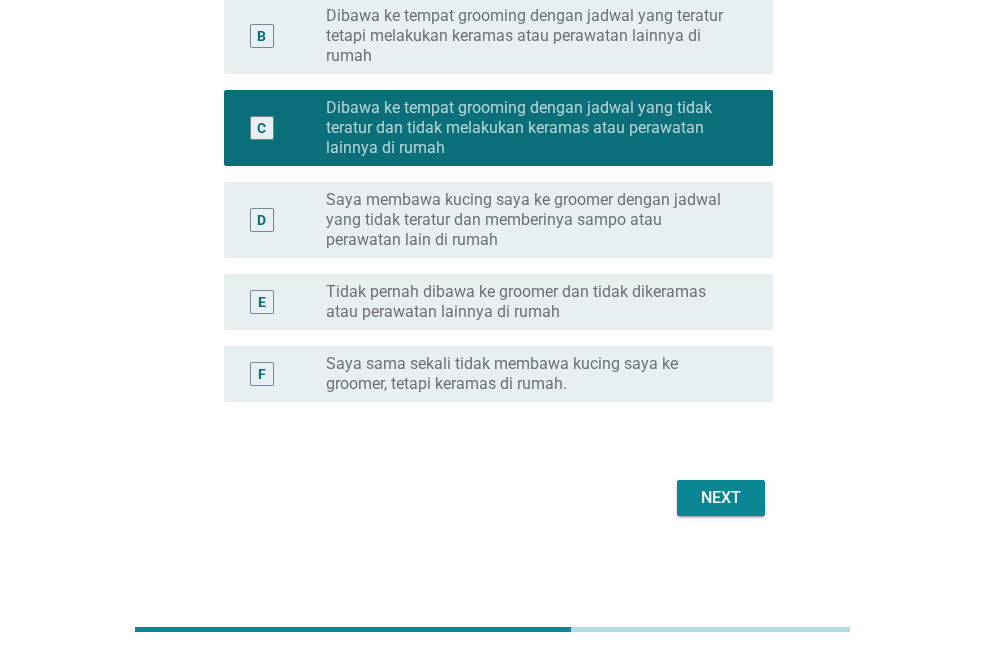 scroll, scrollTop: 528, scrollLeft: 0, axis: vertical 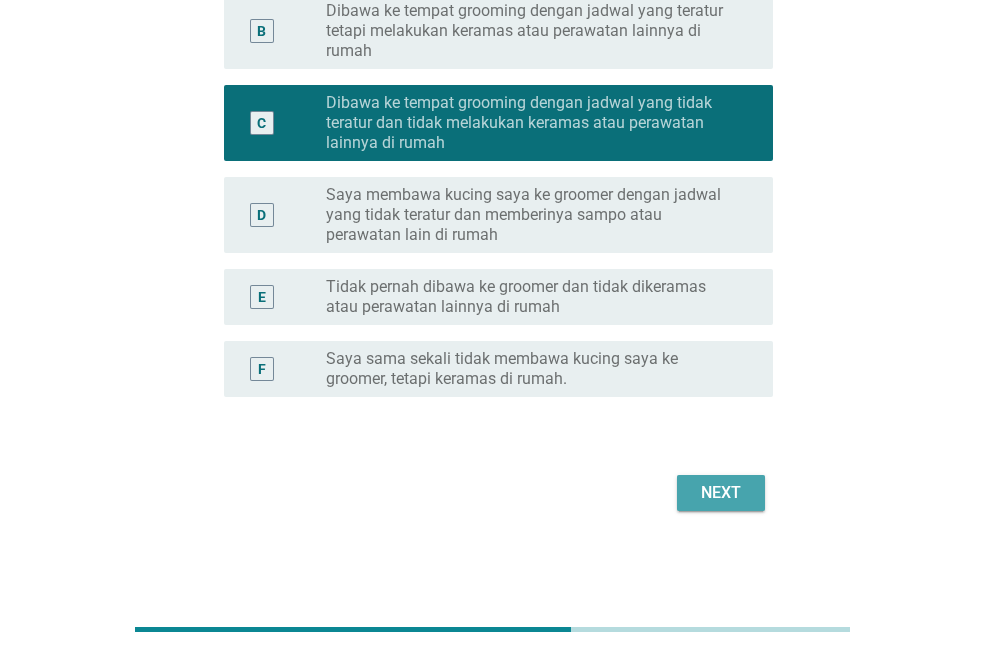 click on "Next" at bounding box center [721, 493] 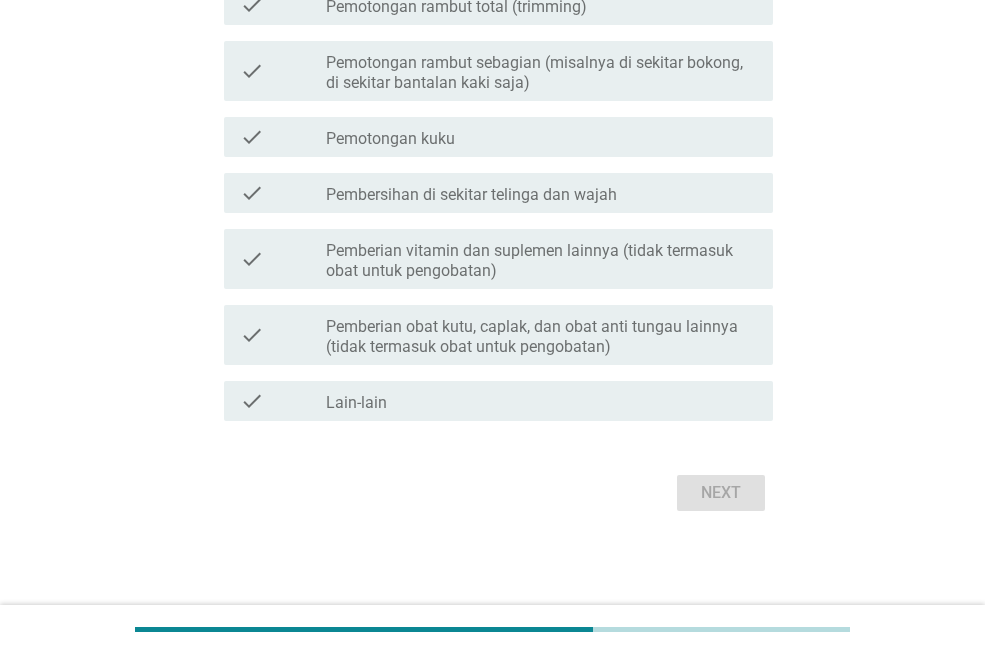 scroll, scrollTop: 0, scrollLeft: 0, axis: both 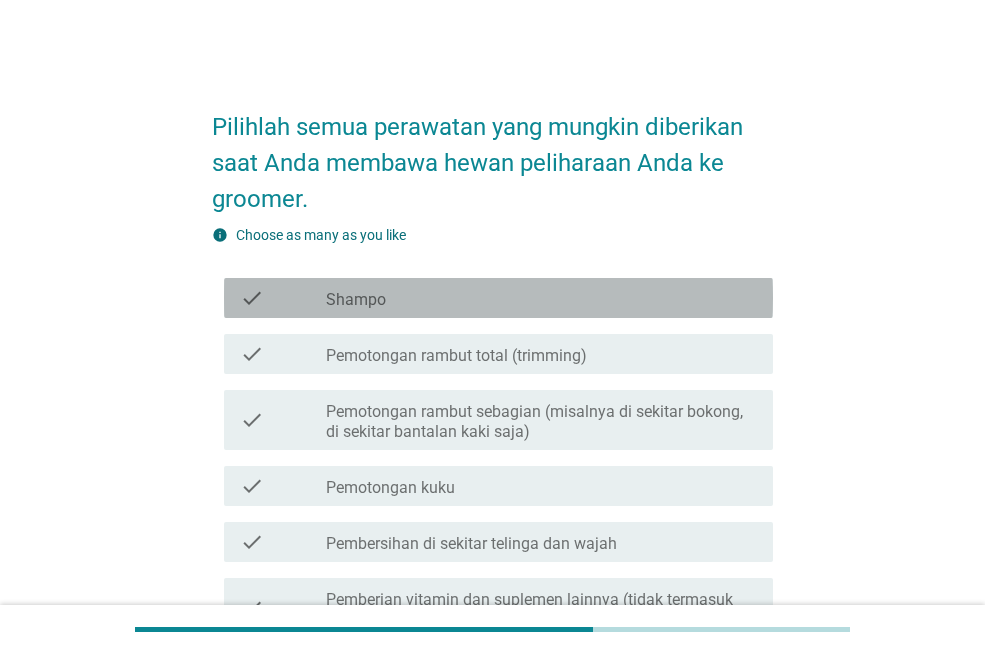click on "check_box_outline_blank Shampo" at bounding box center [541, 298] 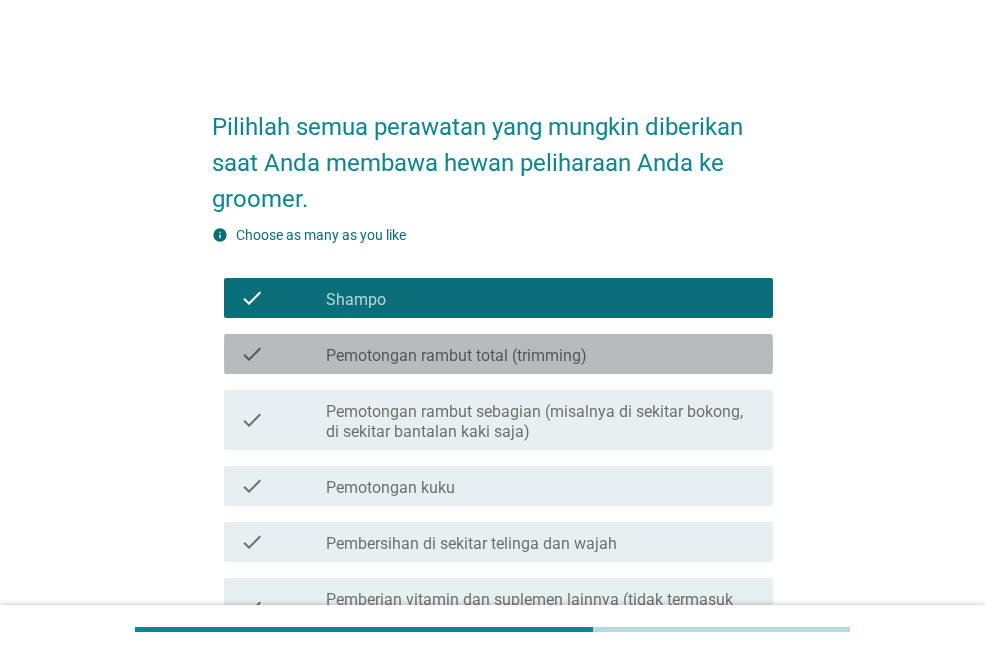 click on "check     check_box_outline_blank Pemotongan rambut total (trimming)" at bounding box center (498, 354) 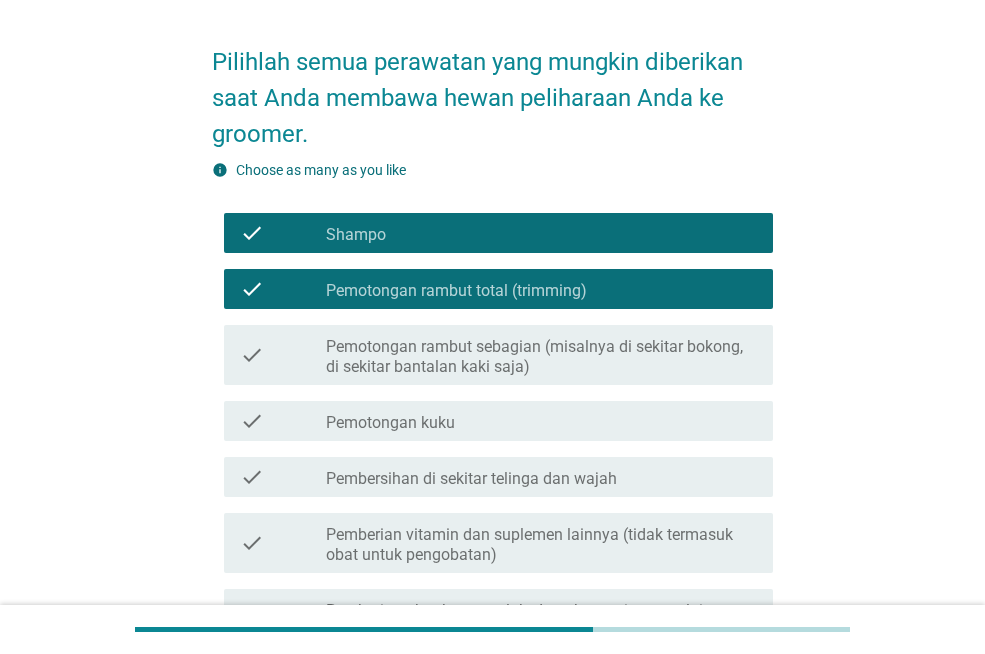 scroll, scrollTop: 100, scrollLeft: 0, axis: vertical 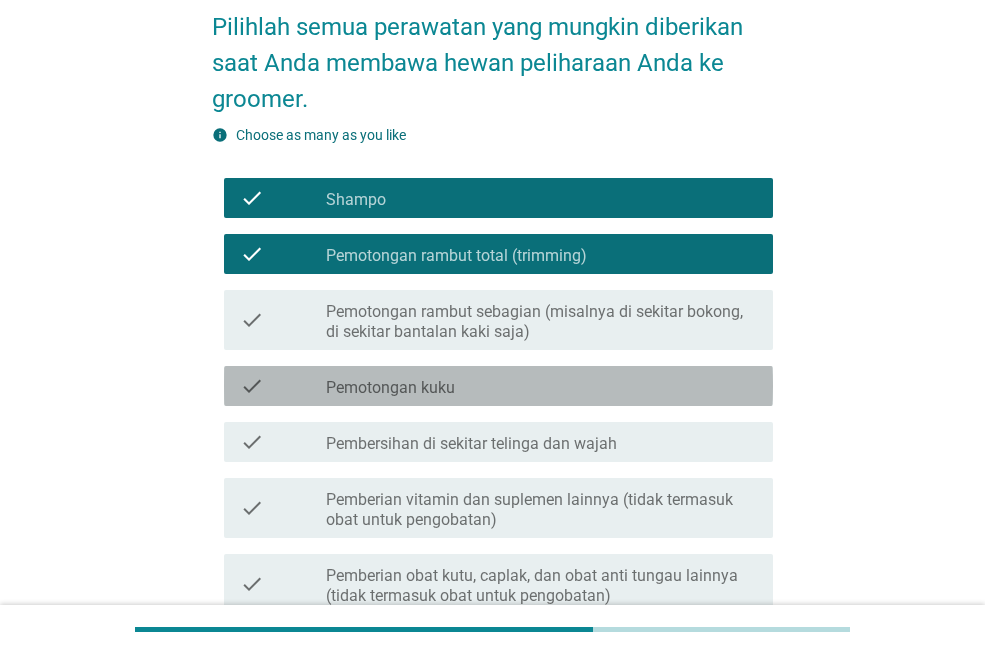 click on "Pemotongan kuku" at bounding box center [390, 388] 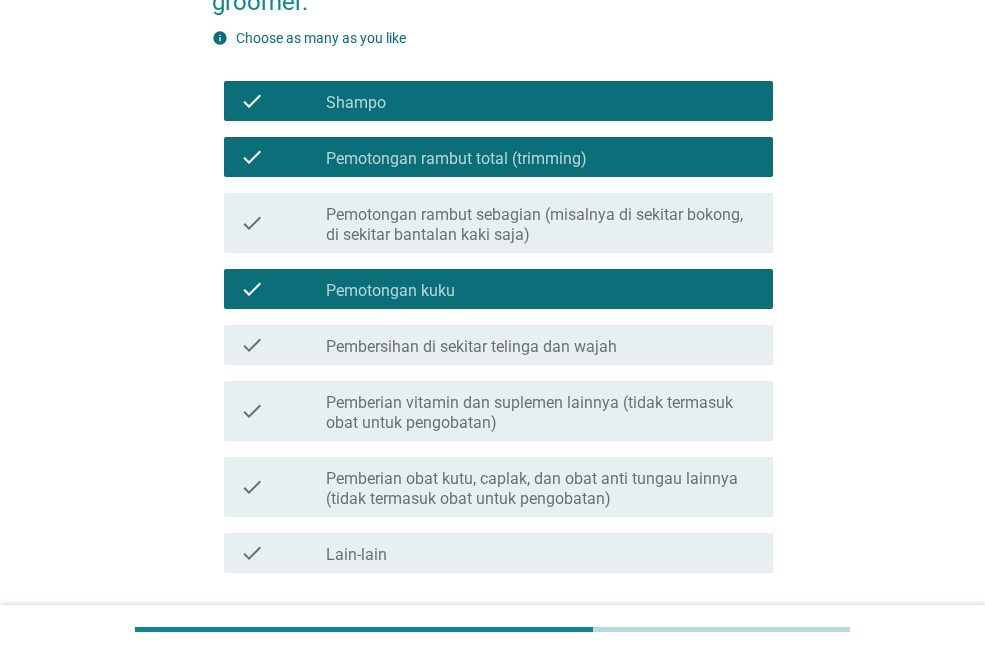 scroll, scrollTop: 300, scrollLeft: 0, axis: vertical 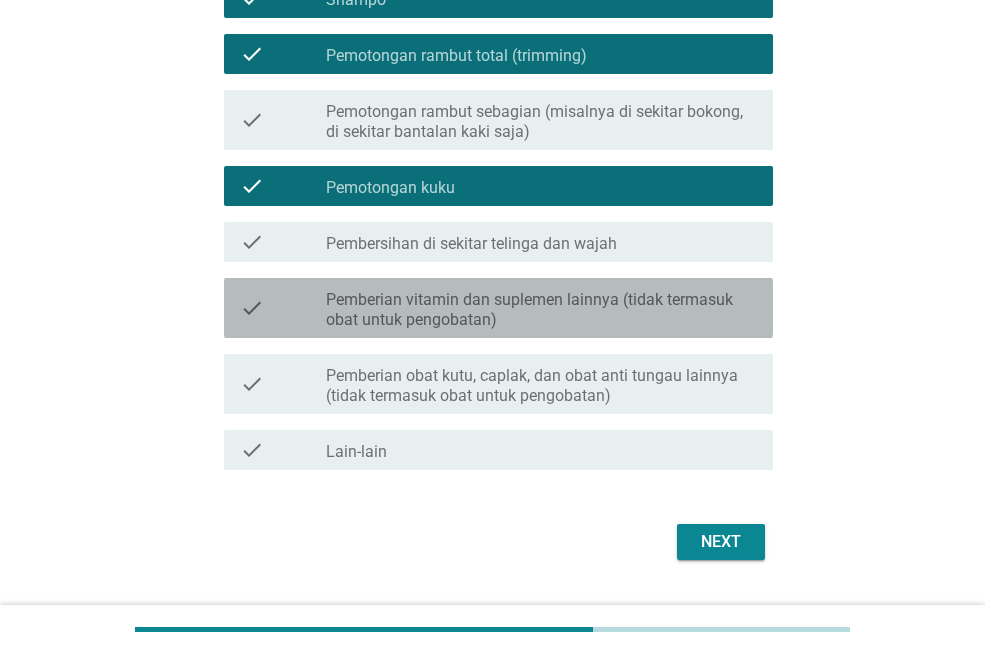 click on "Pemberian vitamin dan suplemen lainnya (tidak termasuk obat untuk pengobatan)" at bounding box center [541, 310] 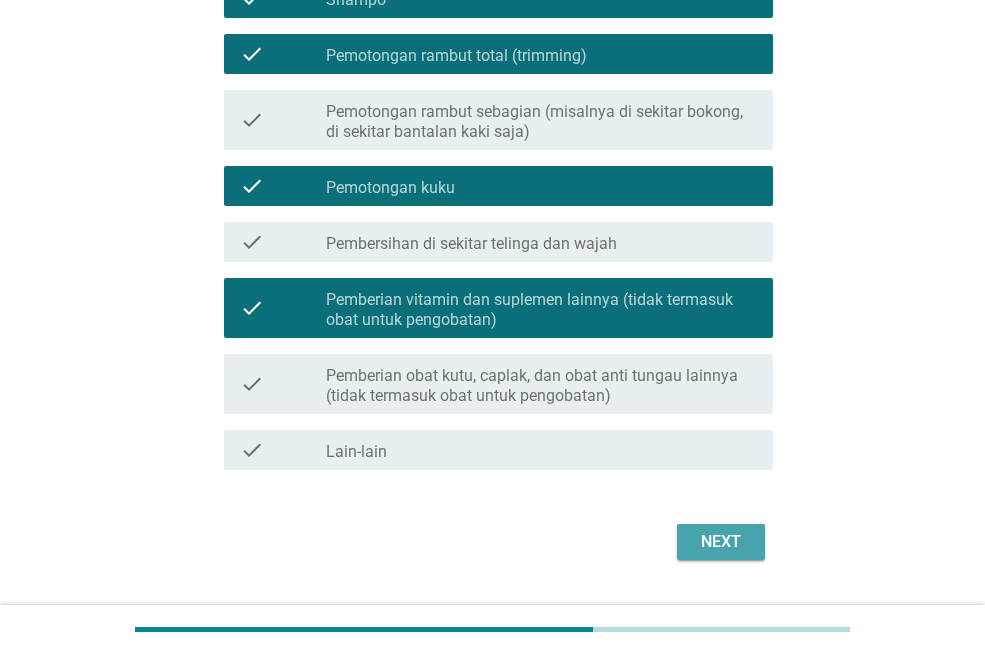 click on "Next" at bounding box center [721, 542] 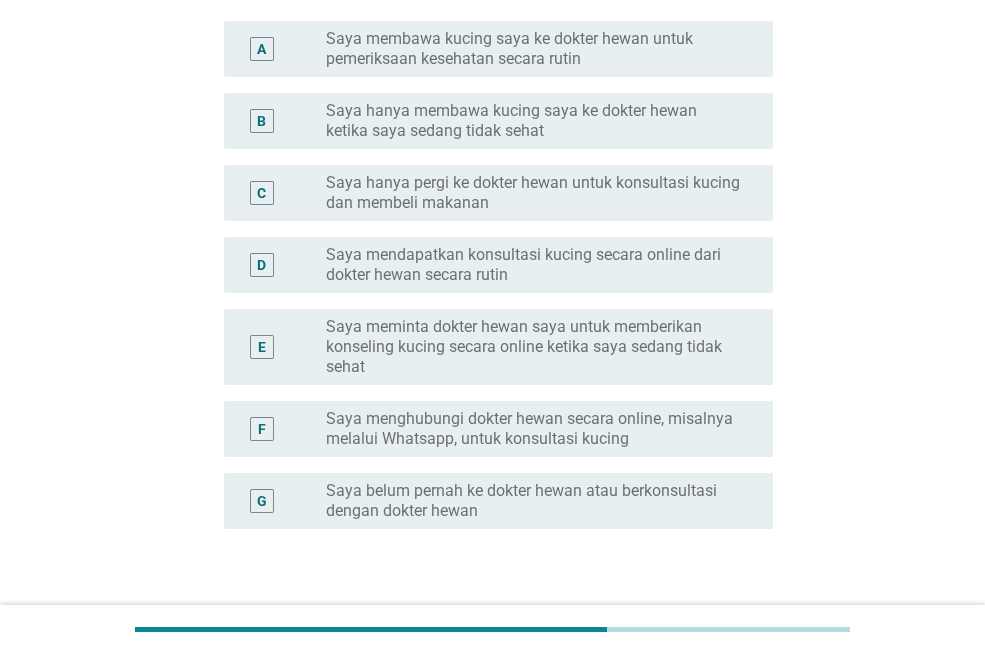 scroll, scrollTop: 0, scrollLeft: 0, axis: both 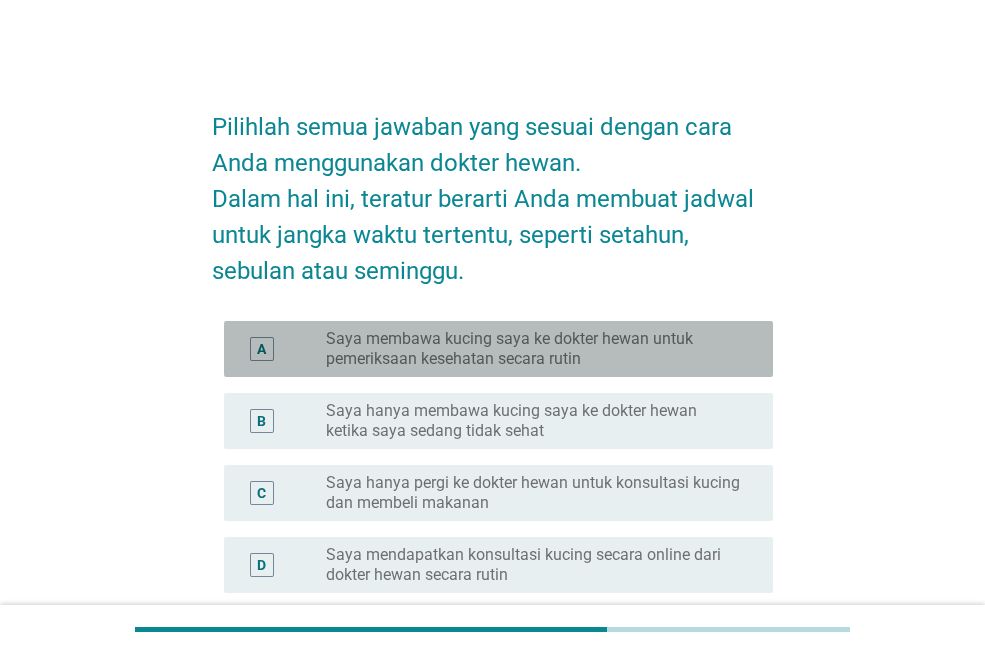 click on "Saya membawa kucing saya ke dokter hewan untuk pemeriksaan kesehatan secara rutin" at bounding box center [533, 349] 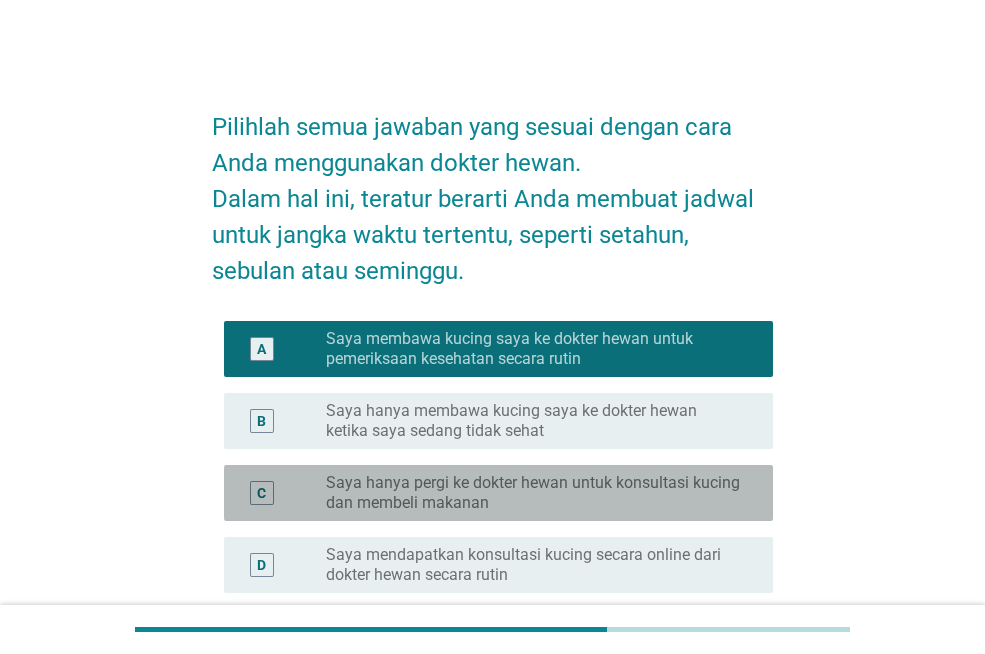 click on "Saya hanya pergi ke dokter hewan untuk konsultasi kucing dan membeli makanan" at bounding box center (533, 493) 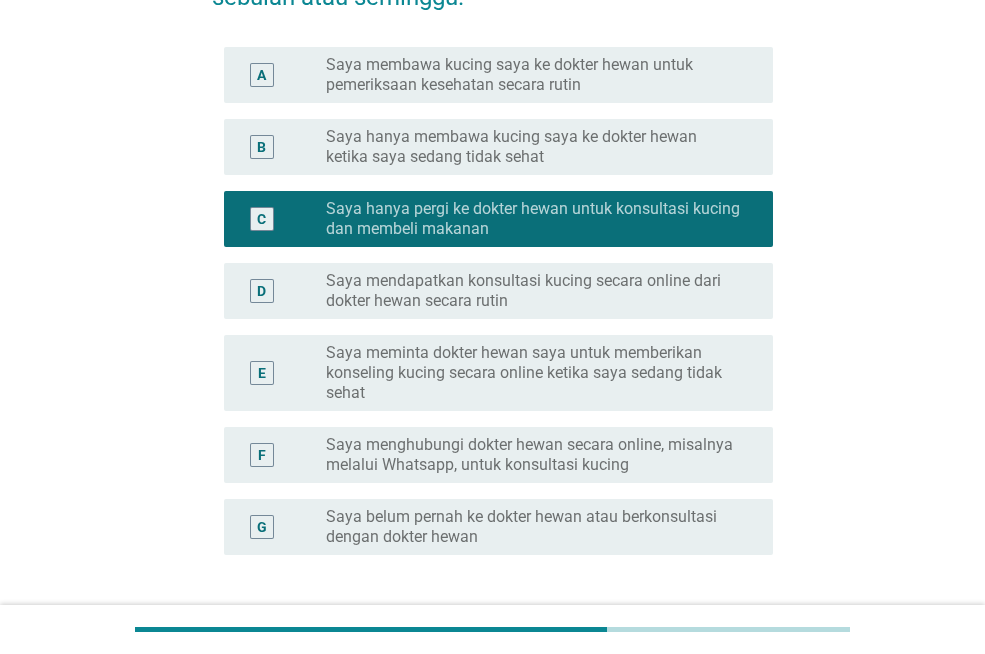 scroll, scrollTop: 400, scrollLeft: 0, axis: vertical 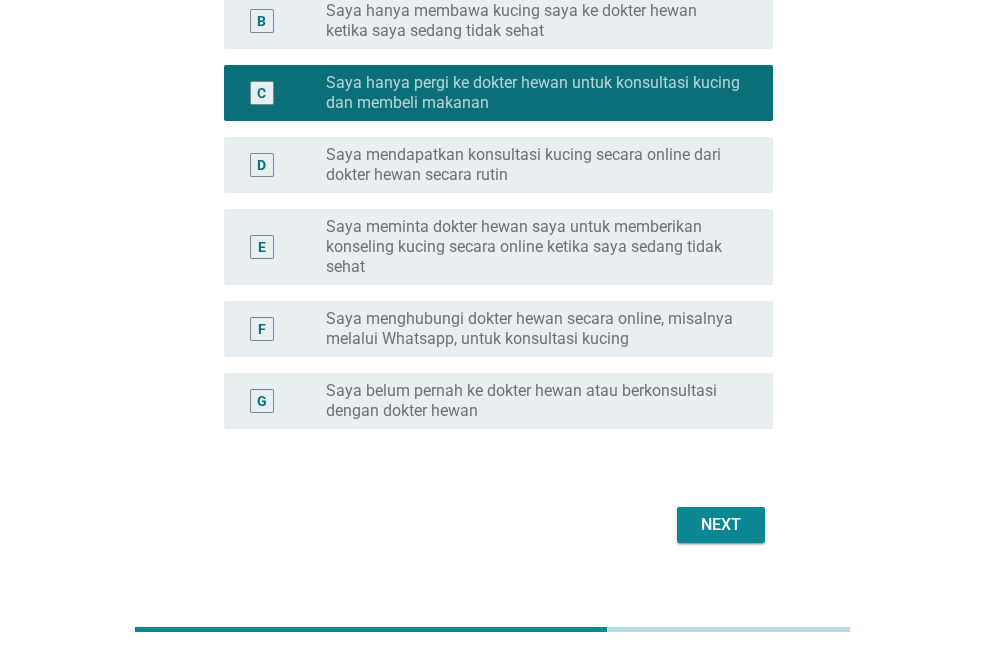 click on "Saya meminta dokter hewan saya untuk memberikan konseling kucing secara online ketika saya sedang tidak sehat" at bounding box center [533, 247] 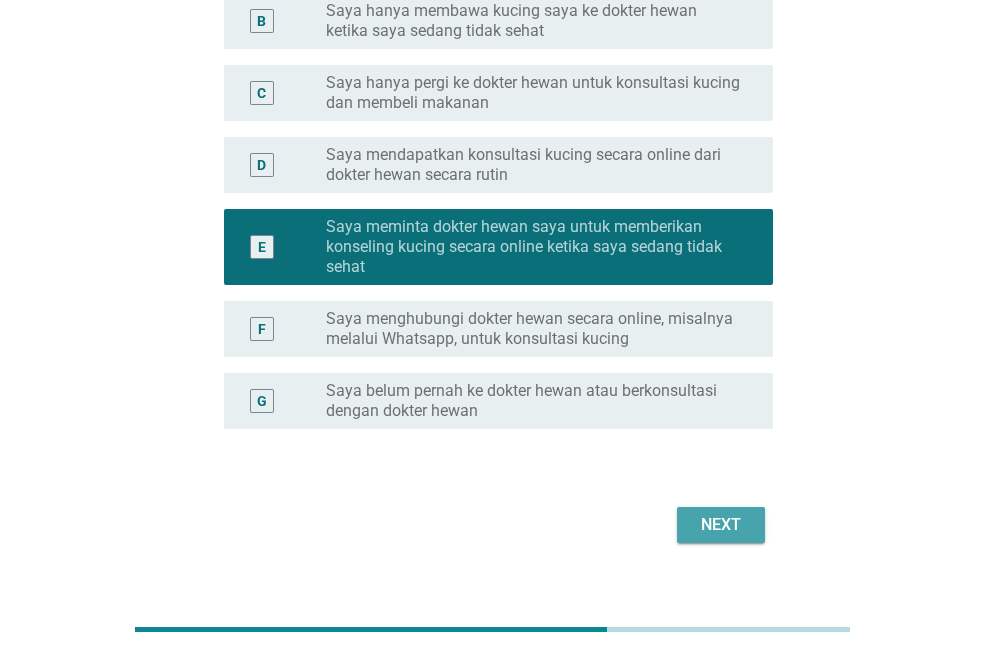 click on "Next" at bounding box center [721, 525] 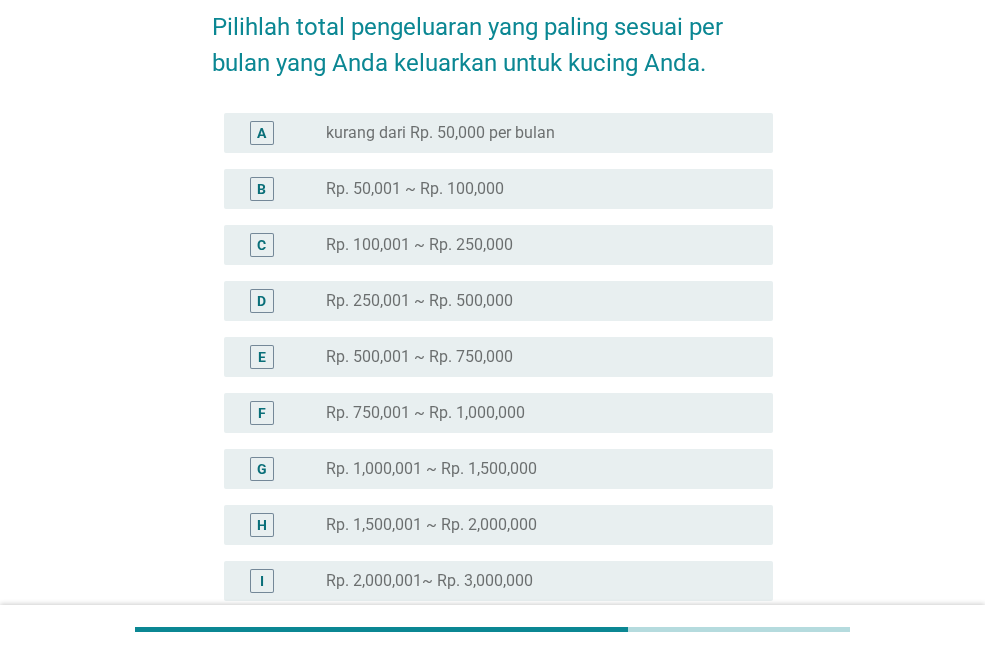 scroll, scrollTop: 200, scrollLeft: 0, axis: vertical 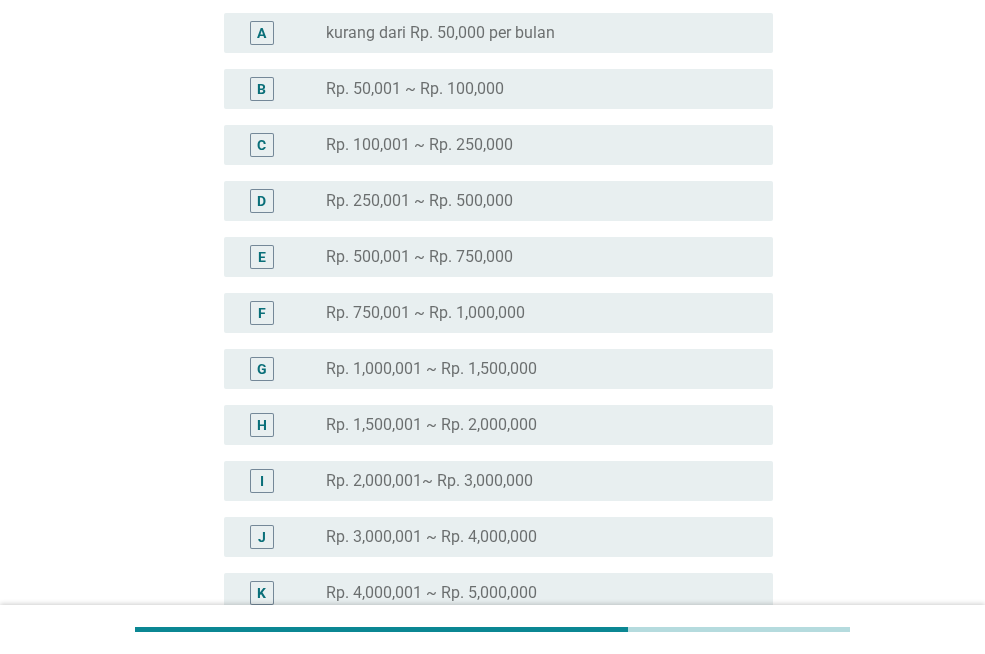click on "Rp. 500,001 ~ Rp. 750,000" at bounding box center [419, 257] 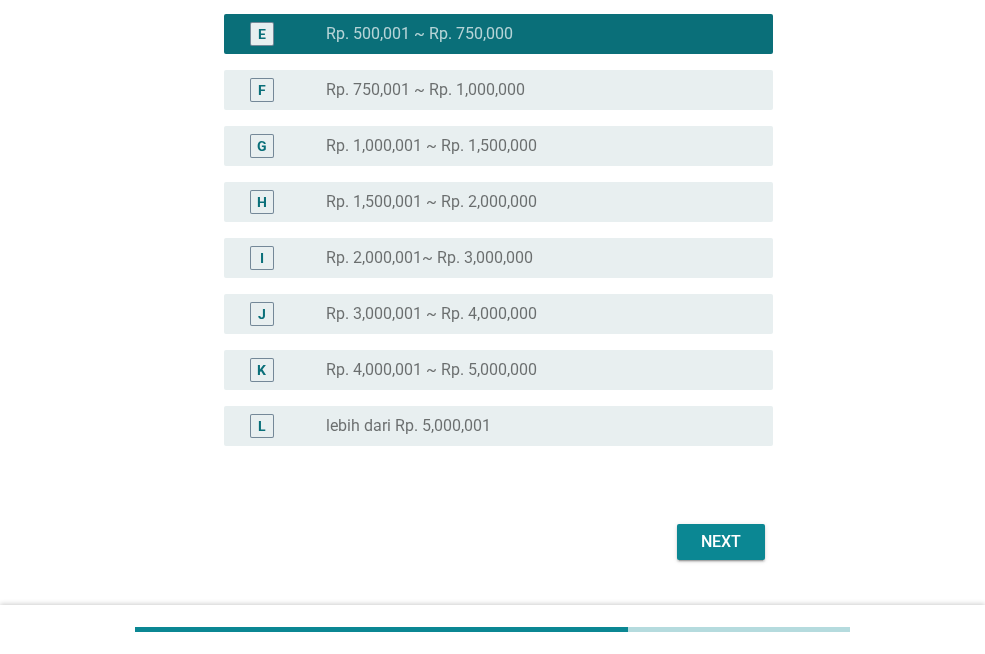 scroll, scrollTop: 472, scrollLeft: 0, axis: vertical 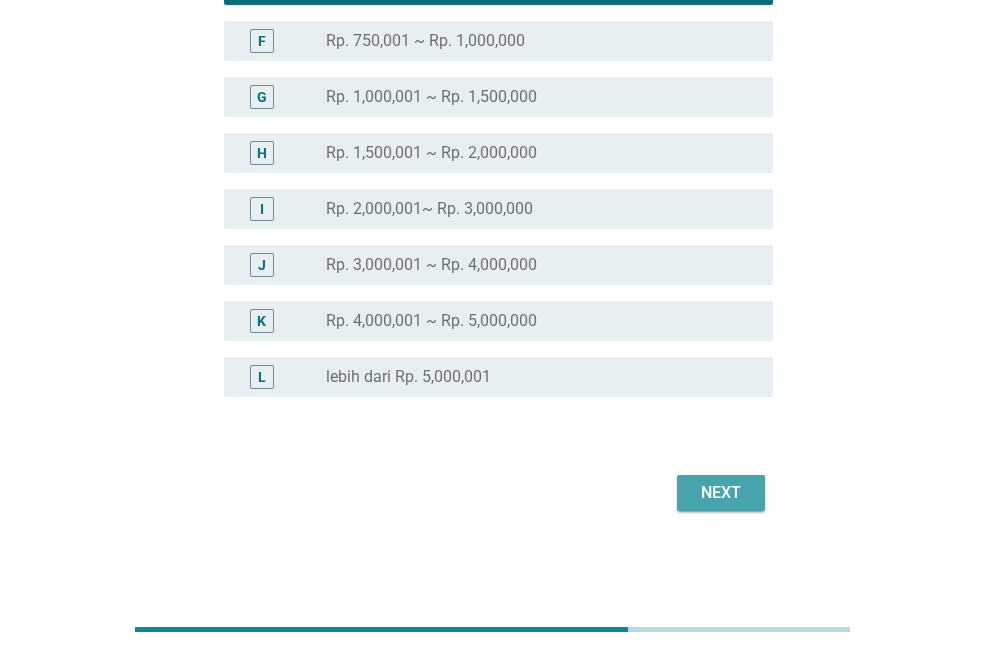 click on "Next" at bounding box center (721, 493) 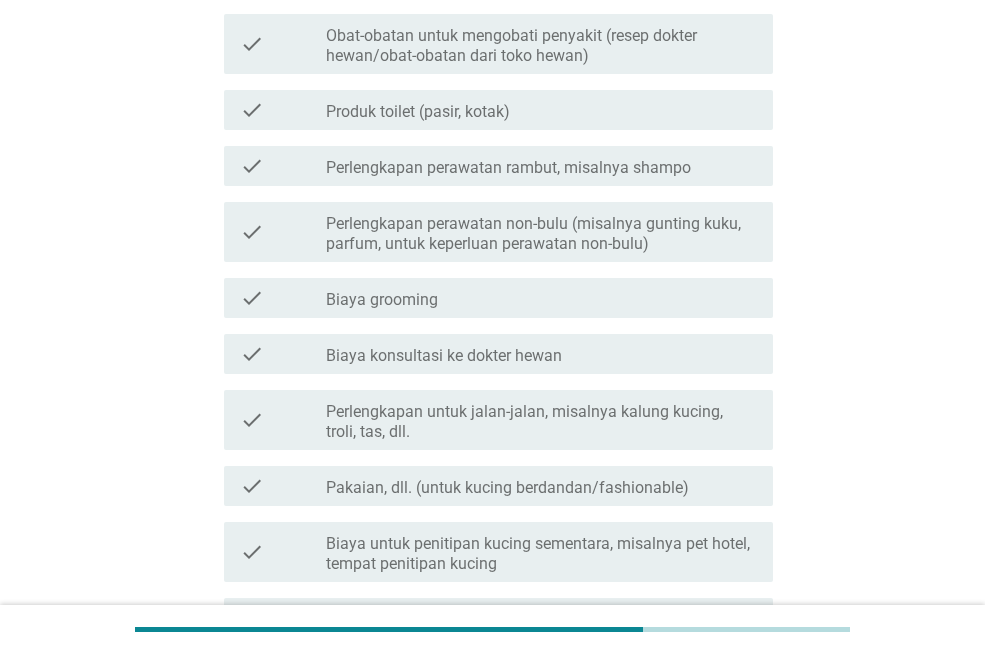 scroll, scrollTop: 0, scrollLeft: 0, axis: both 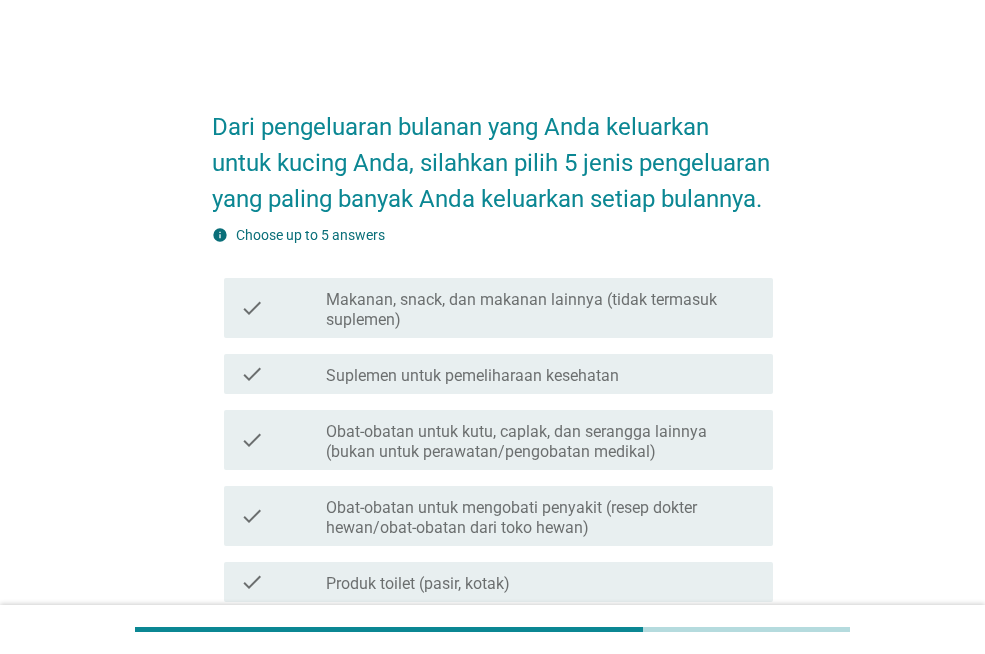 click on "Makanan, snack, dan makanan lainnya (tidak termasuk suplemen)" at bounding box center [541, 310] 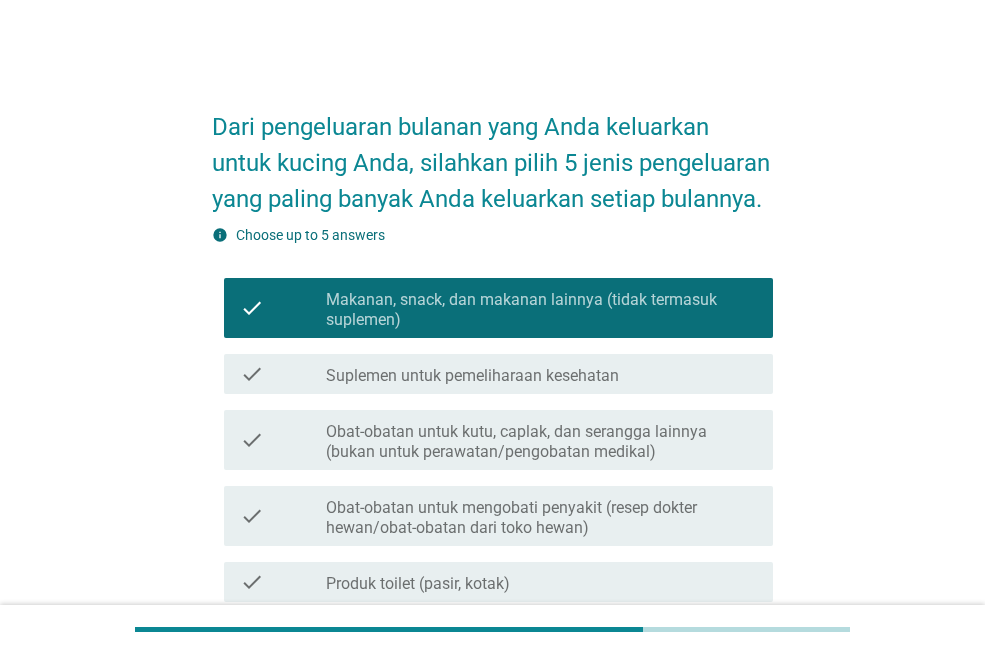 click on "Suplemen untuk pemeliharaan kesehatan" at bounding box center (472, 376) 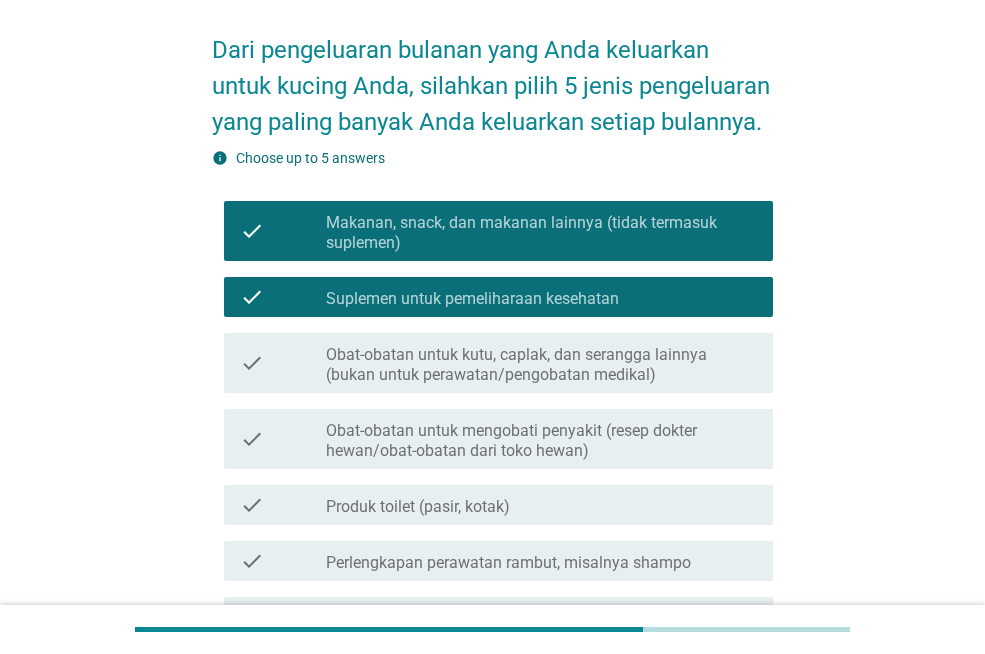 scroll, scrollTop: 100, scrollLeft: 0, axis: vertical 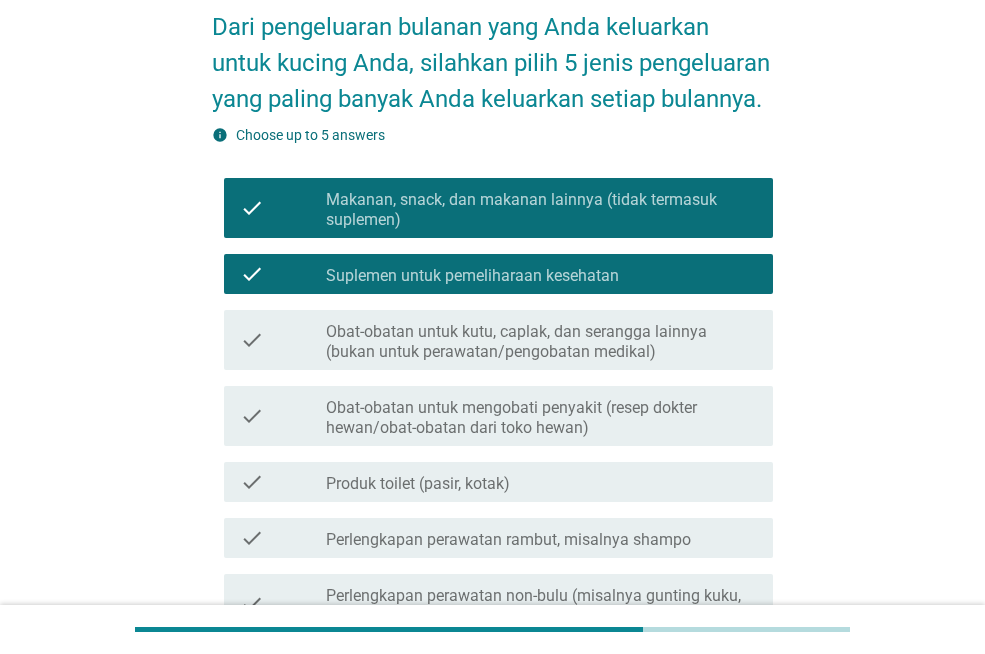 click on "Obat-obatan untuk mengobati penyakit (resep dokter hewan/obat-obatan dari toko hewan)" at bounding box center (541, 418) 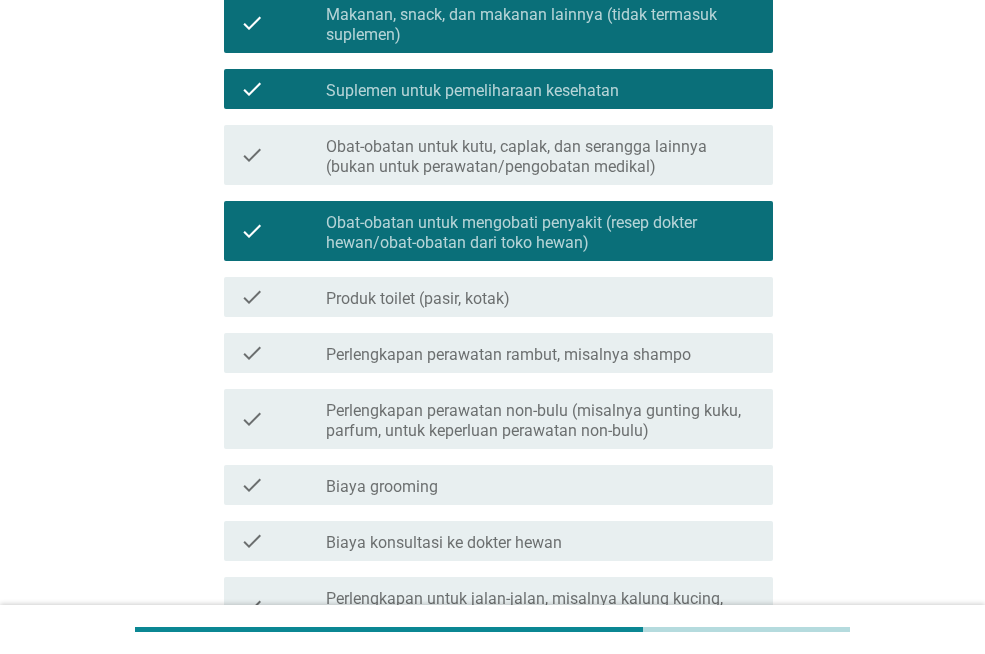 scroll, scrollTop: 400, scrollLeft: 0, axis: vertical 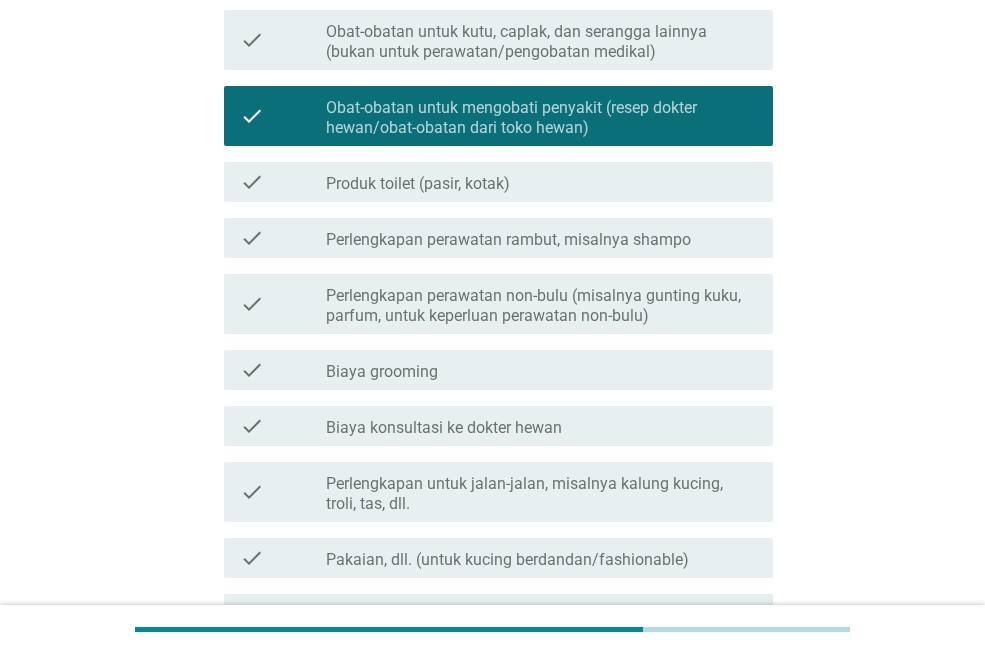 click on "Produk toilet (pasir, kotak)" at bounding box center [418, 184] 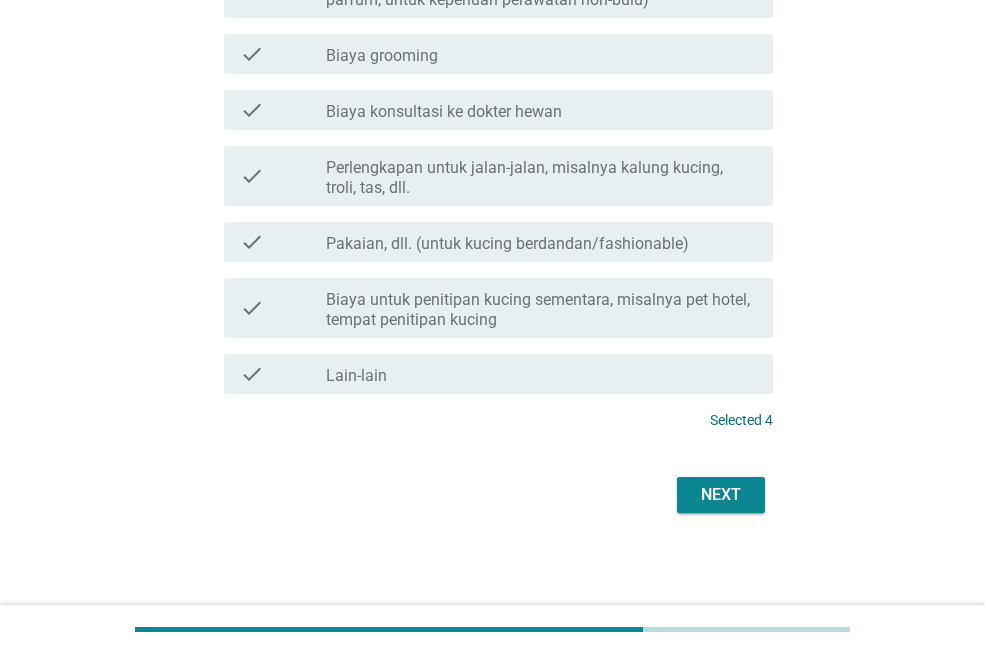 scroll, scrollTop: 718, scrollLeft: 0, axis: vertical 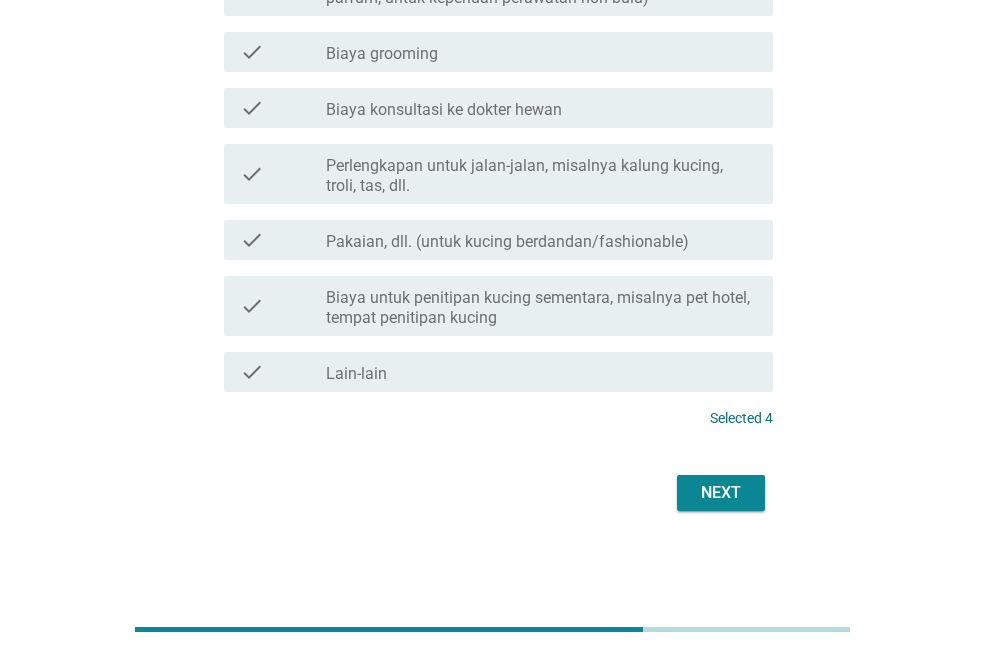 click on "Next" at bounding box center (721, 493) 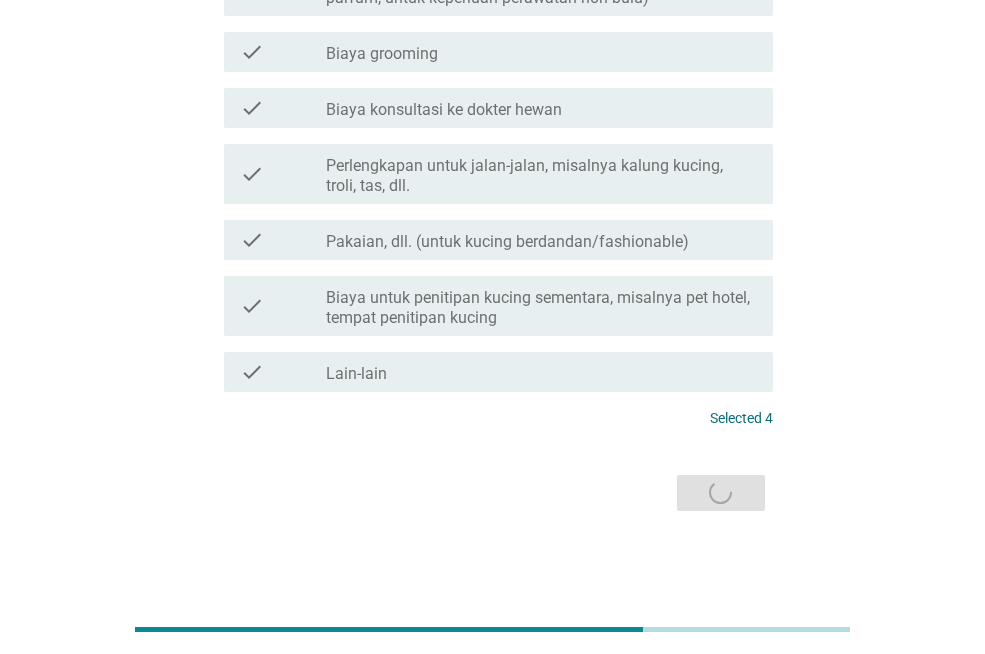 scroll, scrollTop: 0, scrollLeft: 0, axis: both 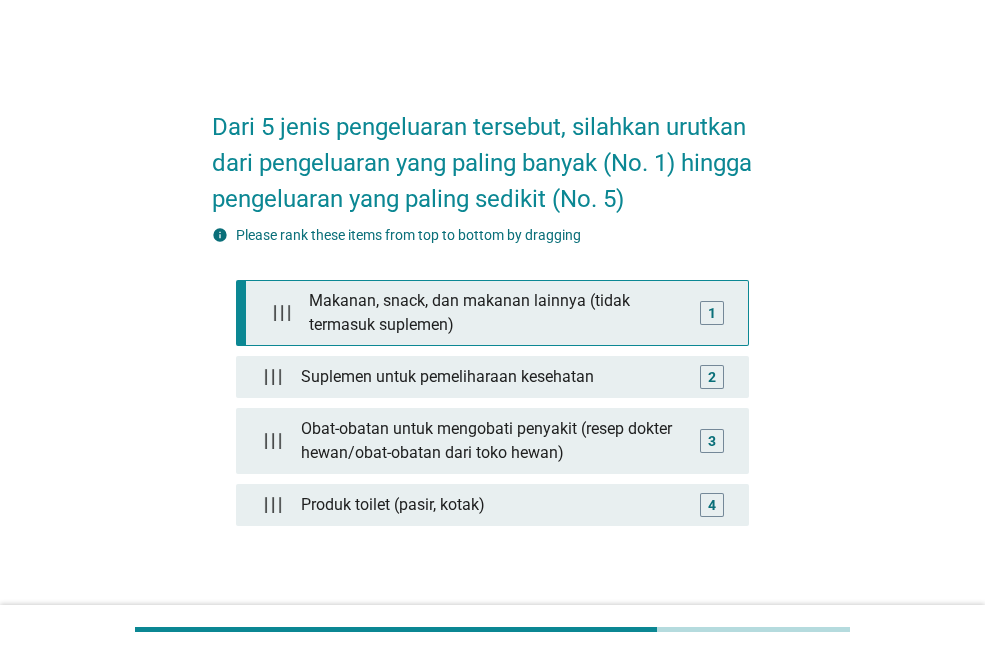 click on "Makanan, snack, dan makanan lainnya (tidak termasuk suplemen)" at bounding box center (496, 313) 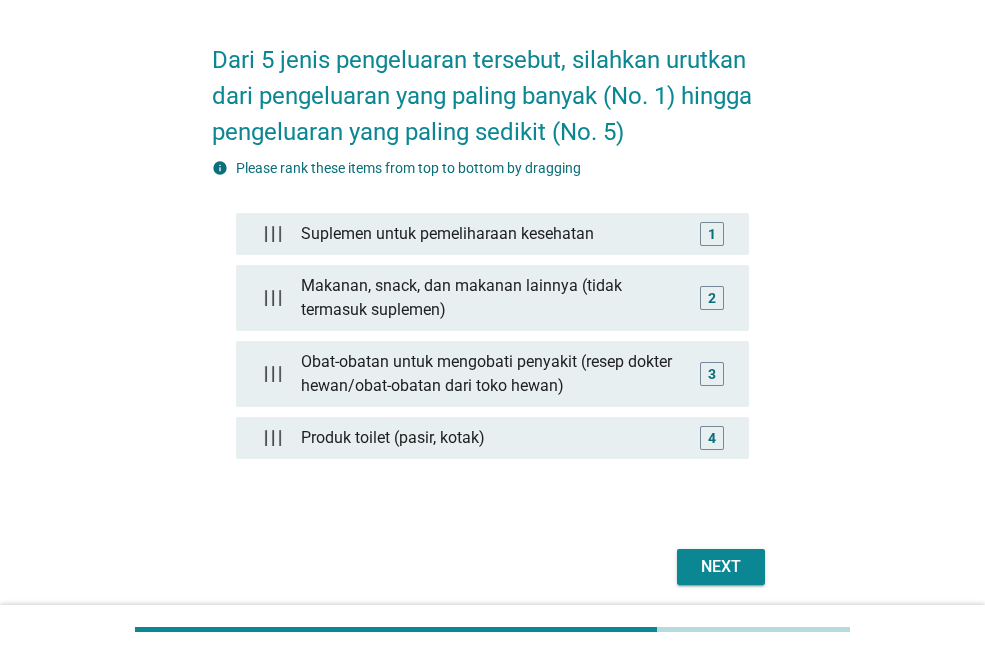scroll, scrollTop: 141, scrollLeft: 0, axis: vertical 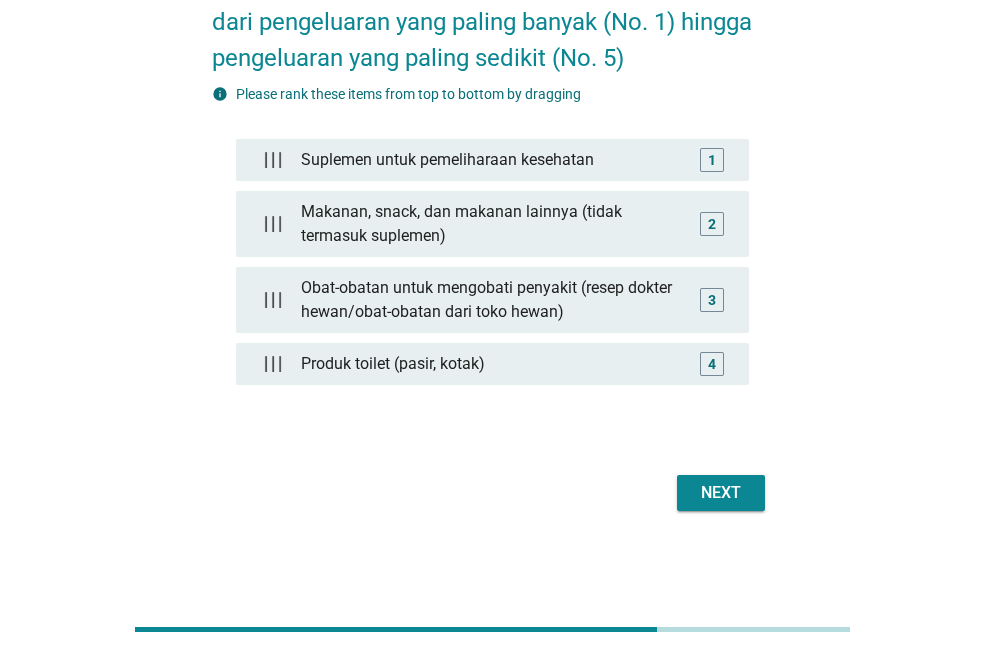 click on "Next" at bounding box center [721, 493] 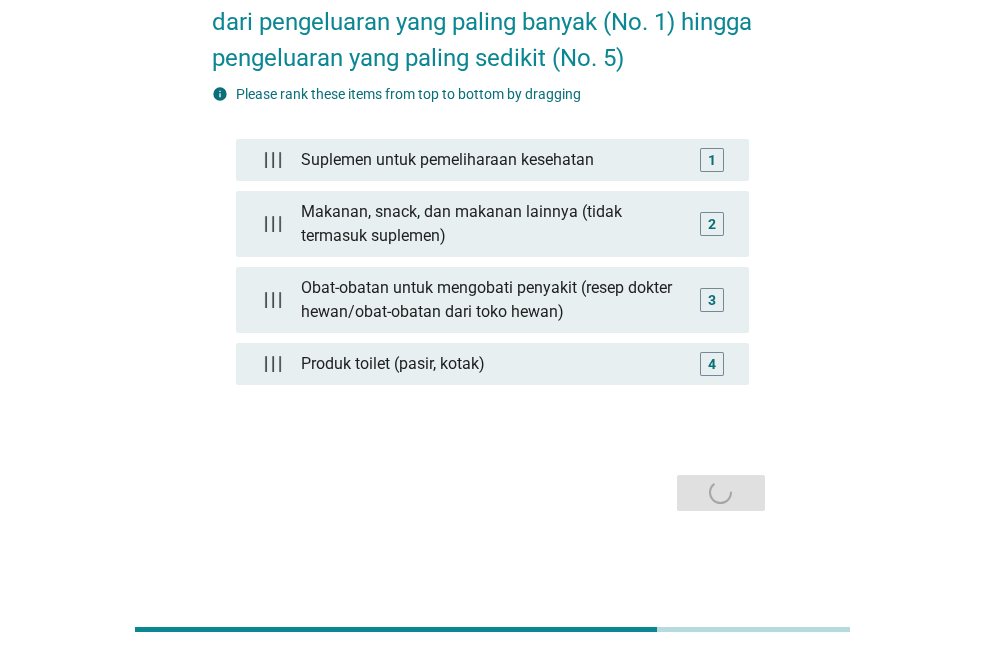 scroll, scrollTop: 0, scrollLeft: 0, axis: both 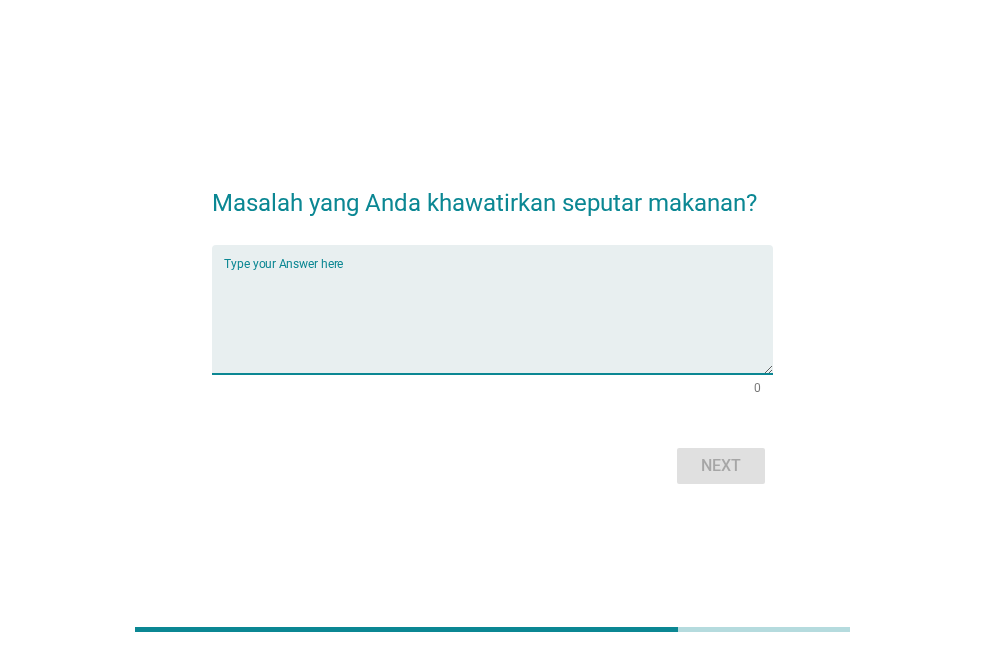 click at bounding box center [498, 321] 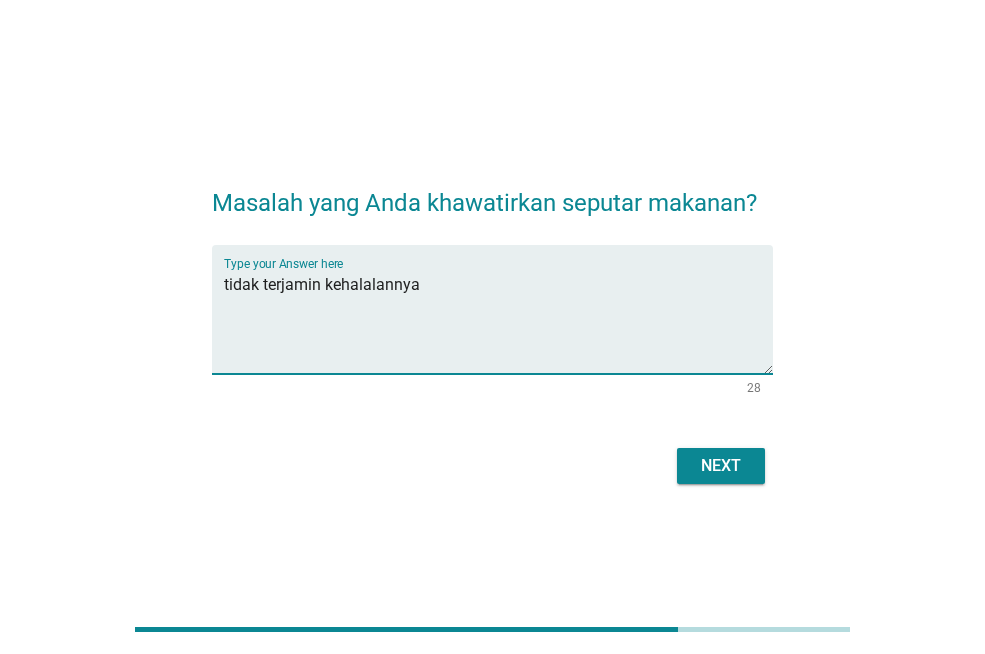 type on "tidak terjamin kehalalannya" 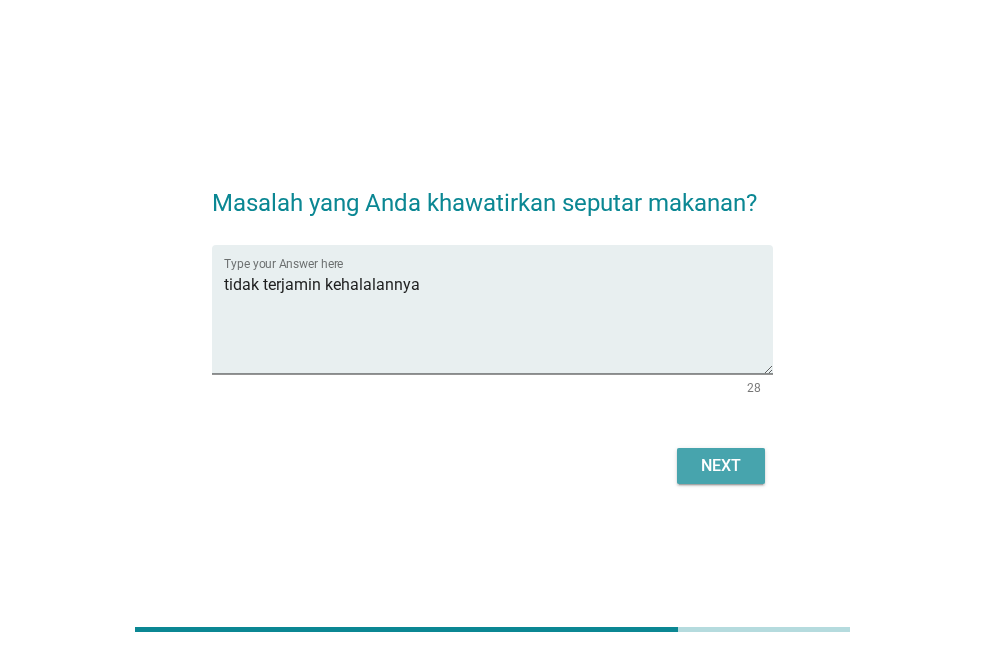 click on "Next" at bounding box center [721, 466] 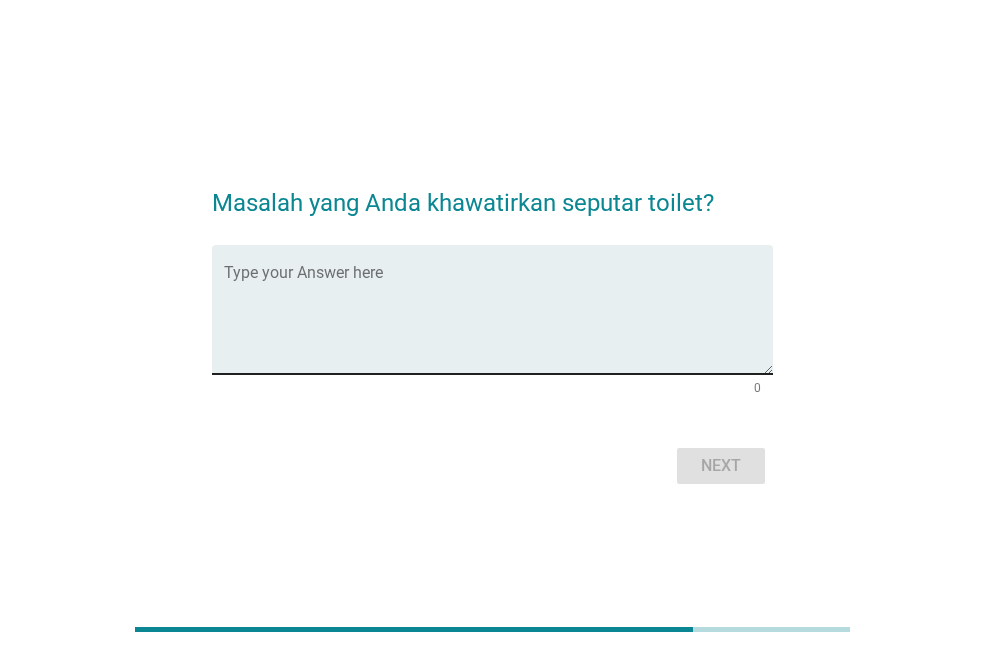 click at bounding box center [498, 321] 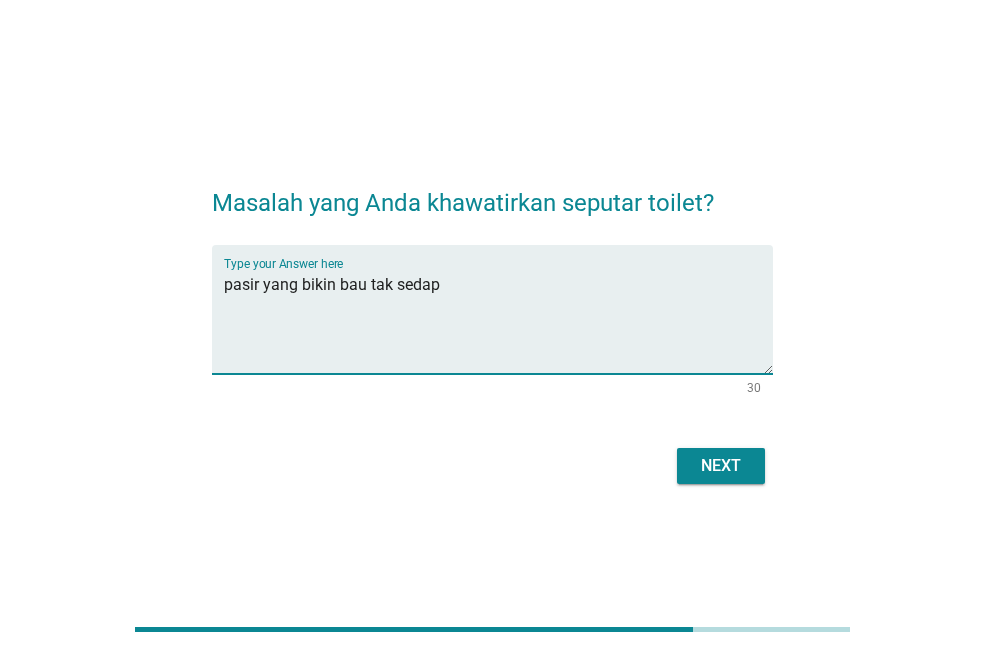 type on "pasir yang bikin bau tak sedap" 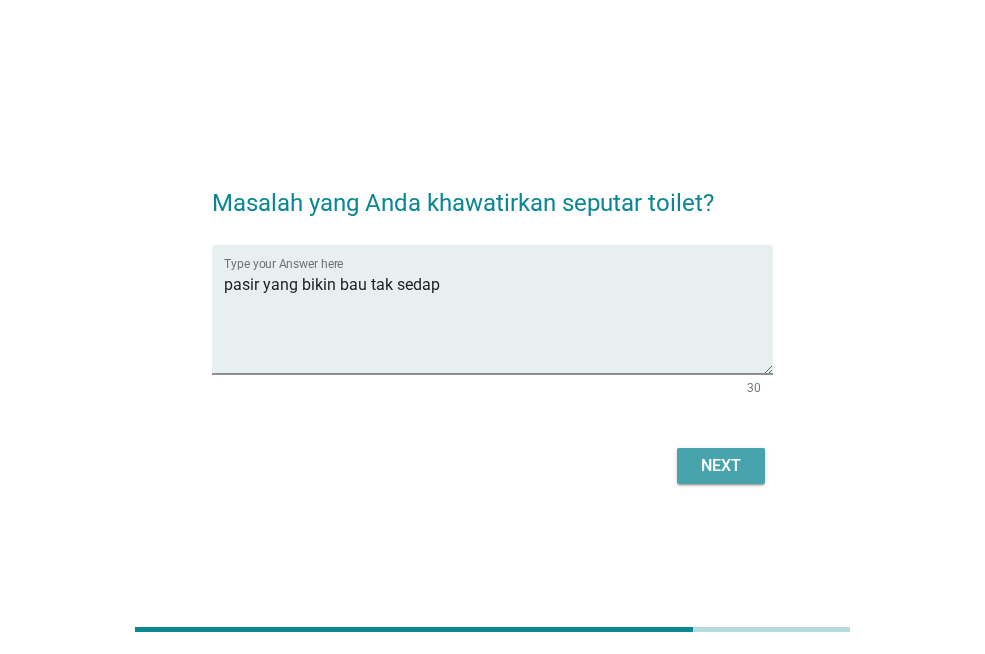 click on "Next" at bounding box center [721, 466] 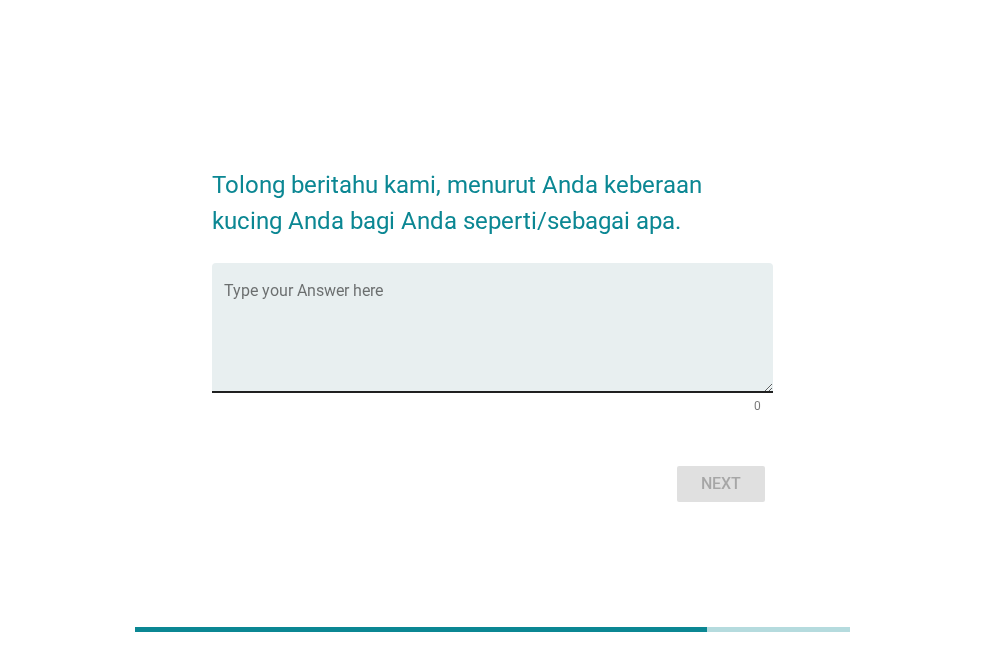 click at bounding box center [498, 339] 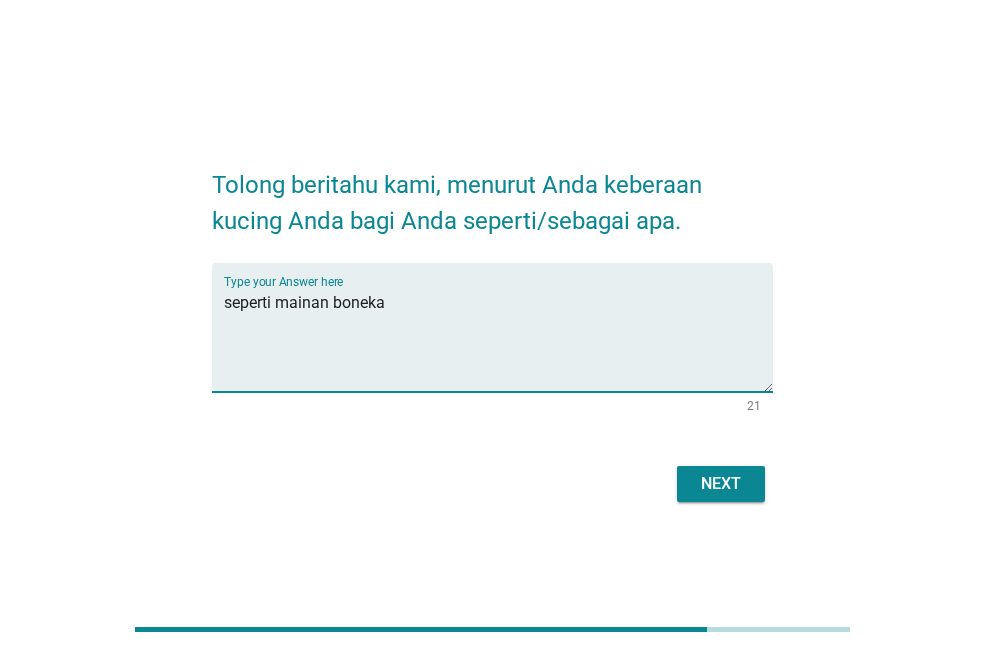type on "seperti mainan boneka" 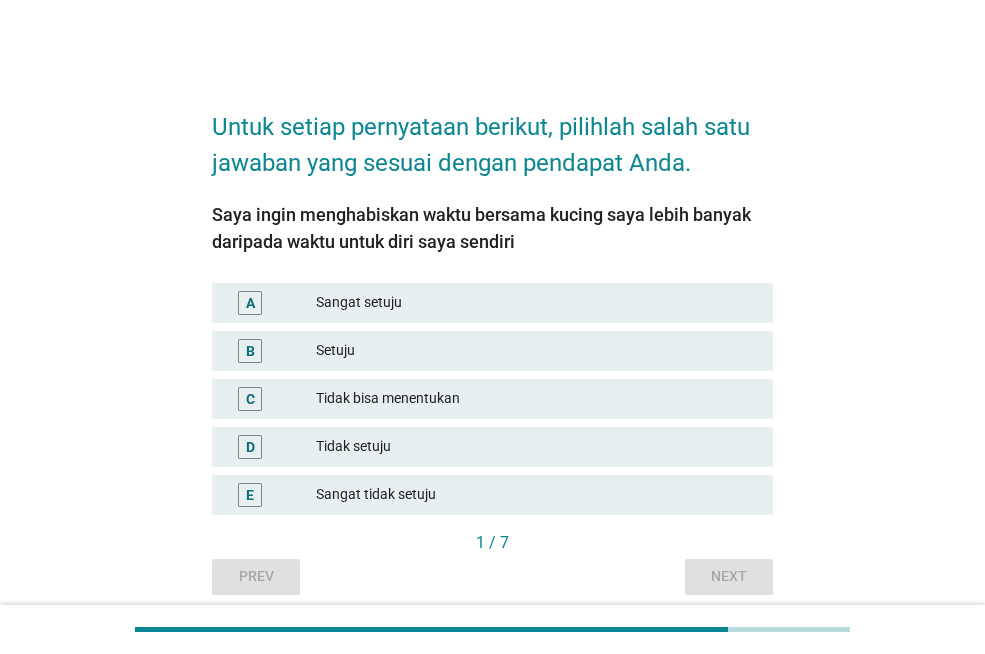 click on "Setuju" at bounding box center (536, 351) 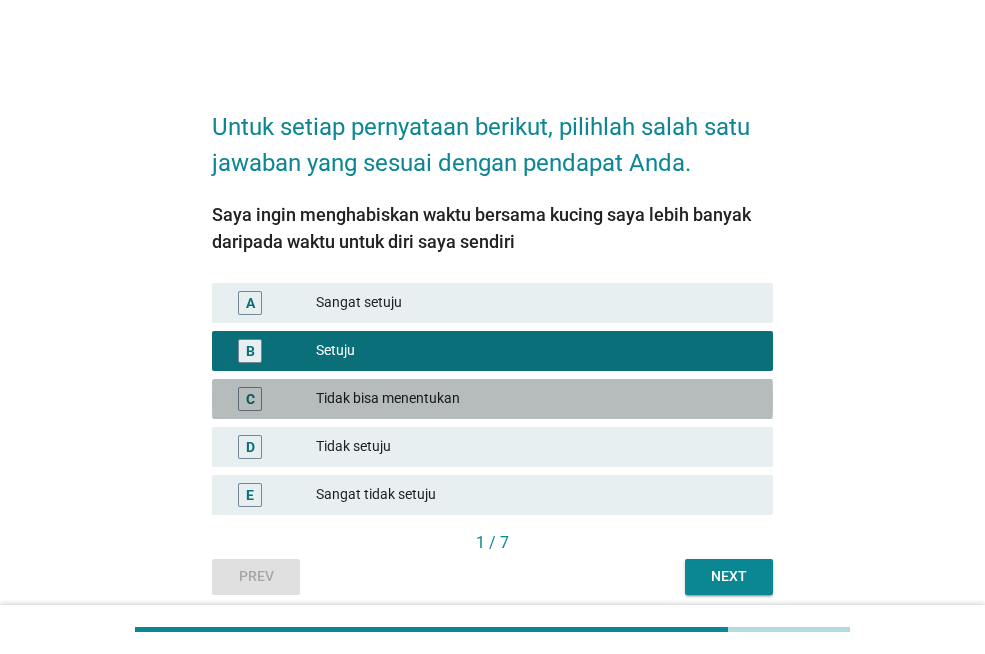 click on "Tidak bisa menentukan" at bounding box center (536, 399) 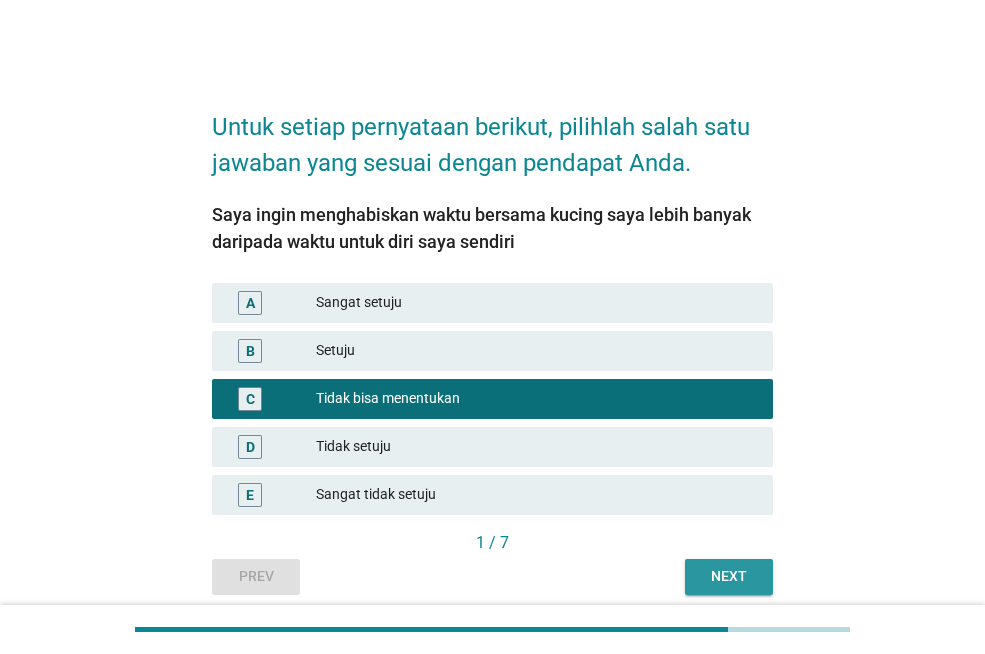 click on "Next" at bounding box center (729, 576) 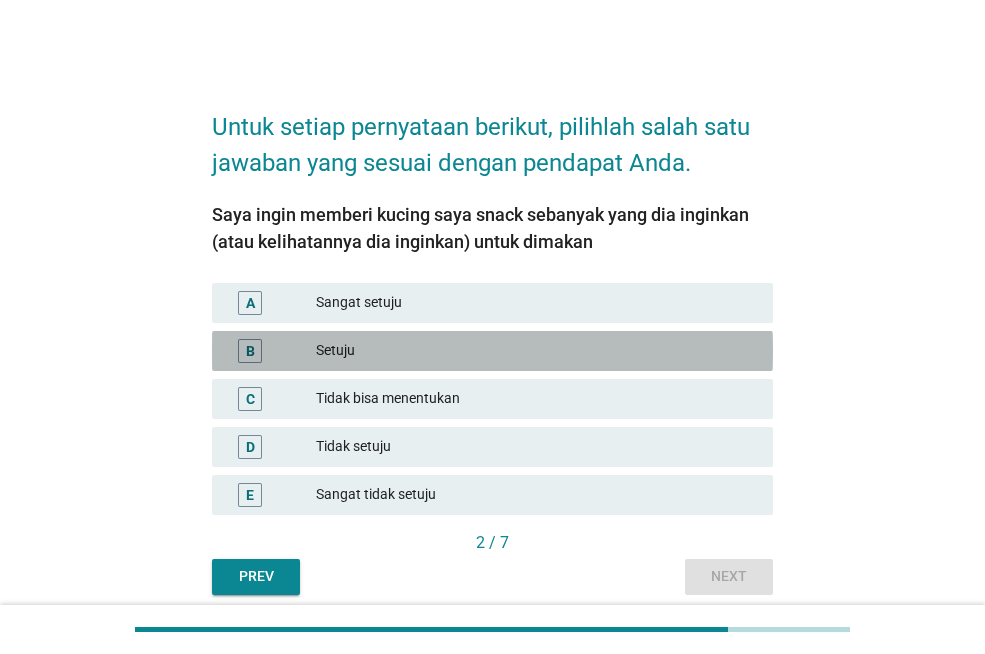click on "Setuju" at bounding box center [536, 351] 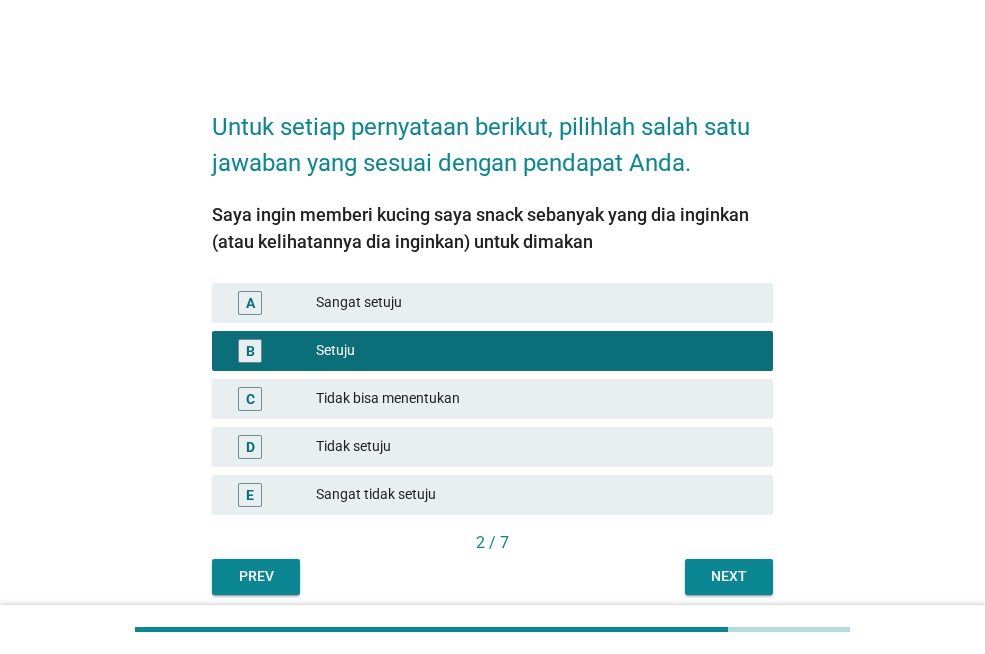 click on "Next" at bounding box center [729, 576] 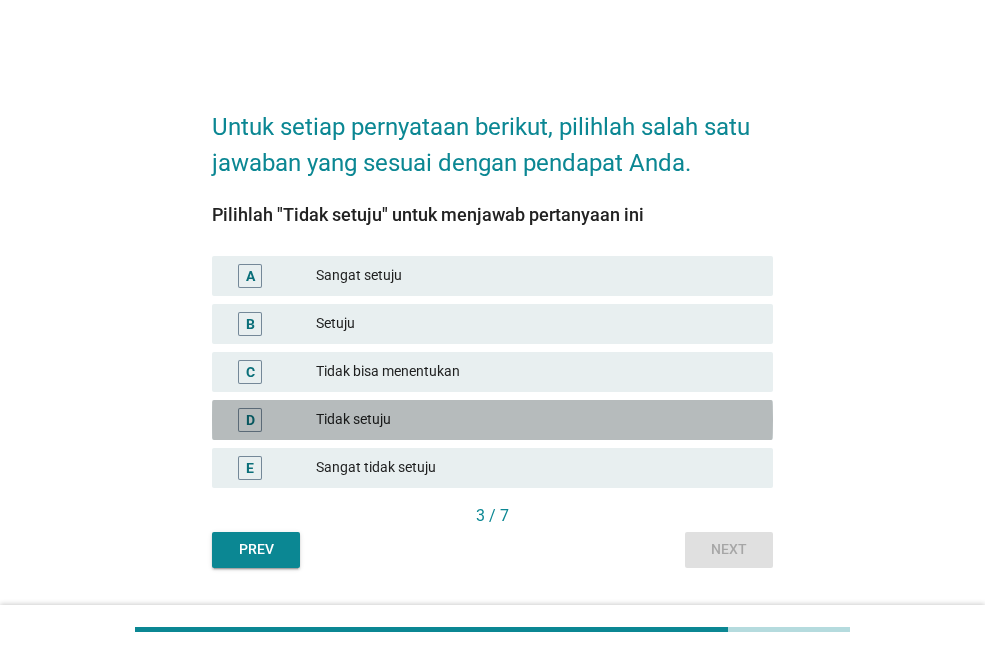click on "Tidak setuju" at bounding box center [536, 420] 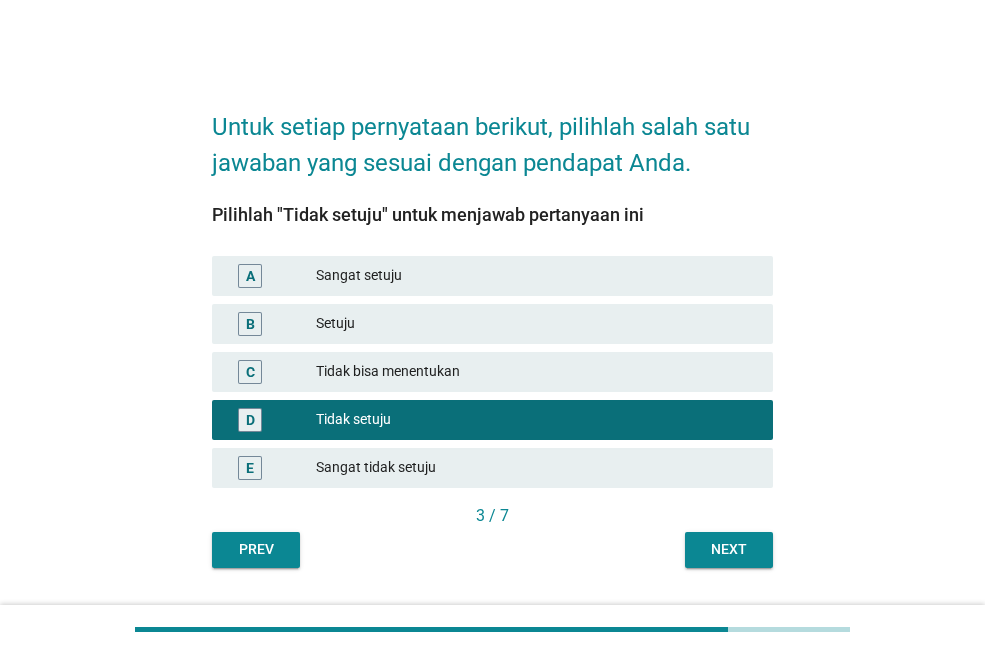 click on "Next" at bounding box center [729, 550] 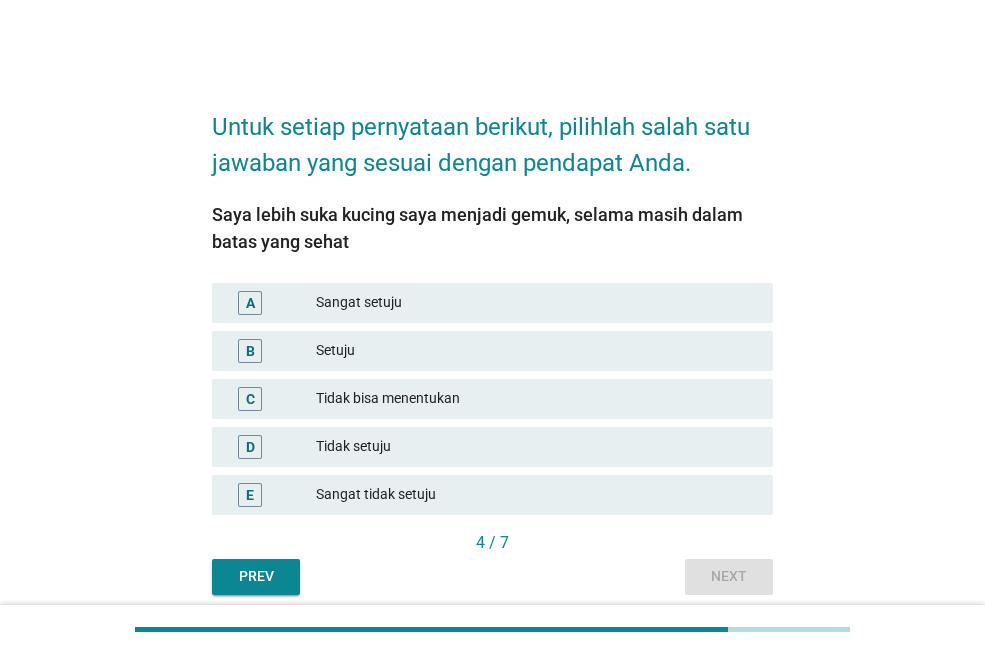 click on "Setuju" at bounding box center (536, 351) 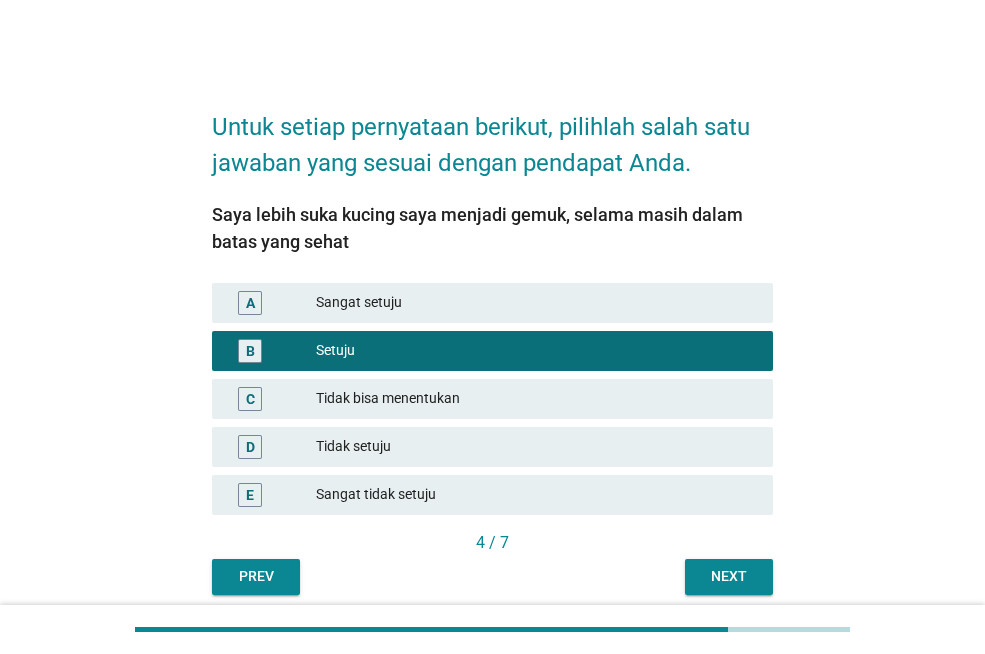 click on "Tidak bisa menentukan" at bounding box center (536, 399) 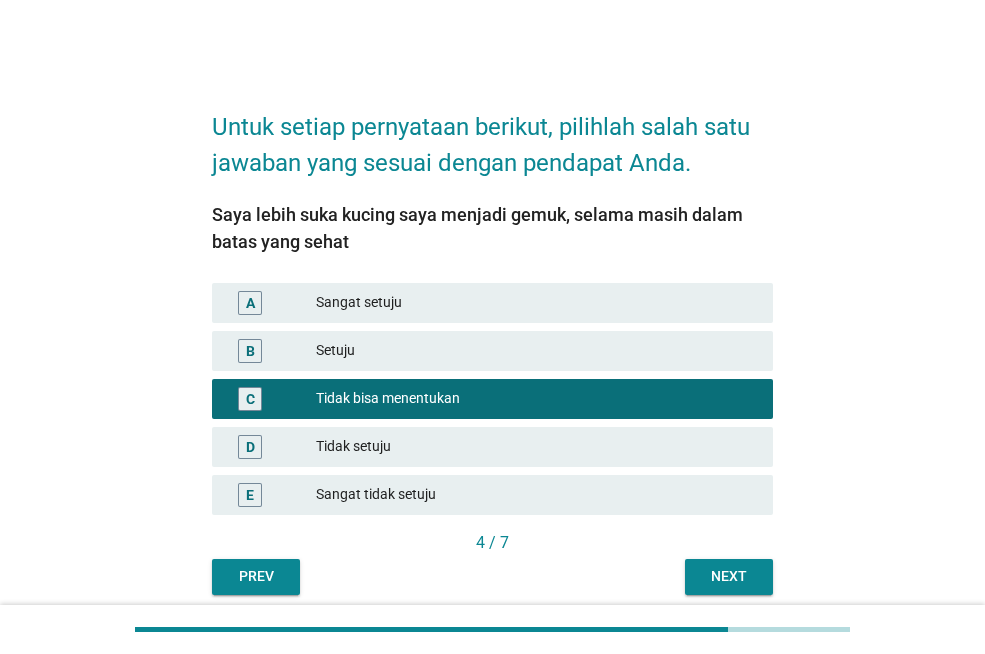 click on "Next" at bounding box center (729, 576) 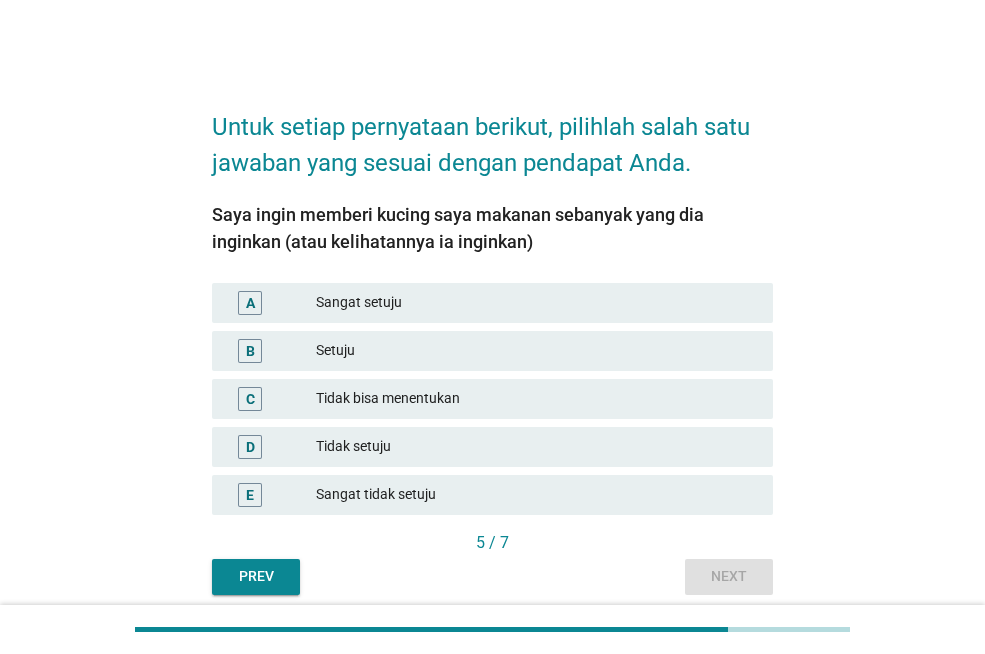 click on "Setuju" at bounding box center [536, 351] 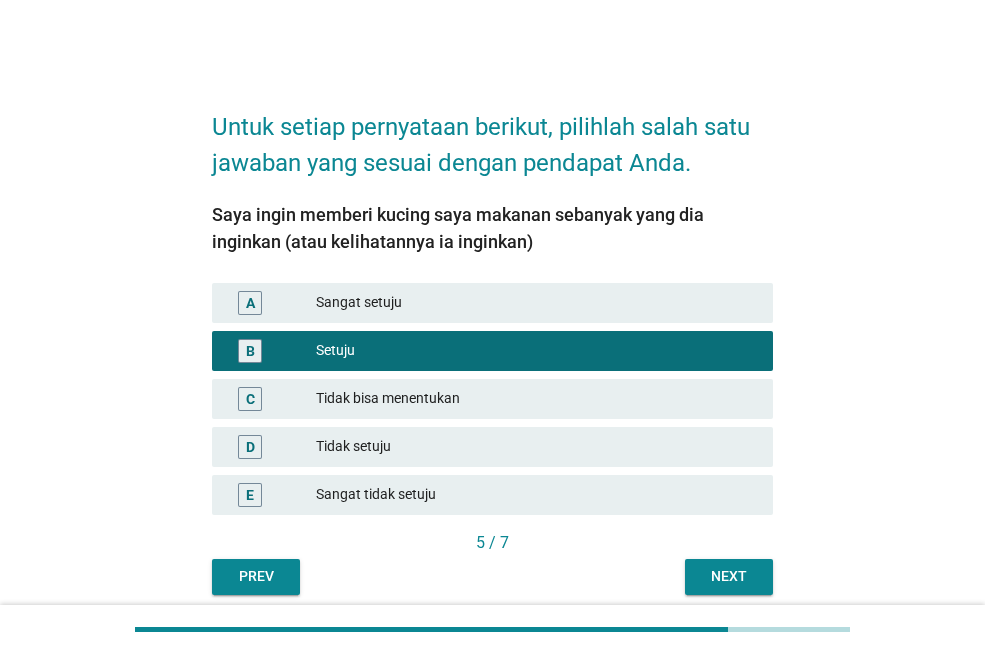 click on "Next" at bounding box center (729, 576) 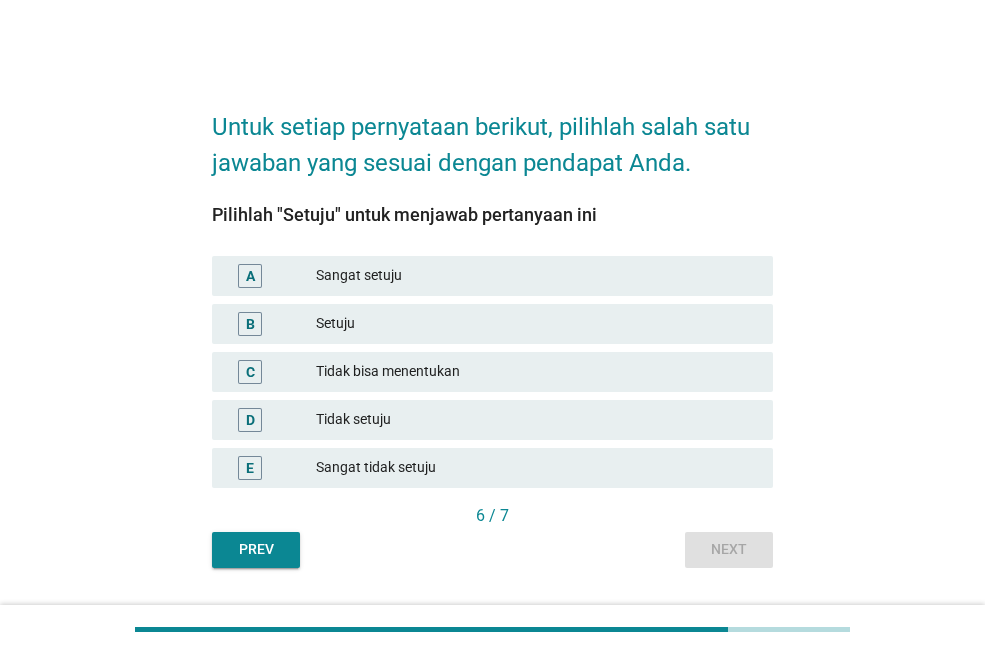 click on "B   Setuju" at bounding box center (492, 324) 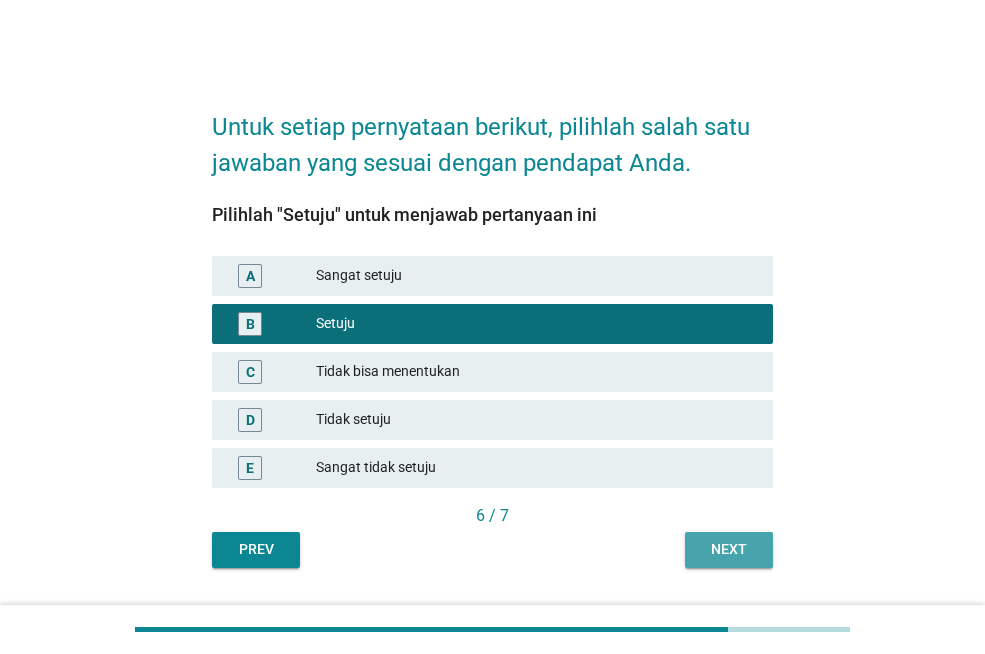 click on "Next" at bounding box center [729, 549] 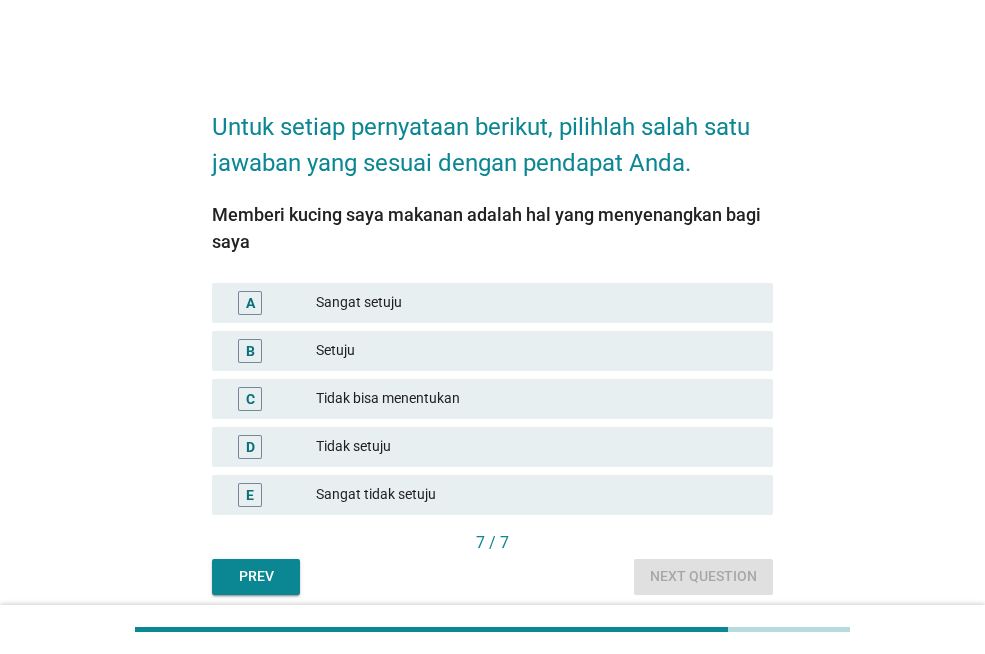 click on "Setuju" at bounding box center (536, 351) 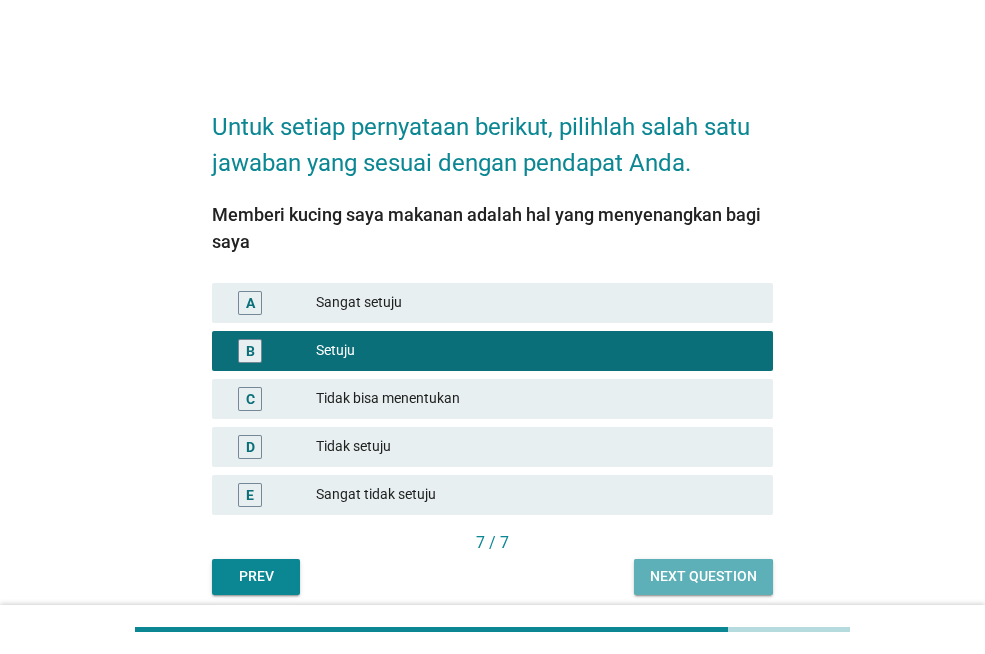 click on "Next question" at bounding box center [703, 577] 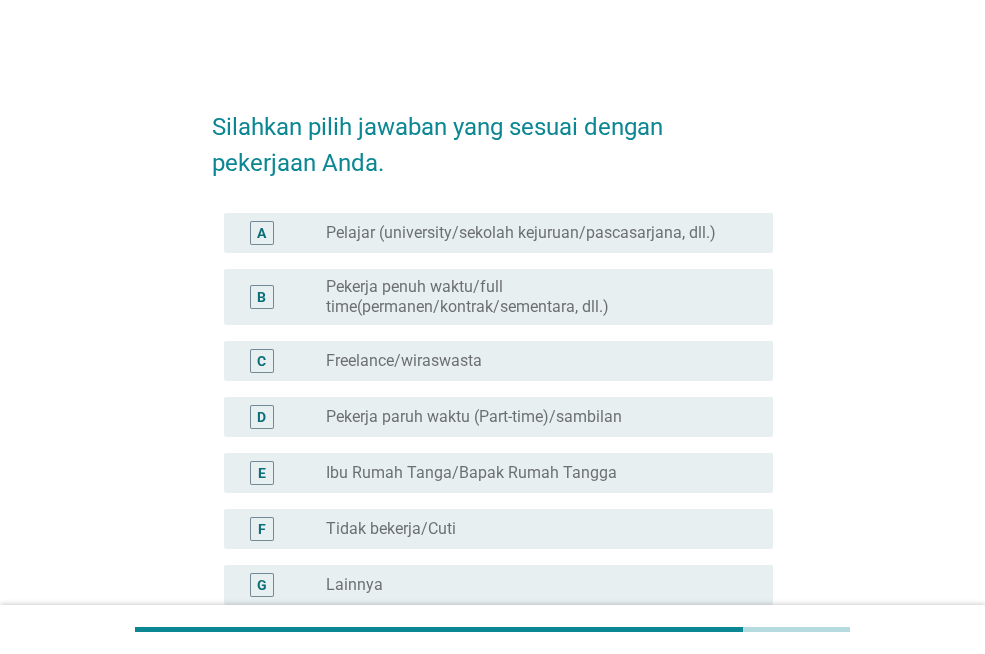 click on "Freelance/wiraswasta" at bounding box center (404, 361) 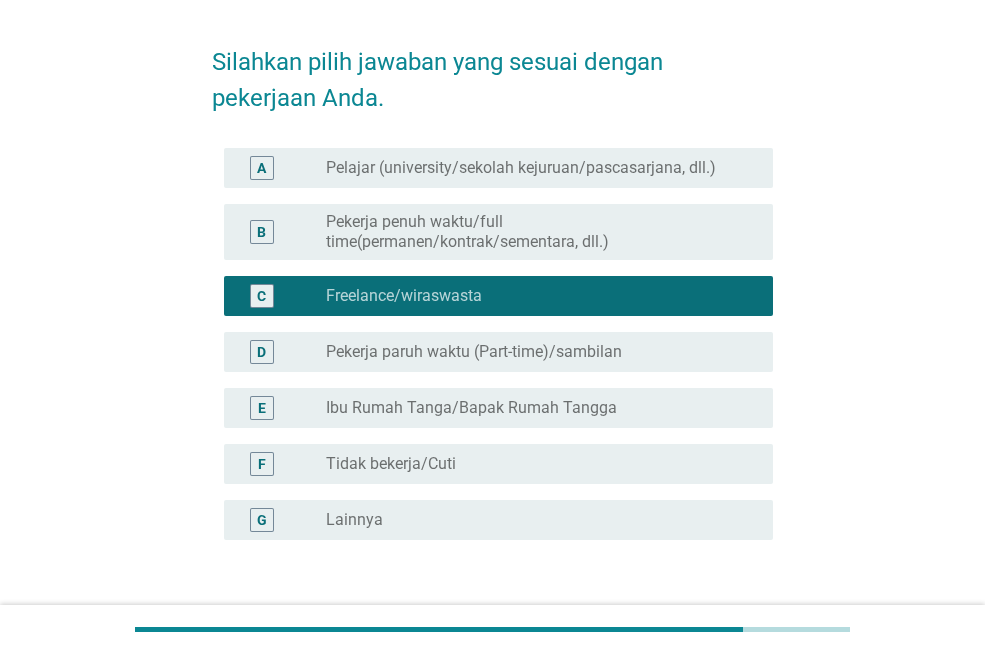scroll, scrollTop: 100, scrollLeft: 0, axis: vertical 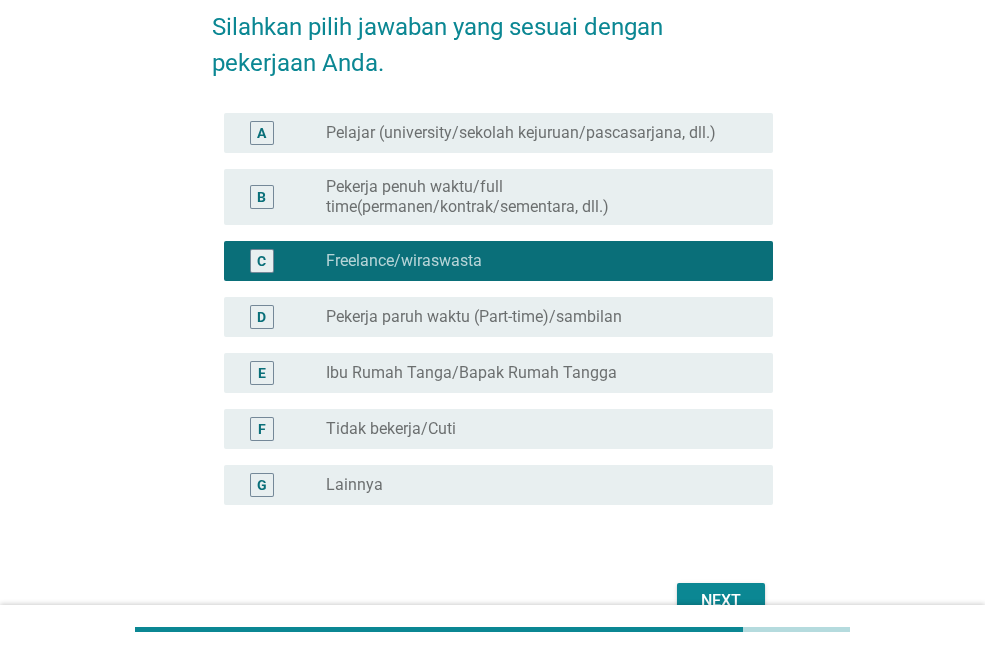 click on "Pekerja paruh waktu (Part-time)/sambilan" at bounding box center [474, 317] 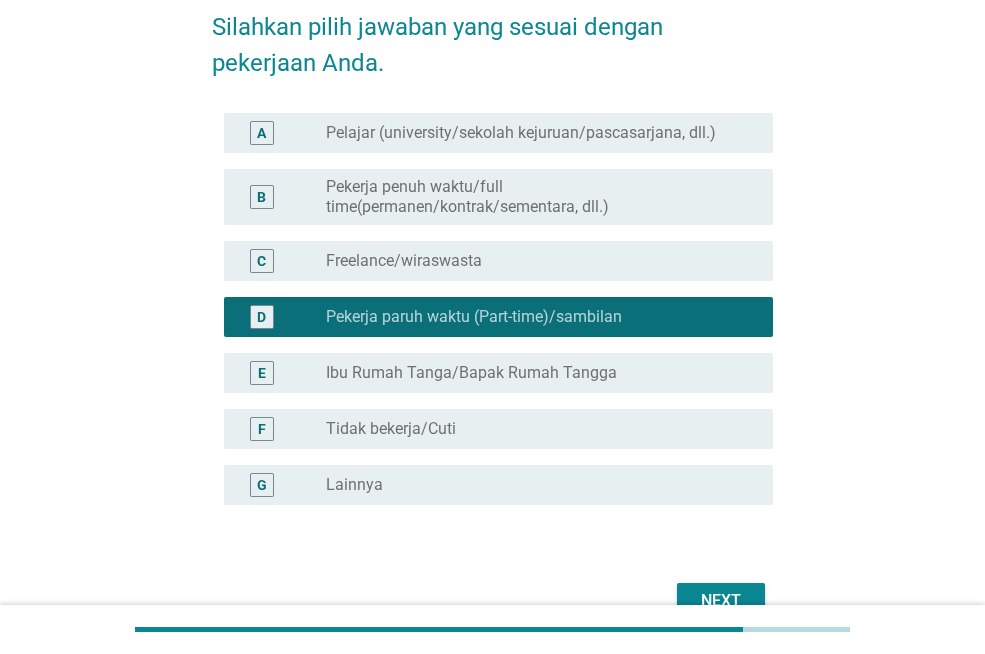 scroll, scrollTop: 200, scrollLeft: 0, axis: vertical 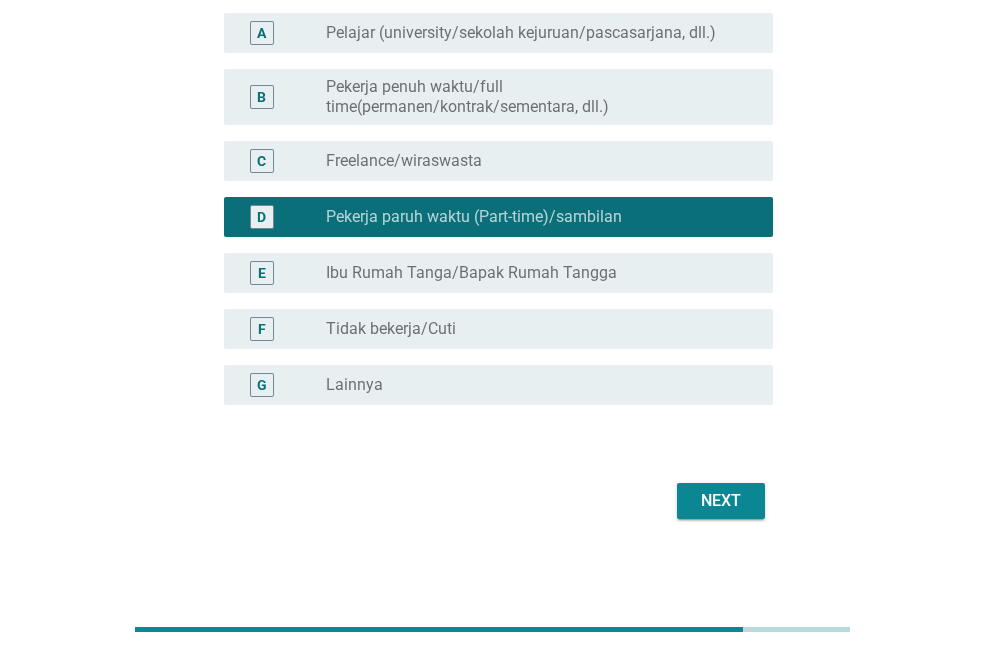 click on "Next" at bounding box center [721, 501] 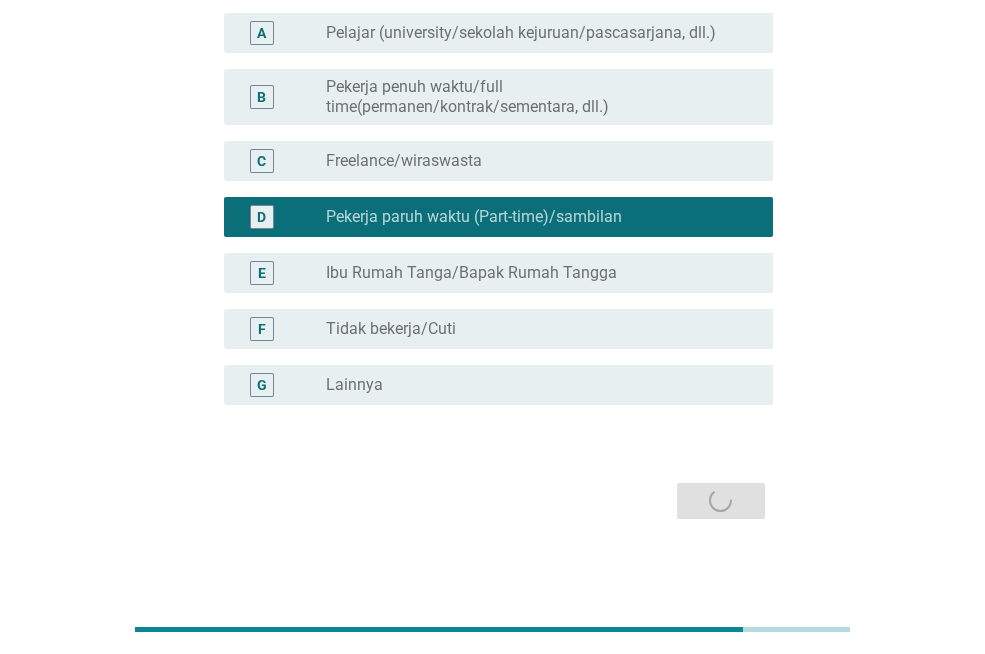 scroll, scrollTop: 0, scrollLeft: 0, axis: both 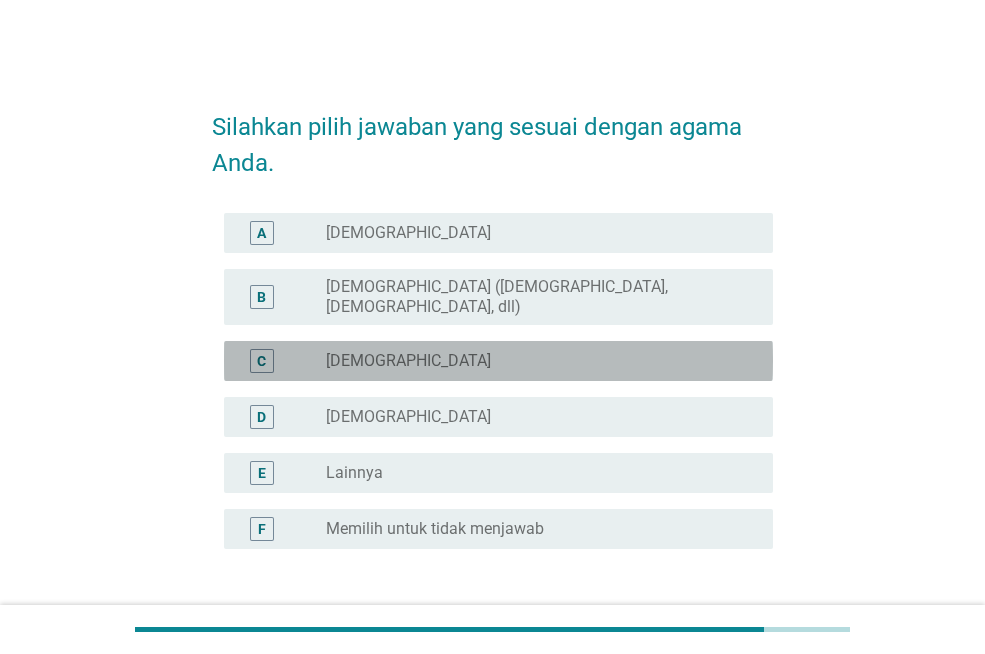 click on "radio_button_unchecked [DEMOGRAPHIC_DATA]" at bounding box center (533, 361) 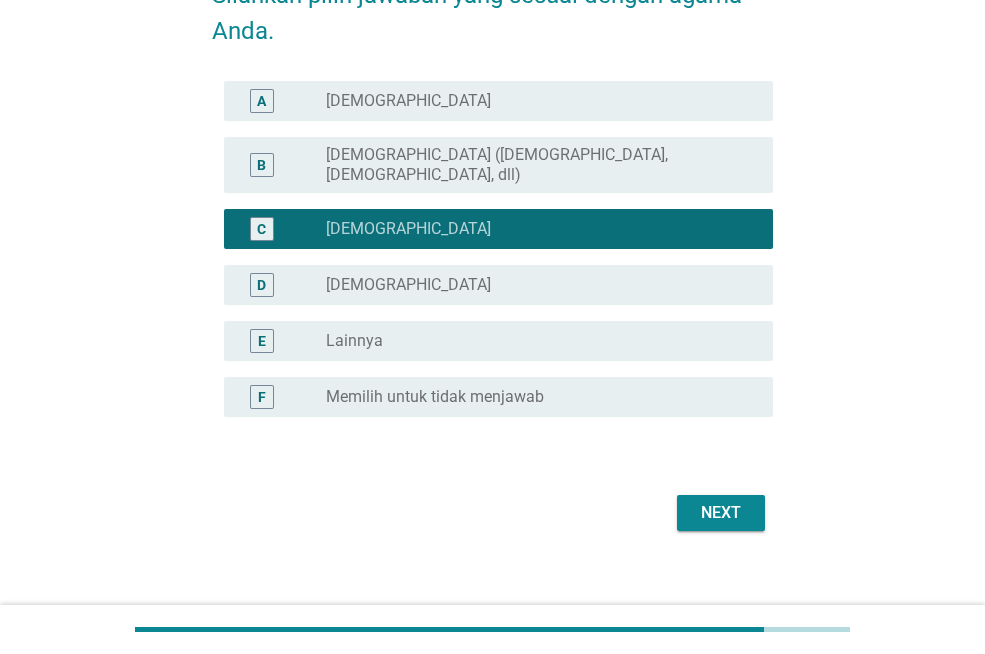 scroll, scrollTop: 136, scrollLeft: 0, axis: vertical 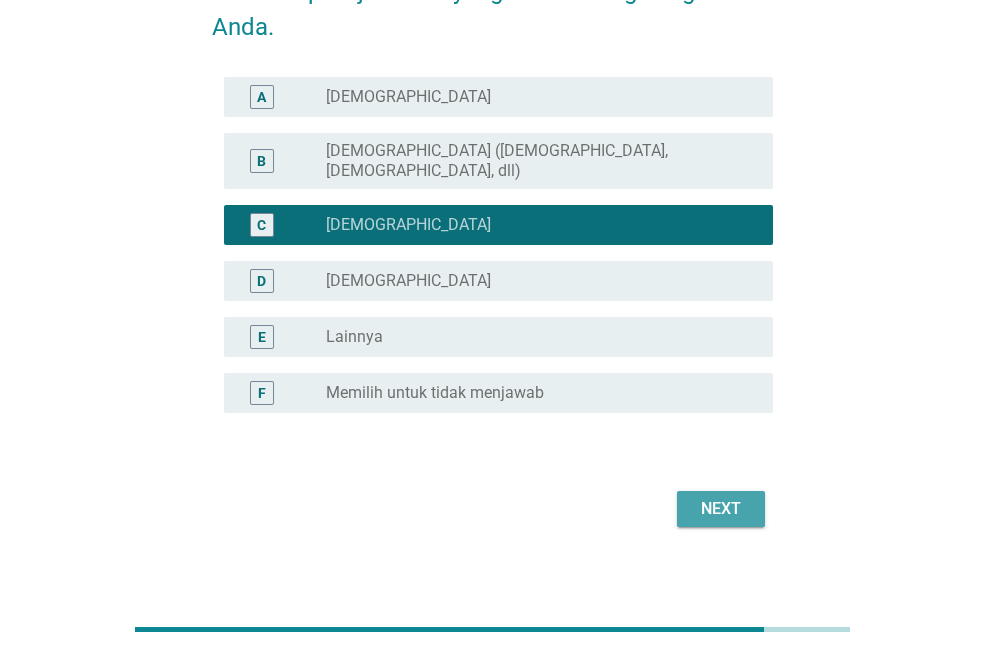 click on "Next" at bounding box center (721, 509) 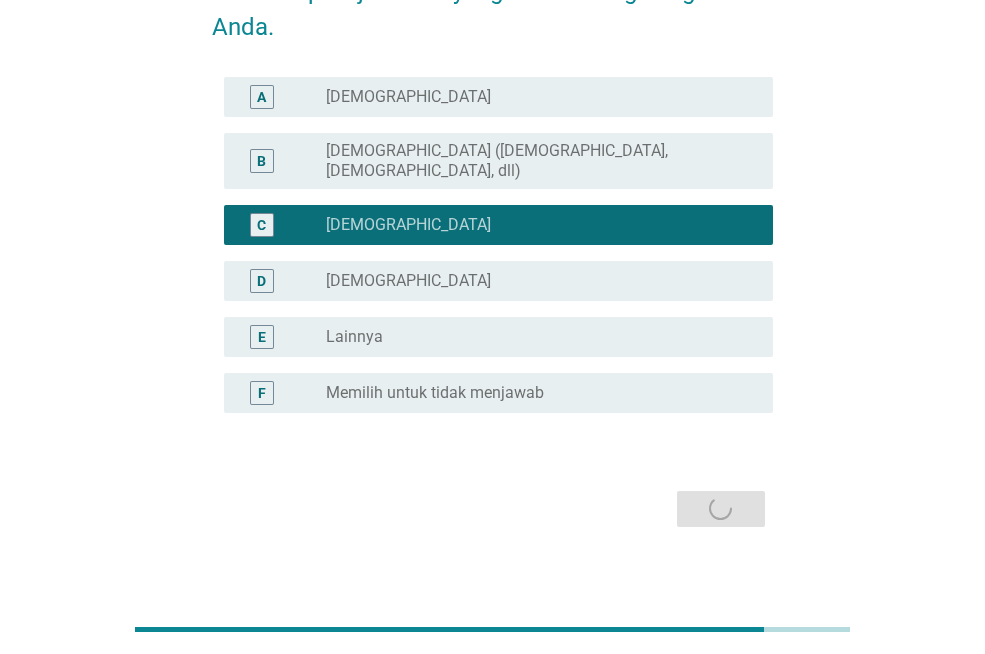 scroll, scrollTop: 0, scrollLeft: 0, axis: both 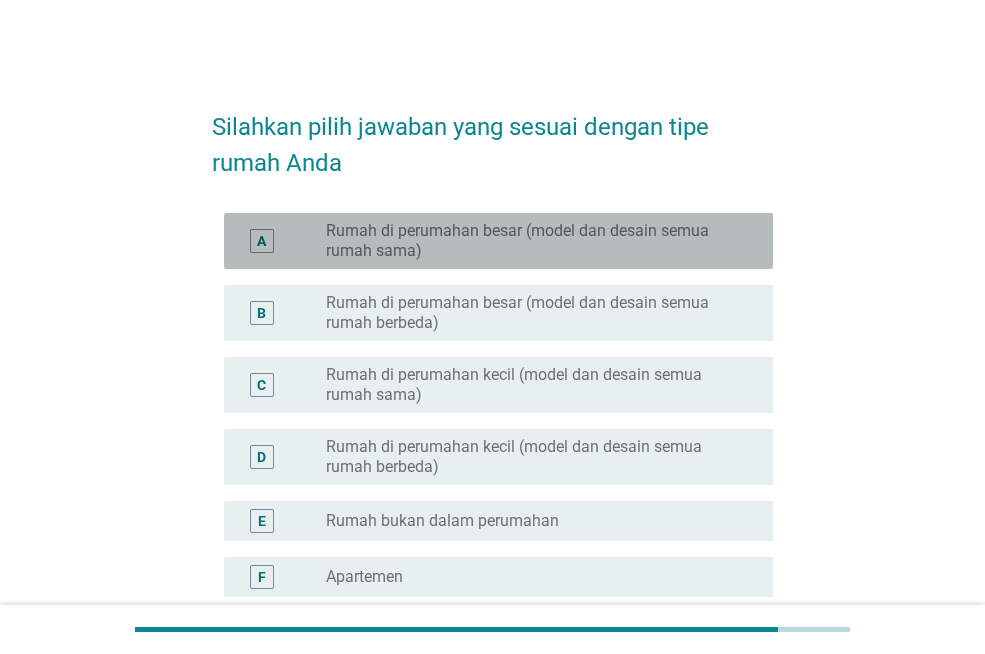 click on "Rumah di perumahan besar (model dan desain semua rumah sama)" at bounding box center [533, 241] 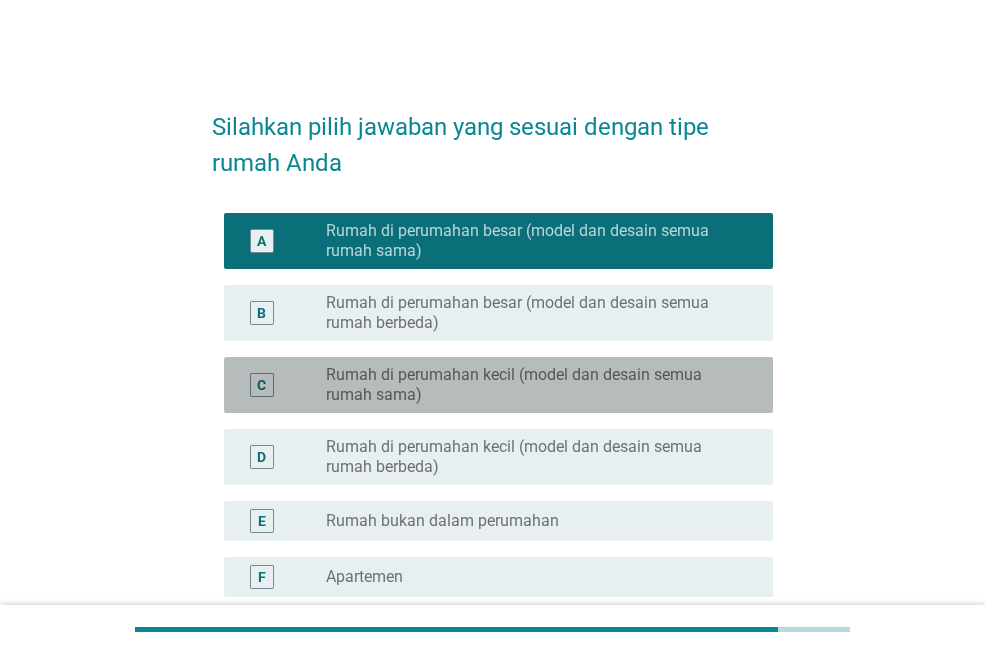 click on "C     radio_button_unchecked Rumah di perumahan kecil (model dan desain semua rumah sama)" at bounding box center [498, 385] 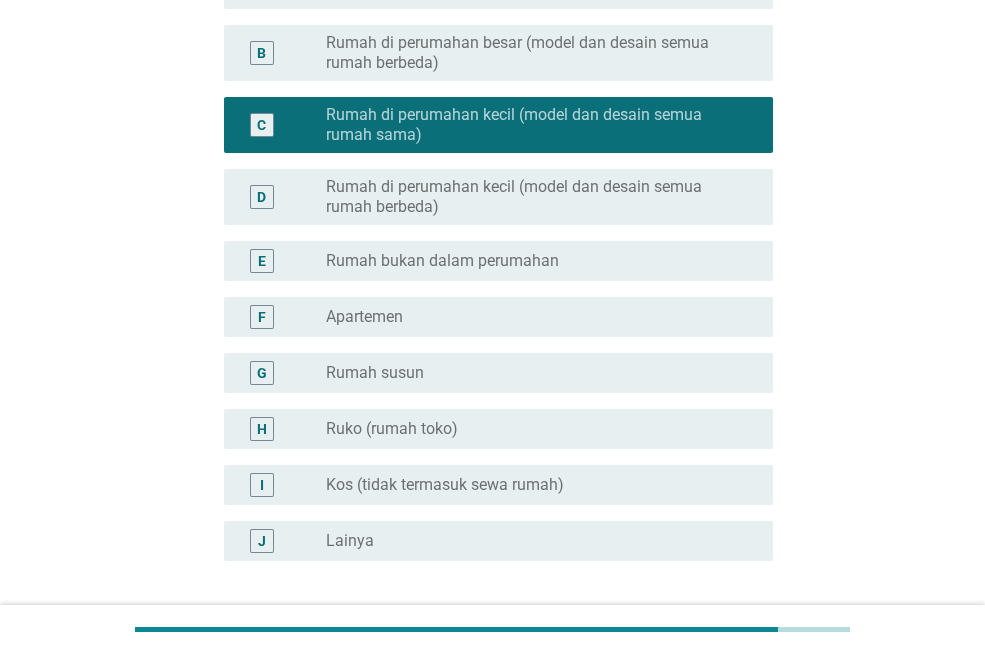 scroll, scrollTop: 300, scrollLeft: 0, axis: vertical 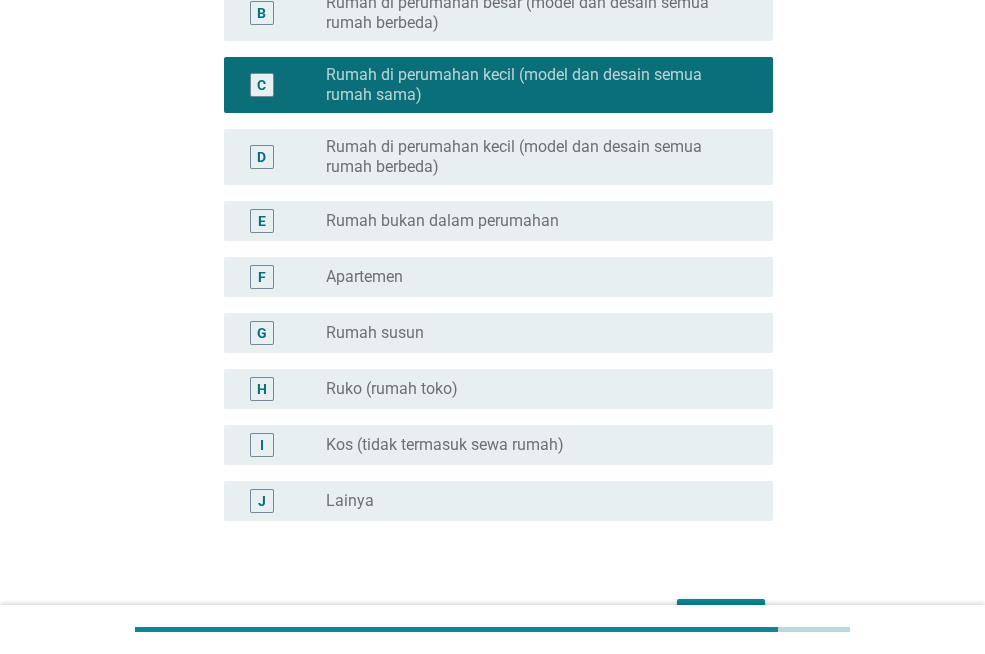 click on "Rumah di perumahan kecil (model dan desain semua rumah berbeda)" at bounding box center [533, 157] 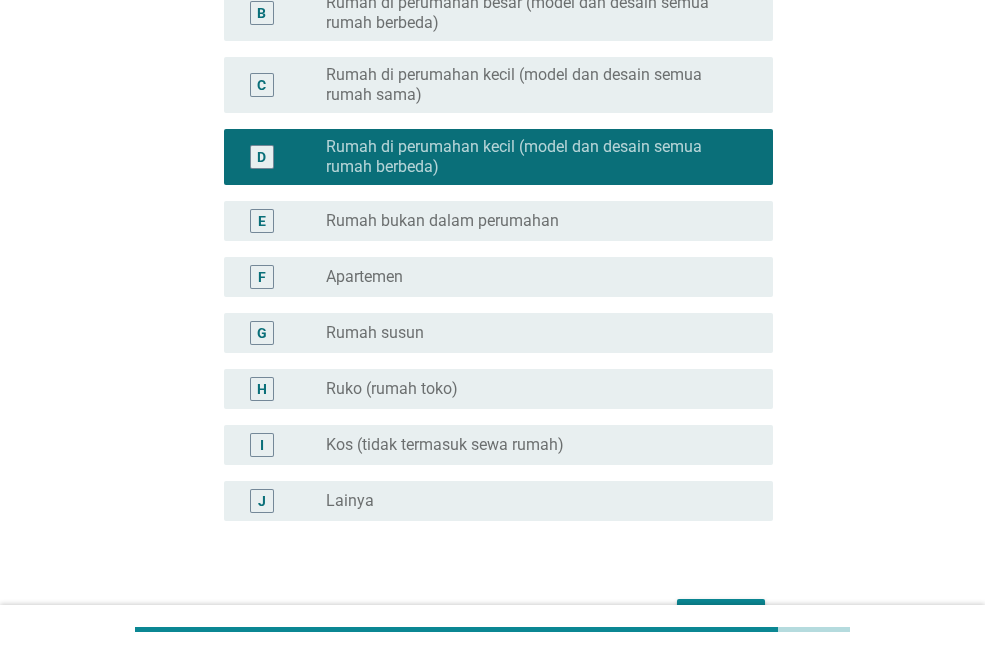 scroll, scrollTop: 400, scrollLeft: 0, axis: vertical 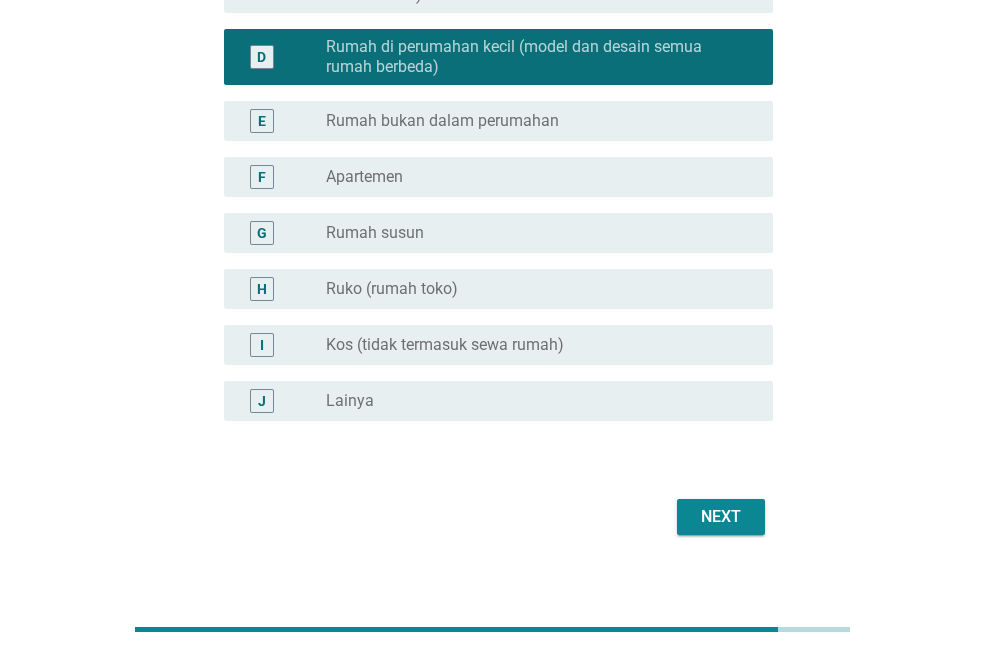 click on "Next" at bounding box center (721, 517) 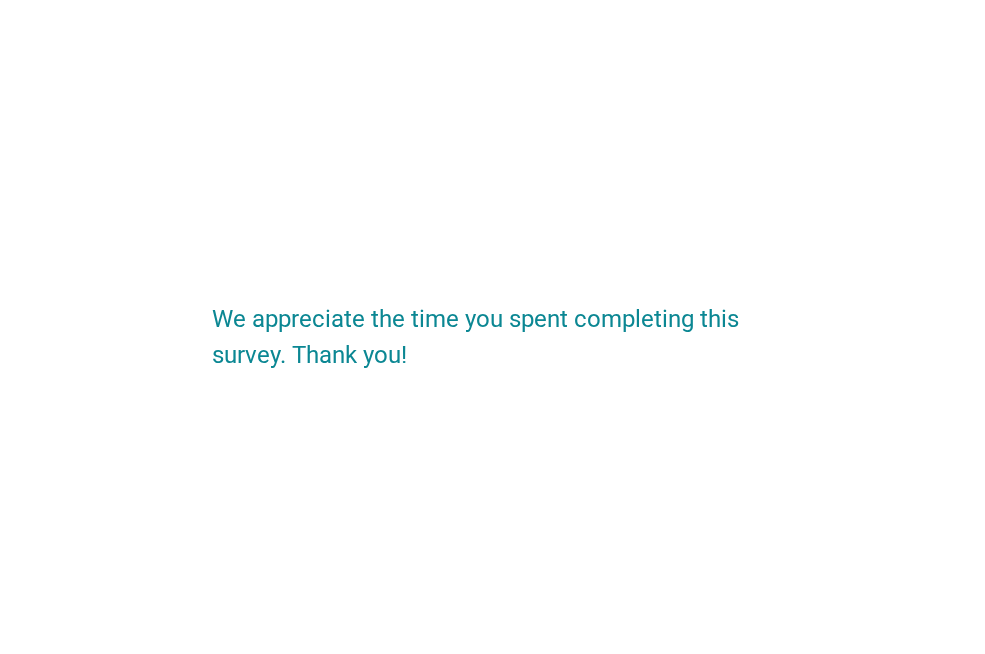 scroll, scrollTop: 0, scrollLeft: 0, axis: both 